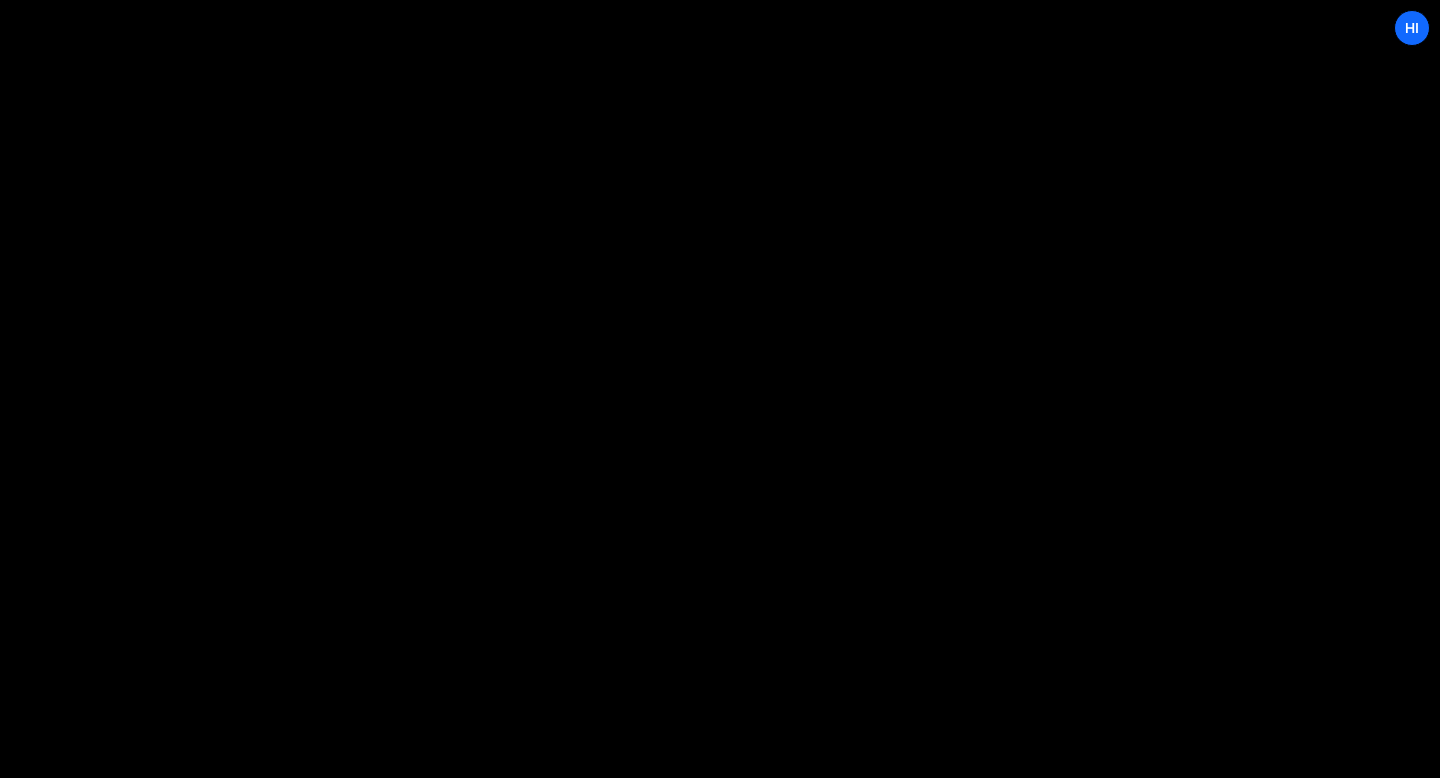 scroll, scrollTop: 0, scrollLeft: 0, axis: both 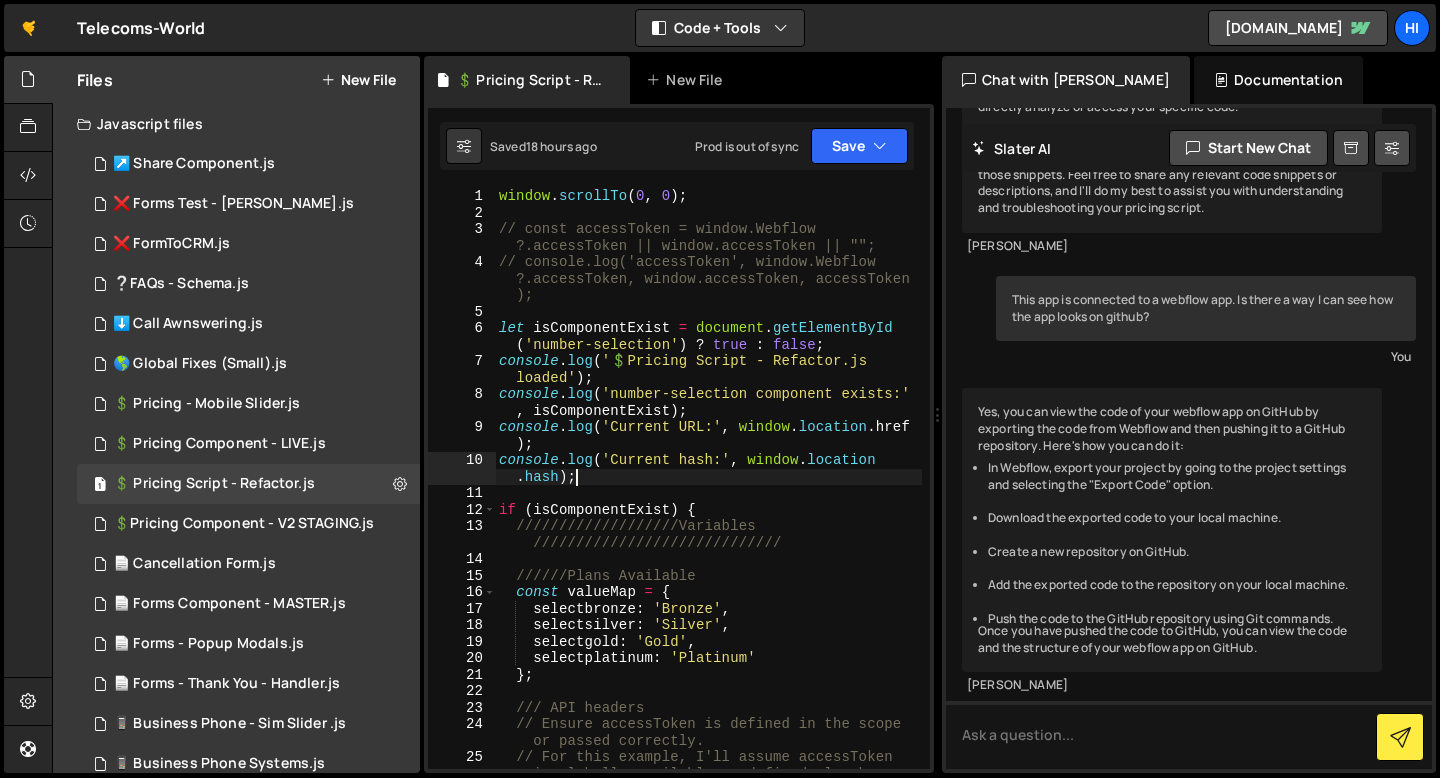 click on "window . scrollTo ( 0 ,   0 ) ; // const accessToken = window.Webflow    ?.accessToken || window.accessToken || ""; // console.log('accessToken', window.Webflow    ?.accessToken, window.accessToken, accessToken    ); let   isComponentExist   =   document . getElementById    ( 'number-selection' )   ?   true   :   false ; console . log ( ' 💲  Pricing Script - Refactor.js     loaded' ) ; console . log ( 'number-selection component exists:'    ,   isComponentExist ) ; console . log ( 'Current URL:' ,   window . location . href    ) ; console . log ( 'Current hash:' ,   window . location    . hash ) ; if   ( isComponentExist )   {    ///////////////////Variables      /////////////////////////////    //////Plans Available    const   valueMap   =   {       selectbronze :   'Bronze' ,       selectsilver :   'Silver' ,       selectgold :   'Gold' ,       selectplatinum :   'Platinum'    } ;    /// API headers    // Ensure accessToken is defined in the scope       or passed correctly." at bounding box center [708, 503] 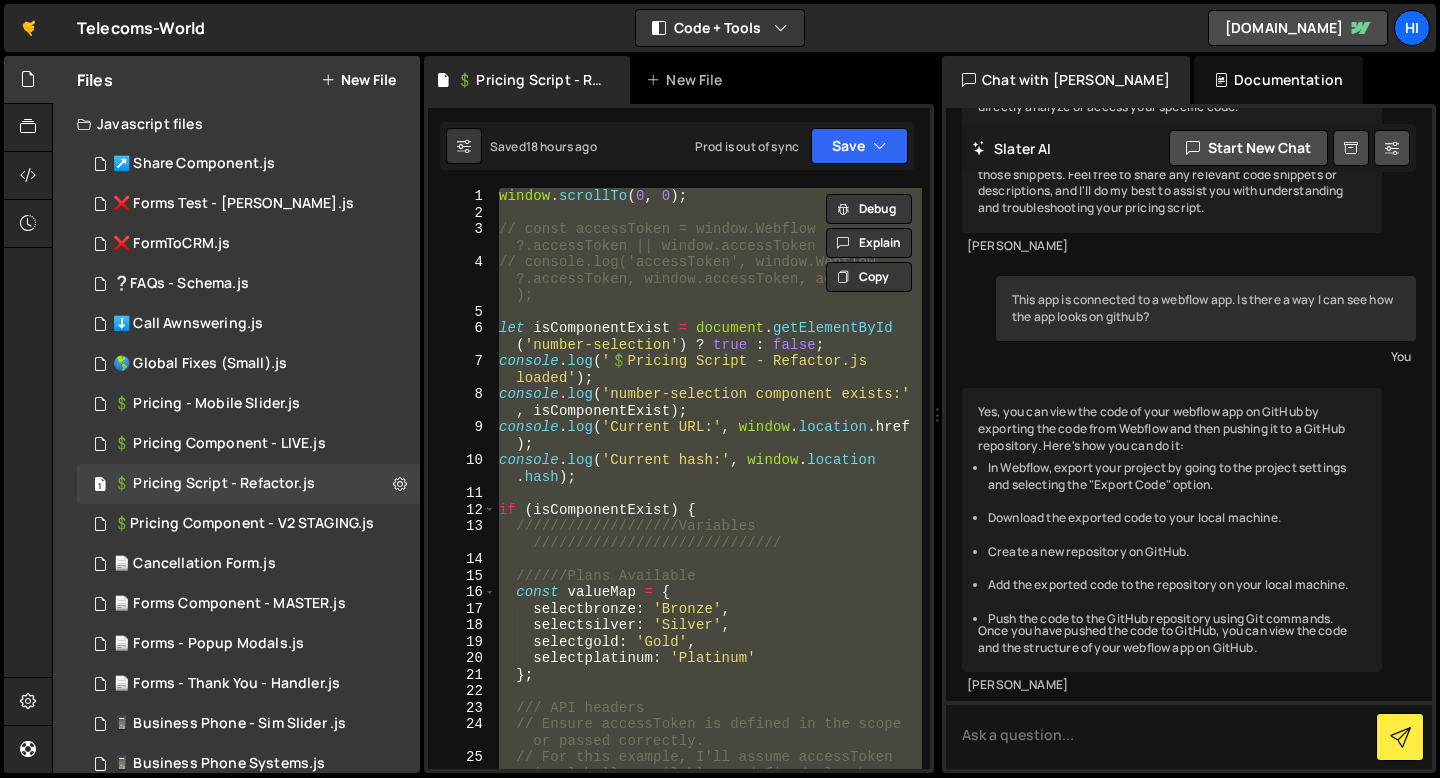 paste 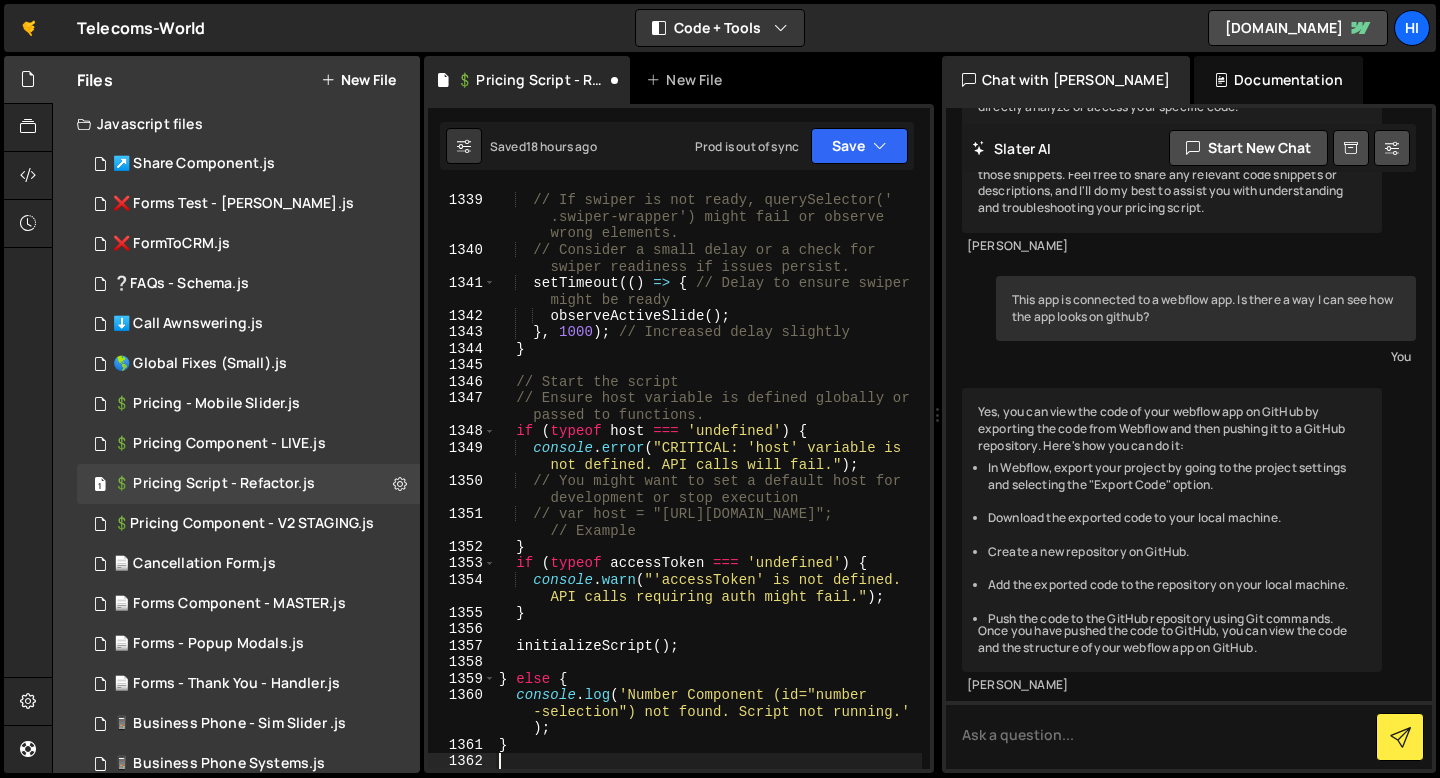 scroll, scrollTop: 32187, scrollLeft: 0, axis: vertical 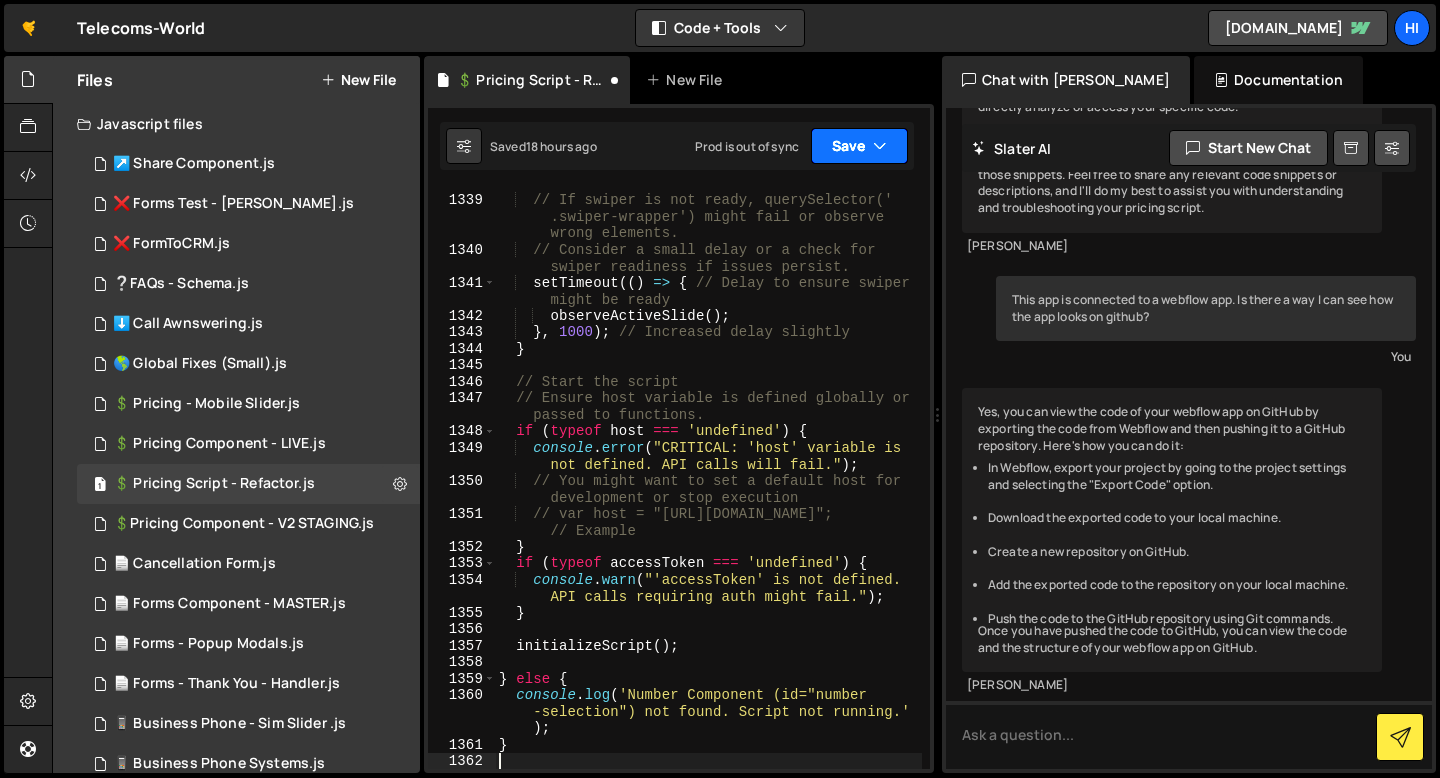 click on "Save" at bounding box center [859, 146] 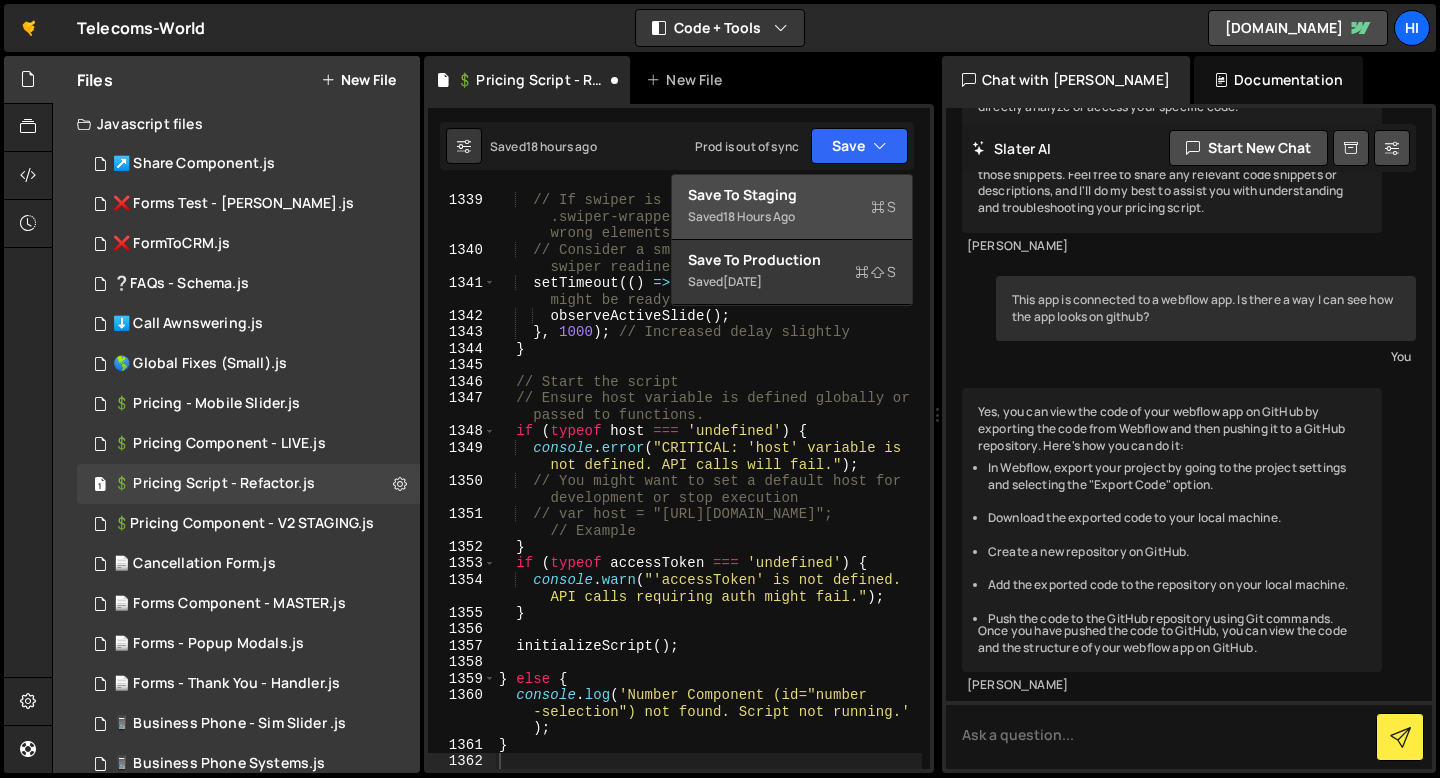 click on "Save to Staging
S" at bounding box center (792, 195) 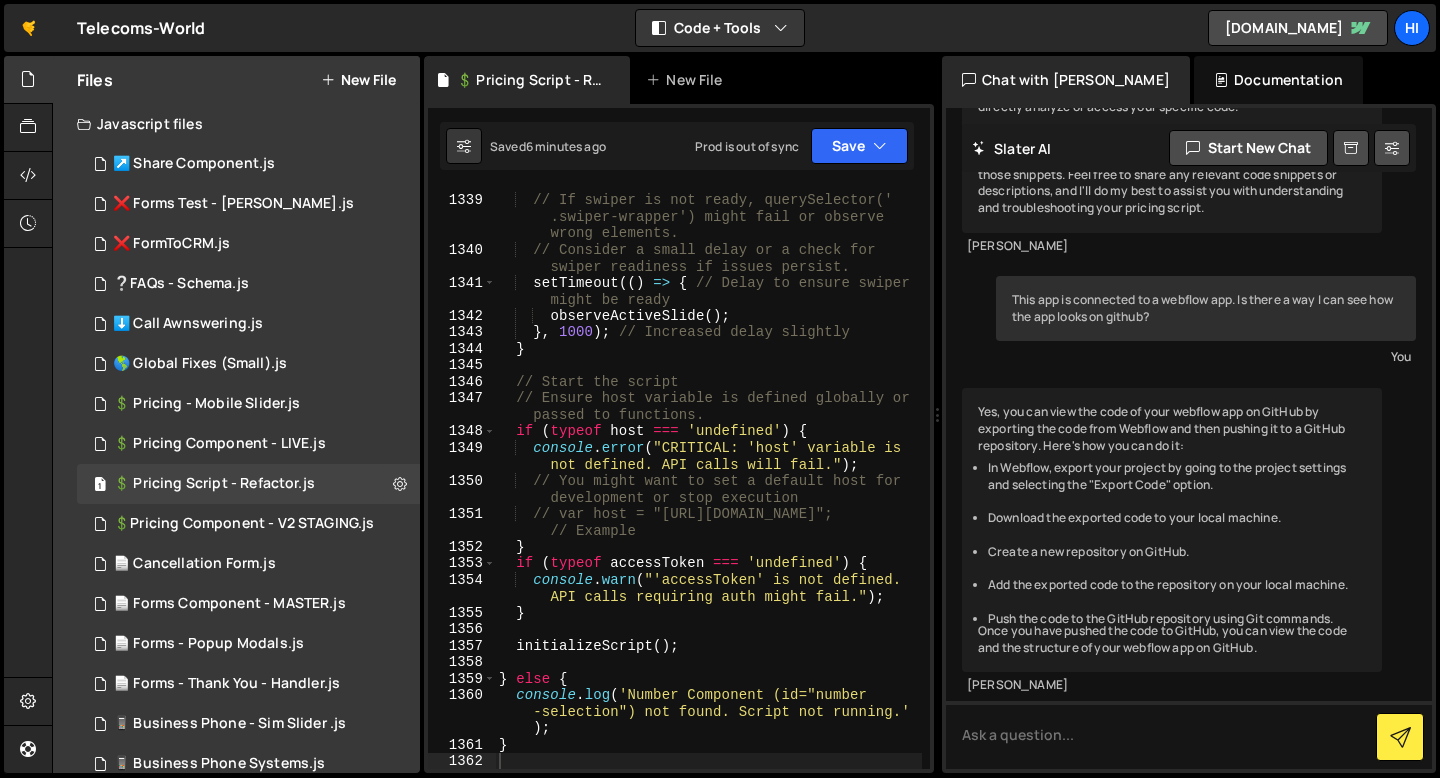 click on "// This needs to be called AFTER the swiper         instances in the footer are fully         initialized.       // If swiper is not ready, querySelector('        .swiper-wrapper') might fail or observe         wrong elements.       // Consider a small delay or a check for         swiper readiness if issues persist.       setTimeout (( )   =>   {   // Delay to ensure swiper         might be ready          observeActiveSlide ( ) ;       } ,   1000 ) ;   // Increased delay slightly    }    // Start the script    // Ensure host variable is defined globally or       passed to functions.    if   ( typeof   host   ===   'undefined' )   {       console . error ( "CRITICAL: 'host' variable is         not defined. API calls will fail." ) ;       // You might want to set a default host for         development or stop execution       // var host = "[URL][DOMAIN_NAME]";         // Example    }    if   ( typeof   accessToken   ===   'undefined' )   {" at bounding box center [708, 465] 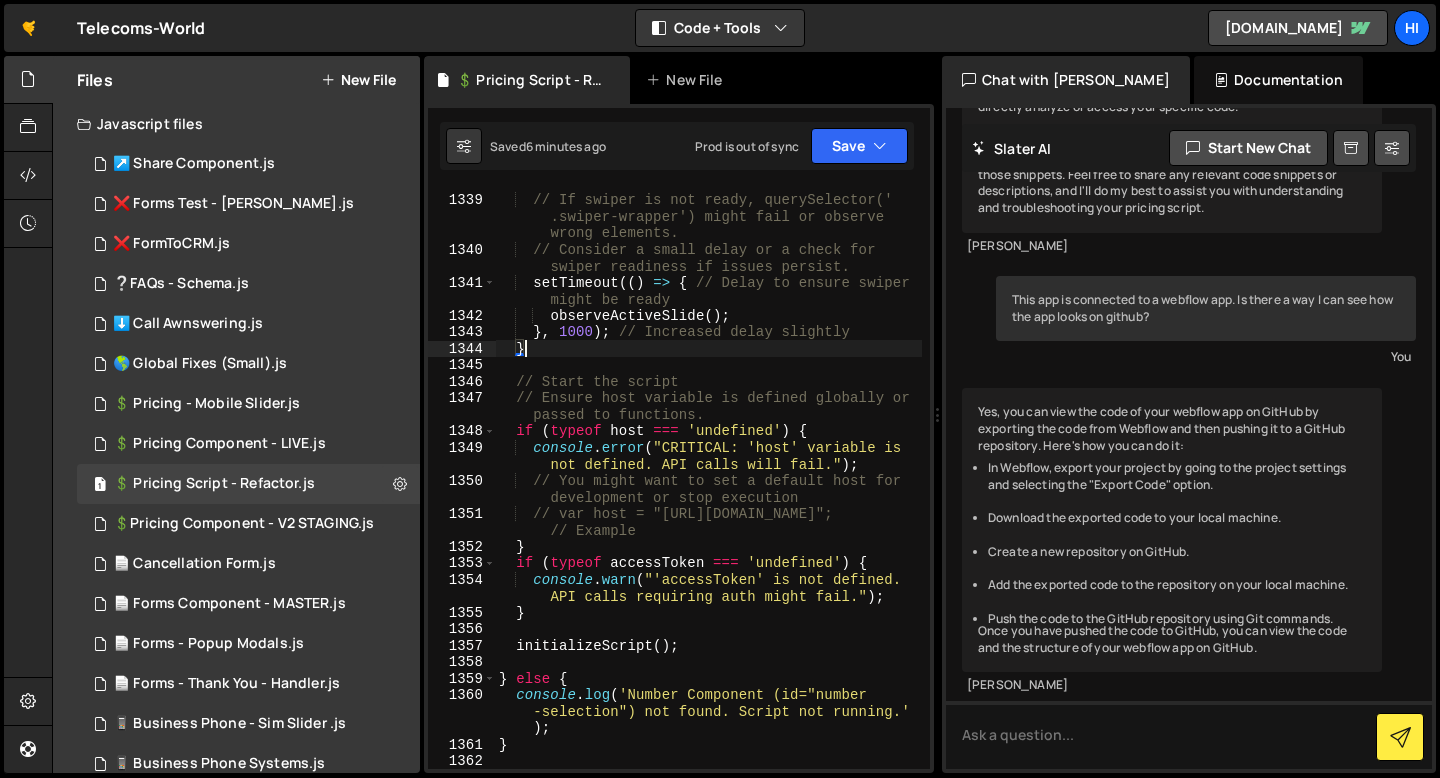 type on "}" 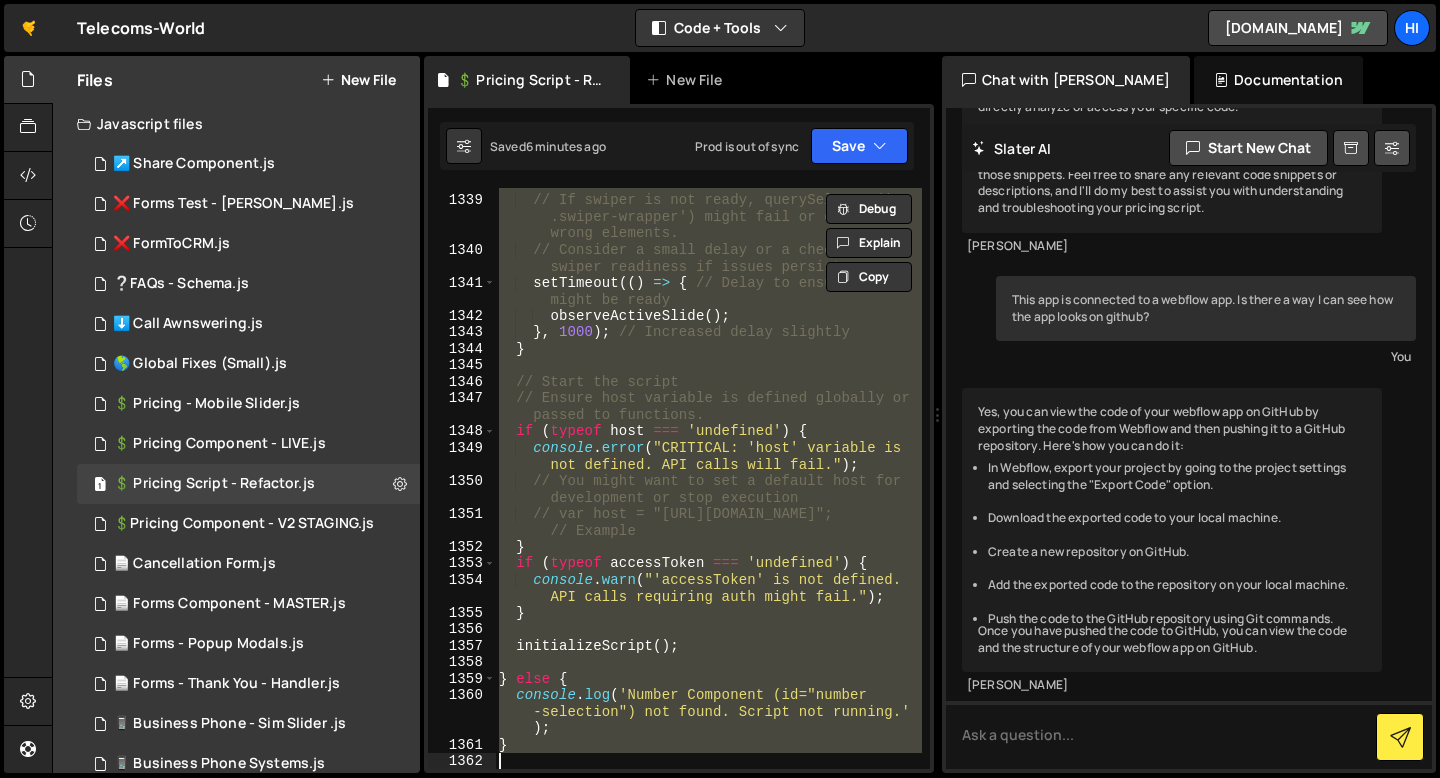 paste 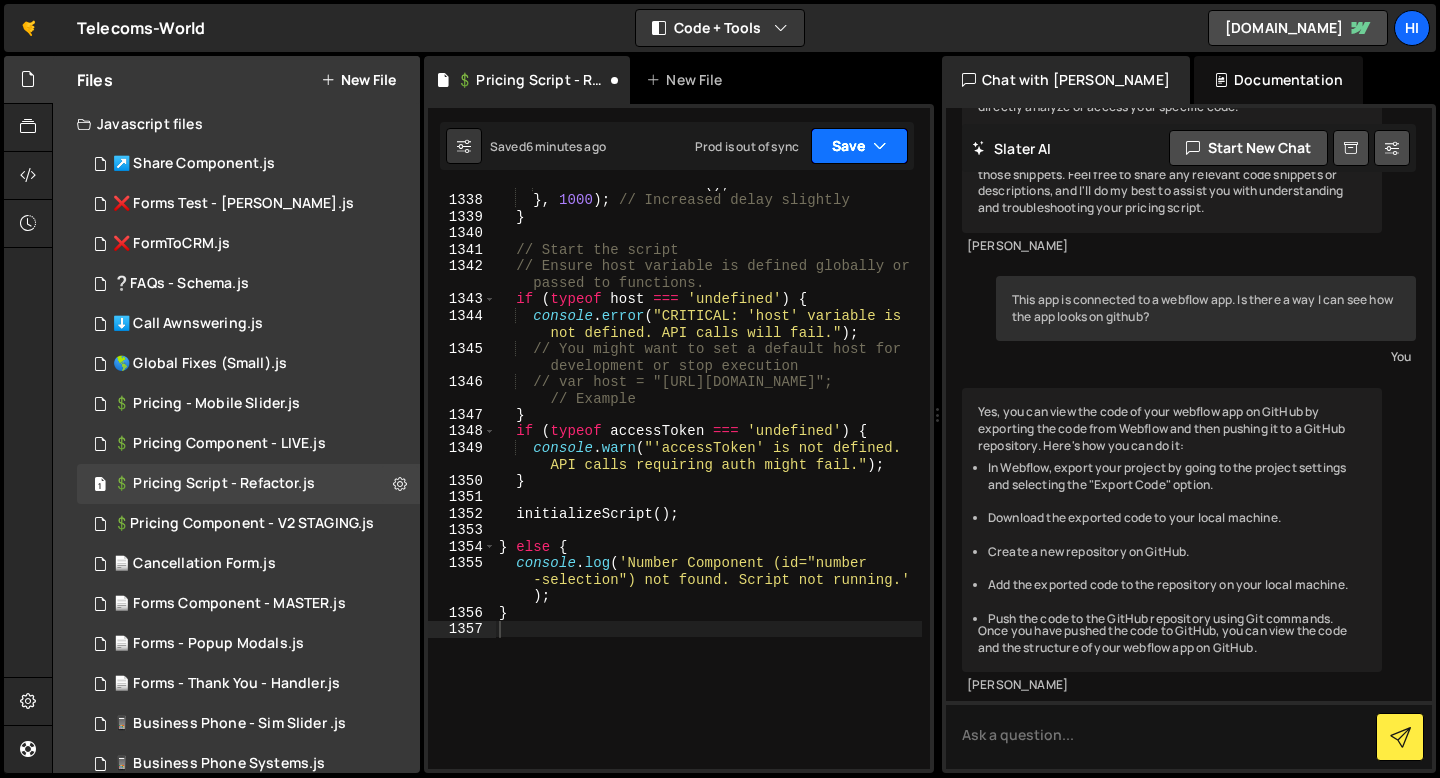 click on "Save" at bounding box center [859, 146] 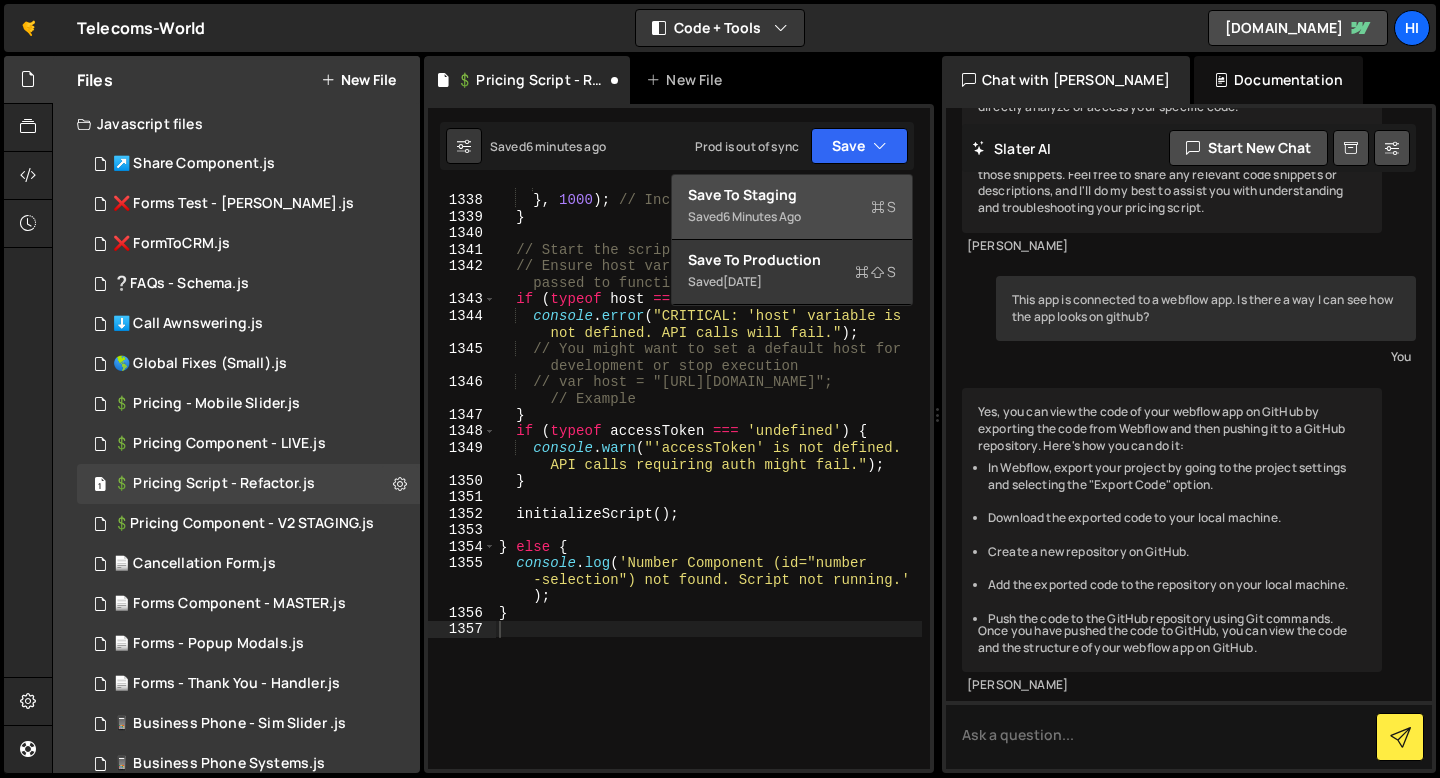 click on "Saved  6 minutes ago" at bounding box center [792, 217] 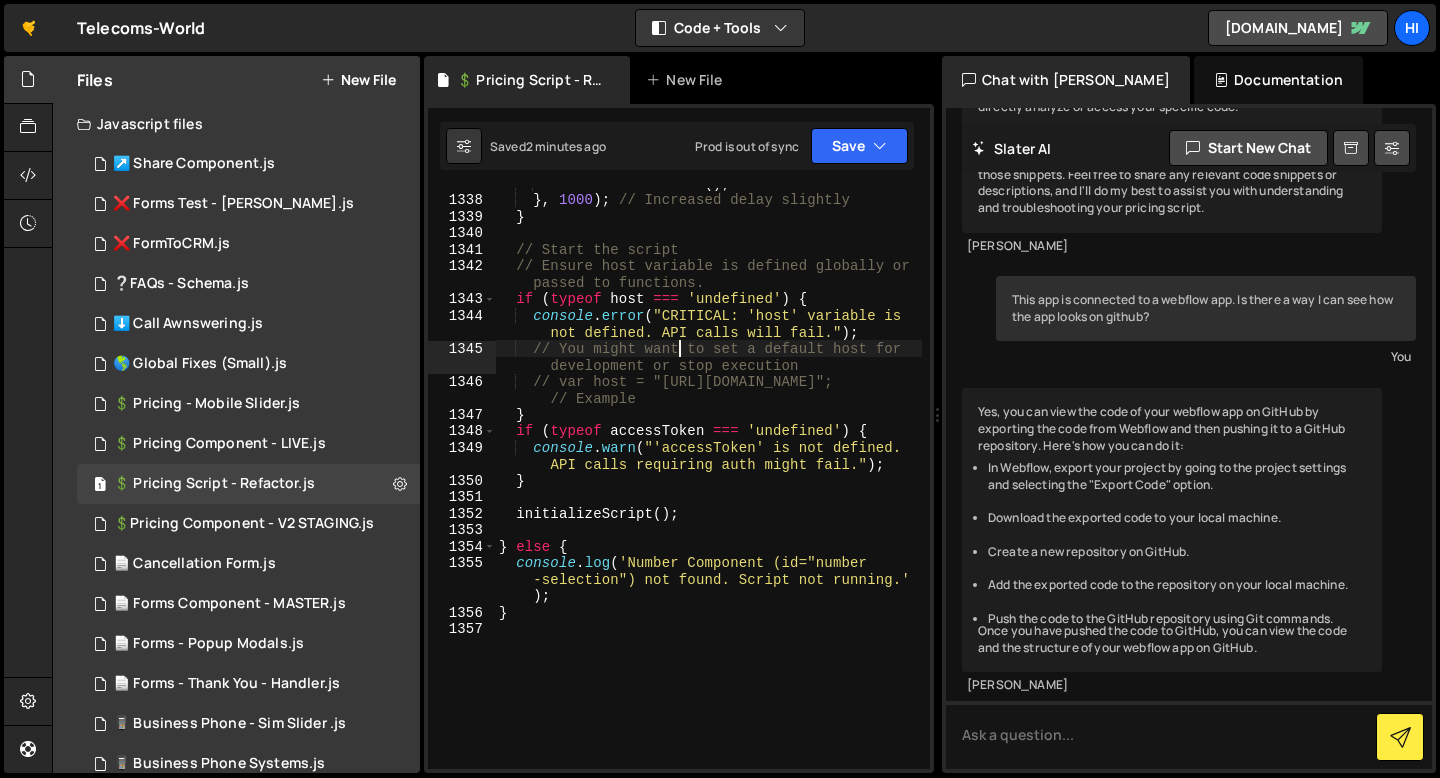 click on "observeActiveSlide ( ) ;       } ,   1000 ) ;   // Increased delay slightly    }    // Start the script    // Ensure host variable is defined globally or       passed to functions.    if   ( typeof   host   ===   'undefined' )   {       console . error ( "CRITICAL: 'host' variable is         not defined. API calls will fail." ) ;       // You might want to set a default host for         development or stop execution       // var host = "[URL][DOMAIN_NAME]";         // Example    }    if   ( typeof   accessToken   ===   'undefined' )   {       console . warn ( "'accessToken' is not defined.         API calls requiring auth might fail." ) ;    }    initializeScript ( ) ; }   else   {    console . log ( 'Number Component (id="number      -selection") not found. Script not running.'      ) ; }" at bounding box center [708, 482] 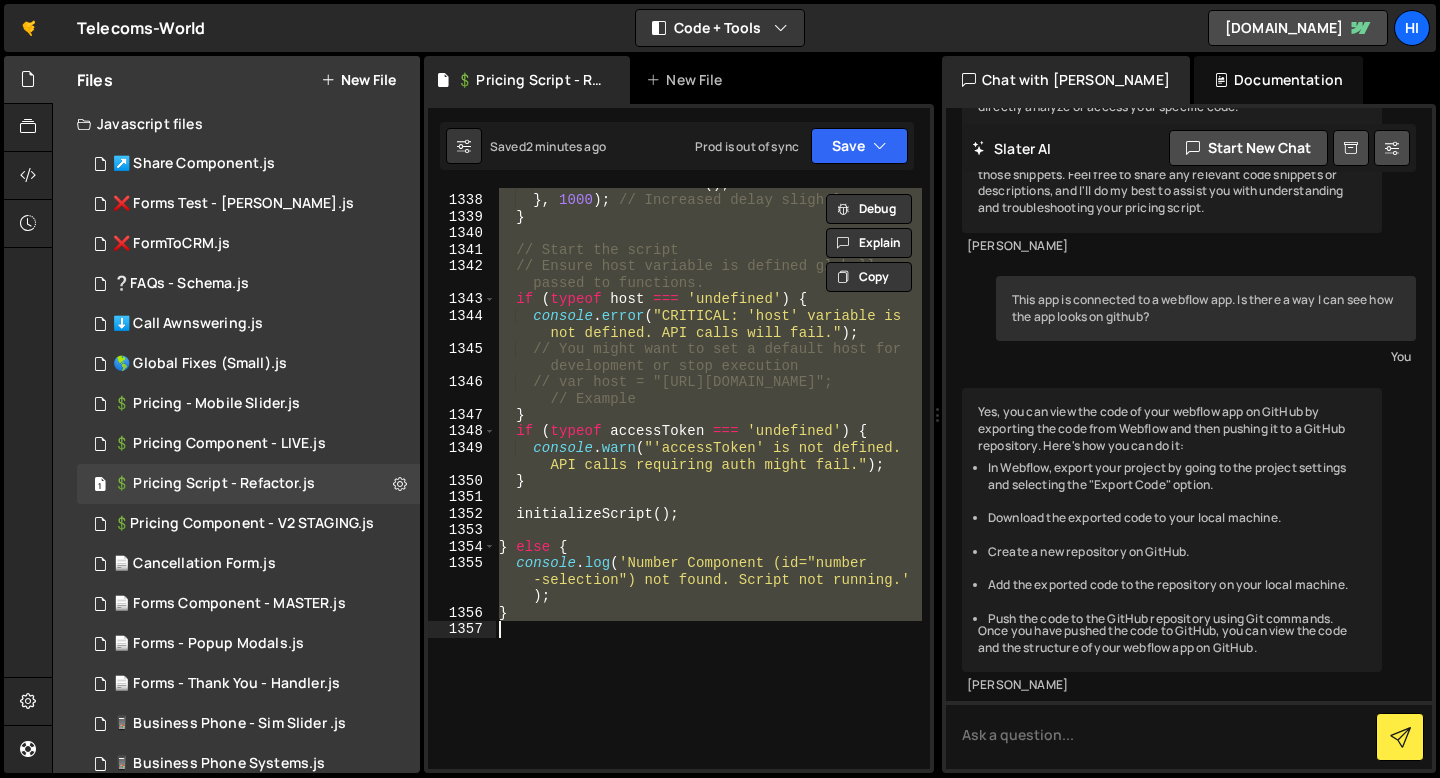 paste 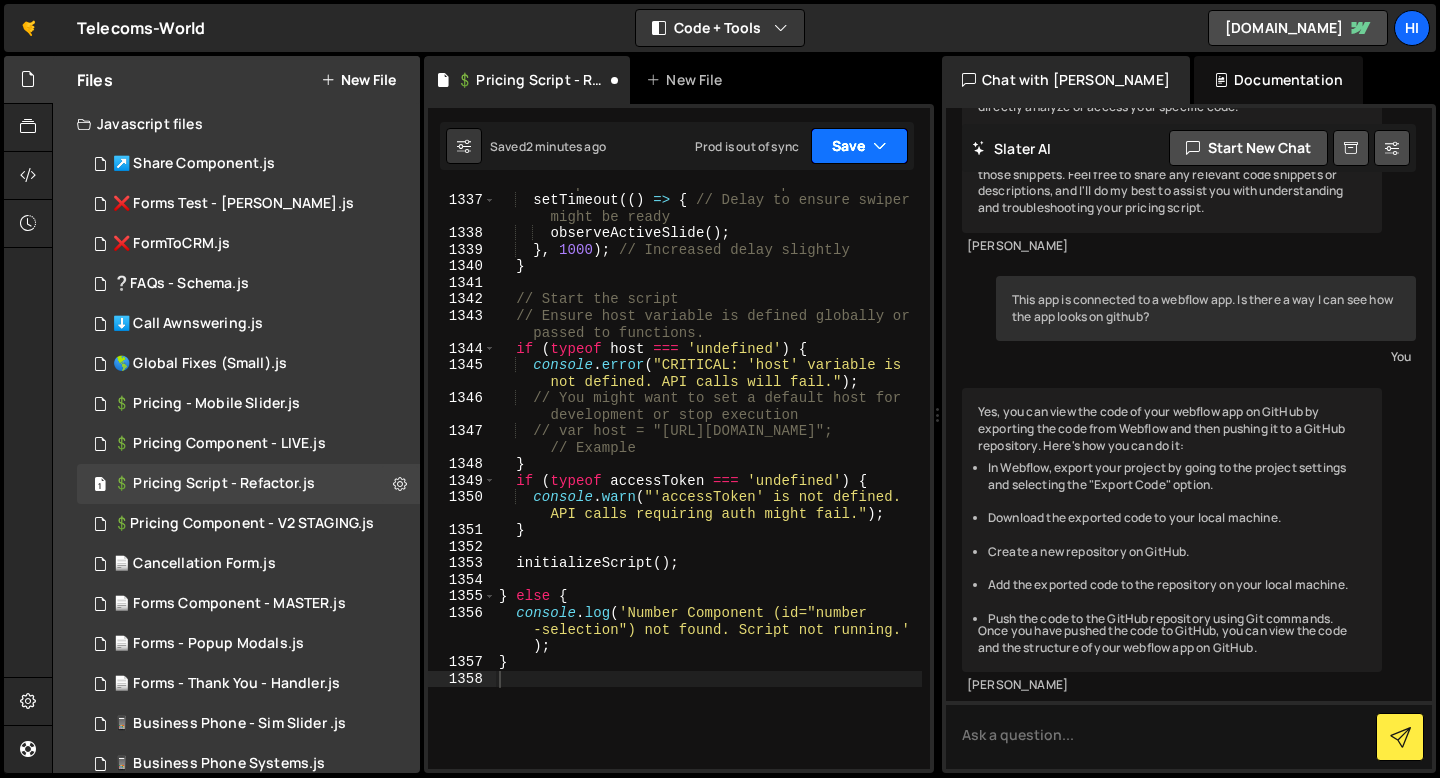 click on "Save" at bounding box center [859, 146] 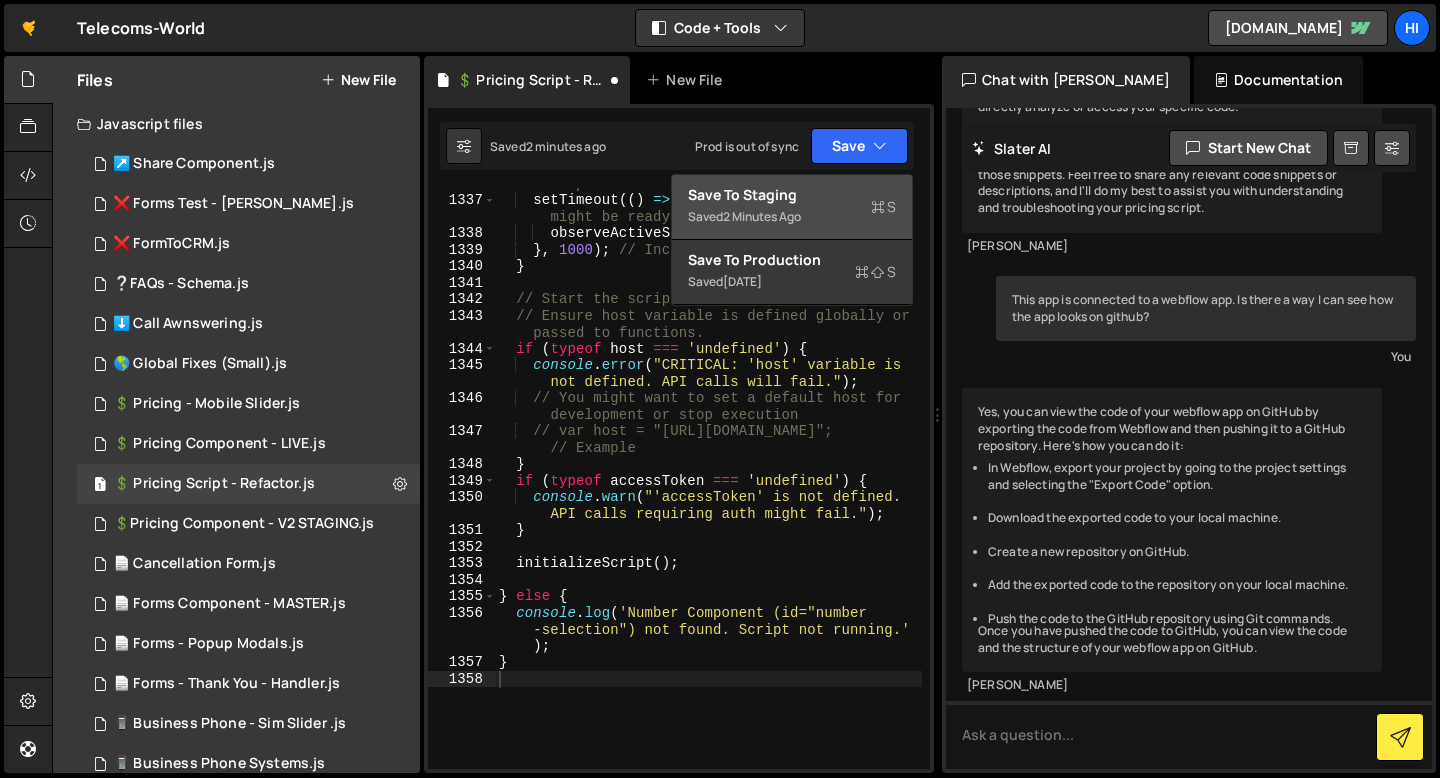 click on "2 minutes ago" at bounding box center (762, 216) 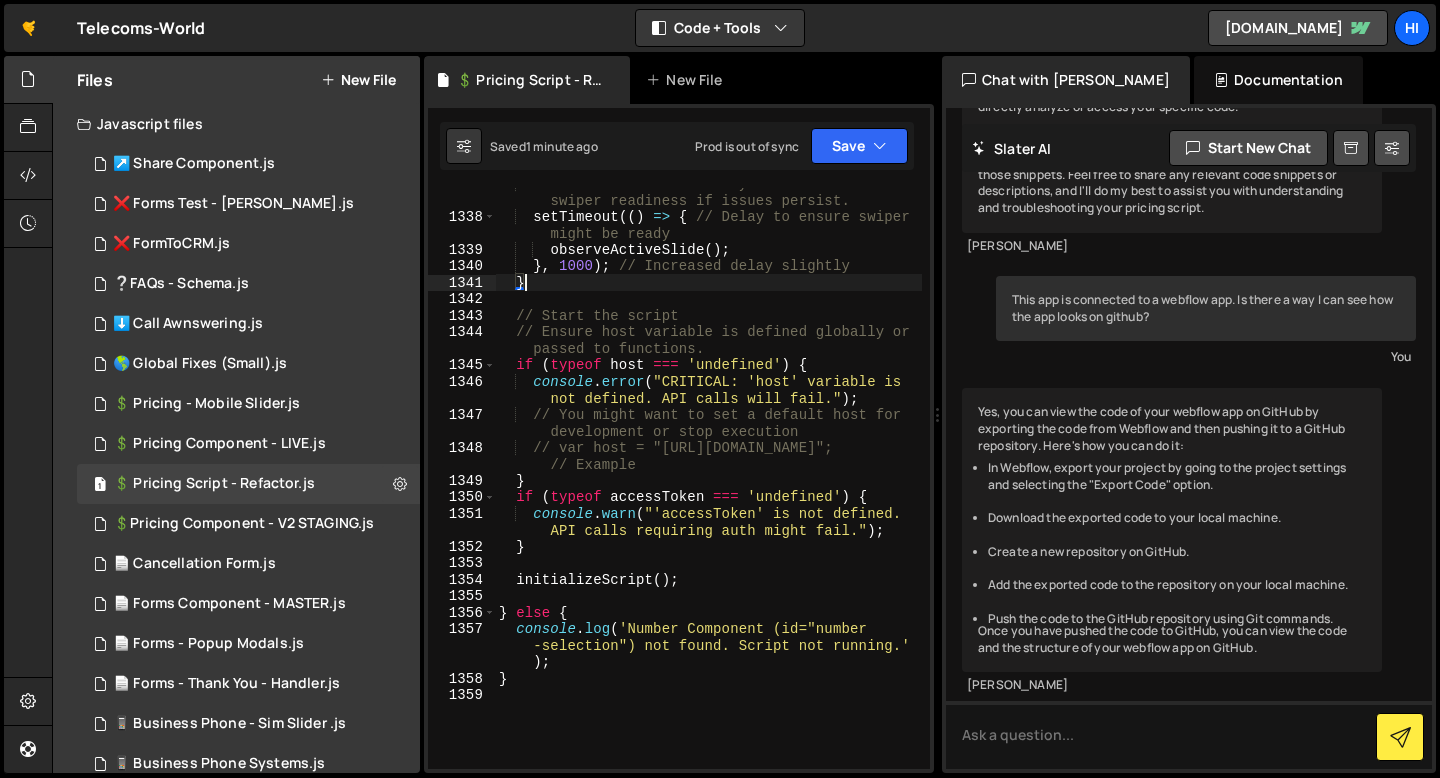 click on "// Consider a small delay or a check for         swiper readiness if issues persist.       setTimeout (( )   =>   {   // Delay to ensure swiper         might be ready          observeActiveSlide ( ) ;       } ,   1000 ) ;   // Increased delay slightly    }    // Start the script    // Ensure host variable is defined globally or       passed to functions.    if   ( typeof   host   ===   'undefined' )   {       console . error ( "CRITICAL: 'host' variable is         not defined. API calls will fail." ) ;       // You might want to set a default host for         development or stop execution       // var host = "[URL][DOMAIN_NAME]";         // Example    }    if   ( typeof   accessToken   ===   'undefined' )   {       console . warn ( "'accessToken' is not defined.         API calls requiring auth might fail." ) ;    }    initializeScript ( ) ; }   else   {    console . log ( 'Number Component (id="number      -selection") not found. Script not running.'" at bounding box center (708, 490) 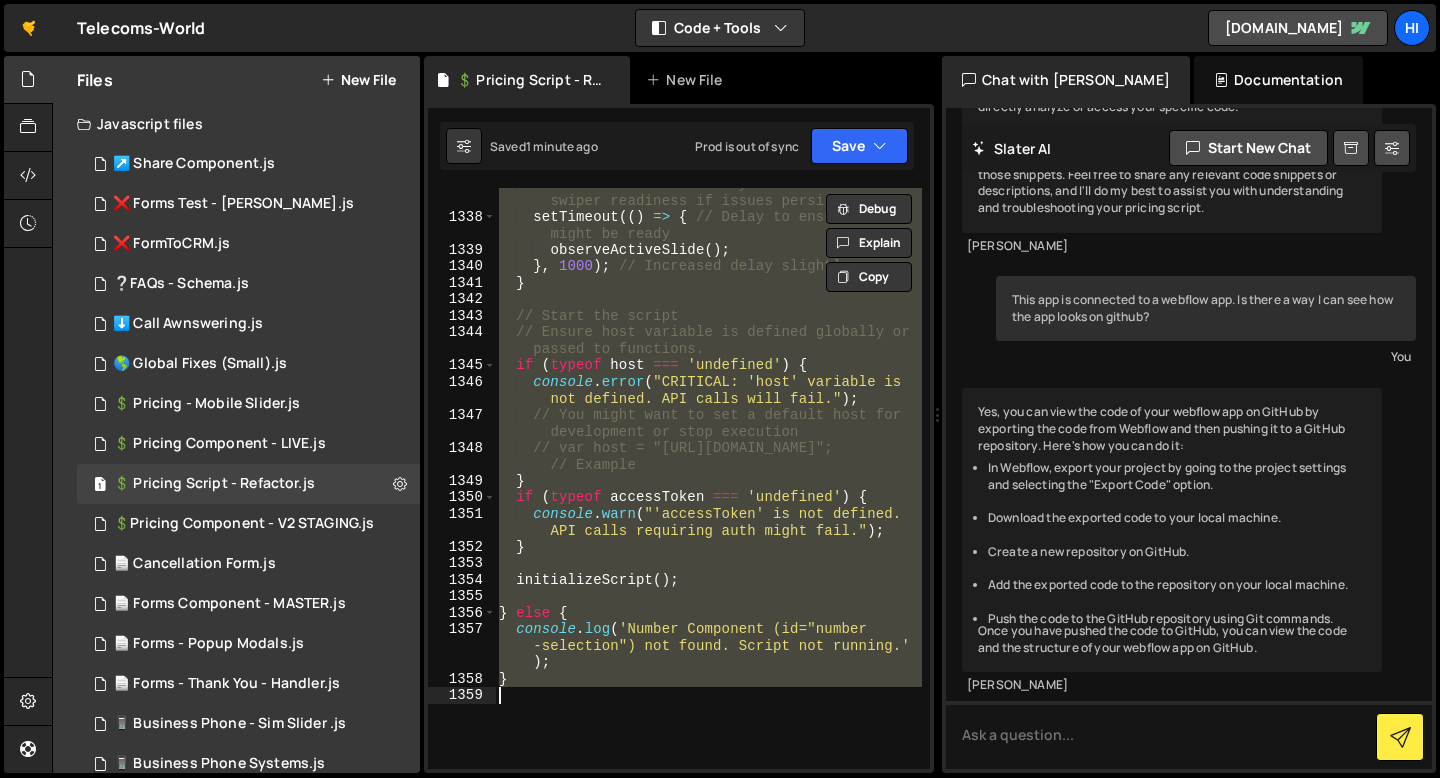 paste 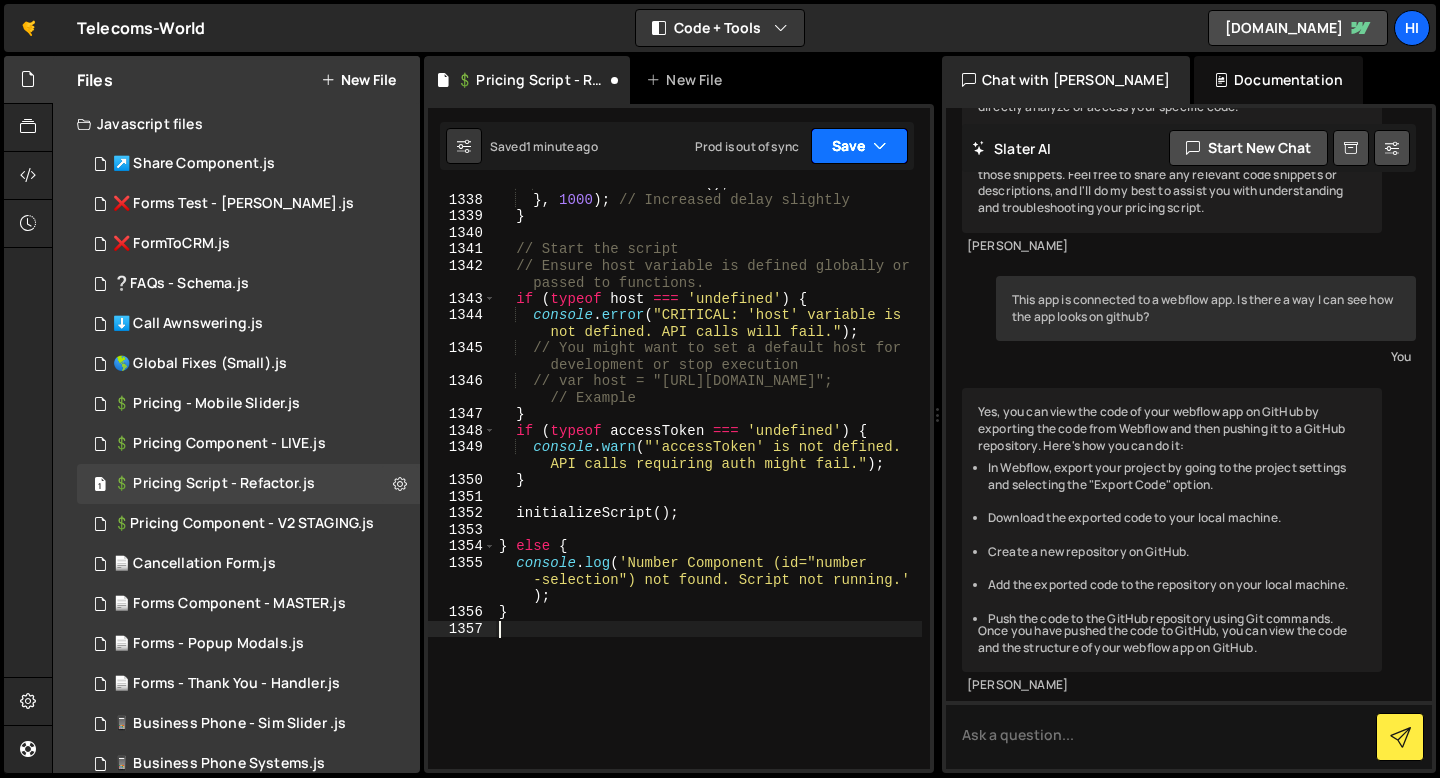 click on "Save" at bounding box center [859, 146] 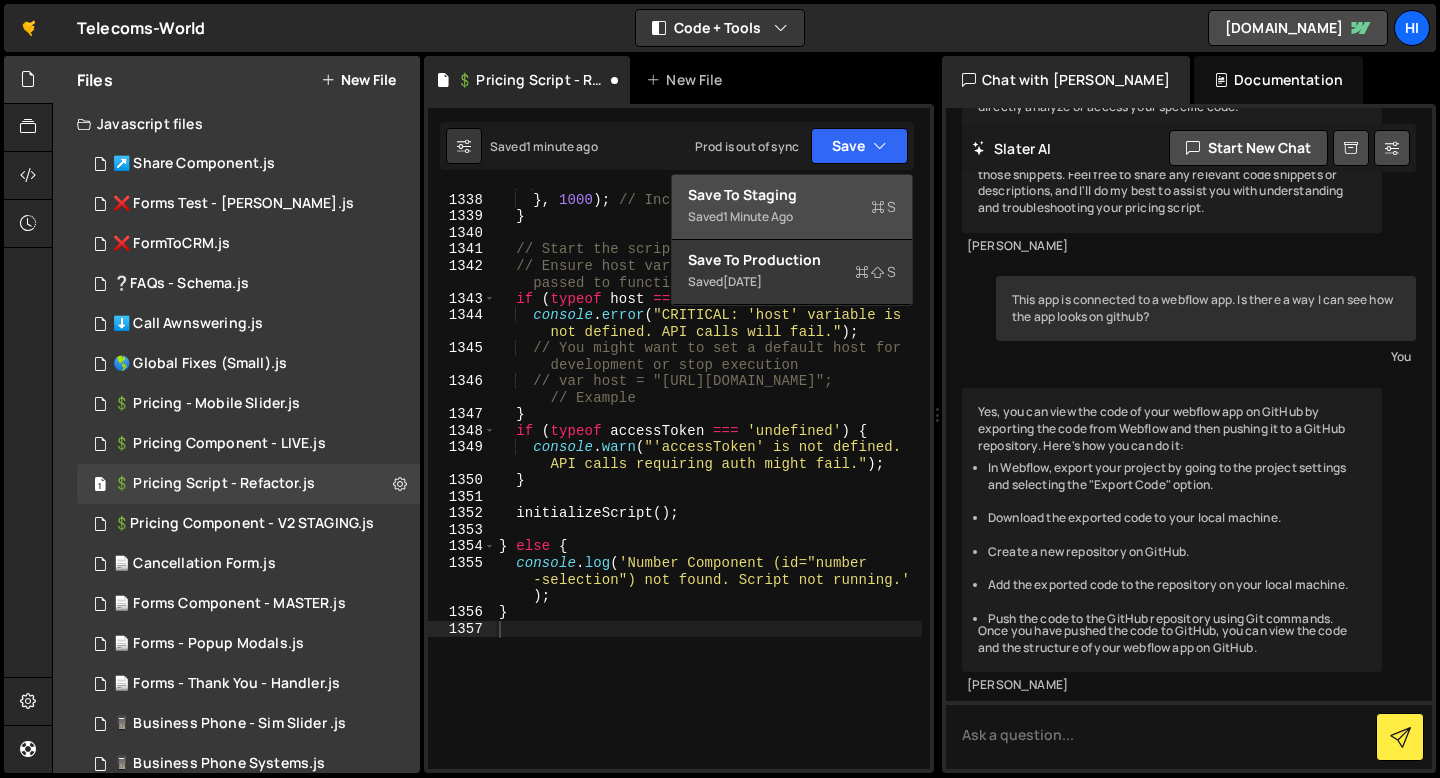 click on "Save to Staging
S" at bounding box center [792, 195] 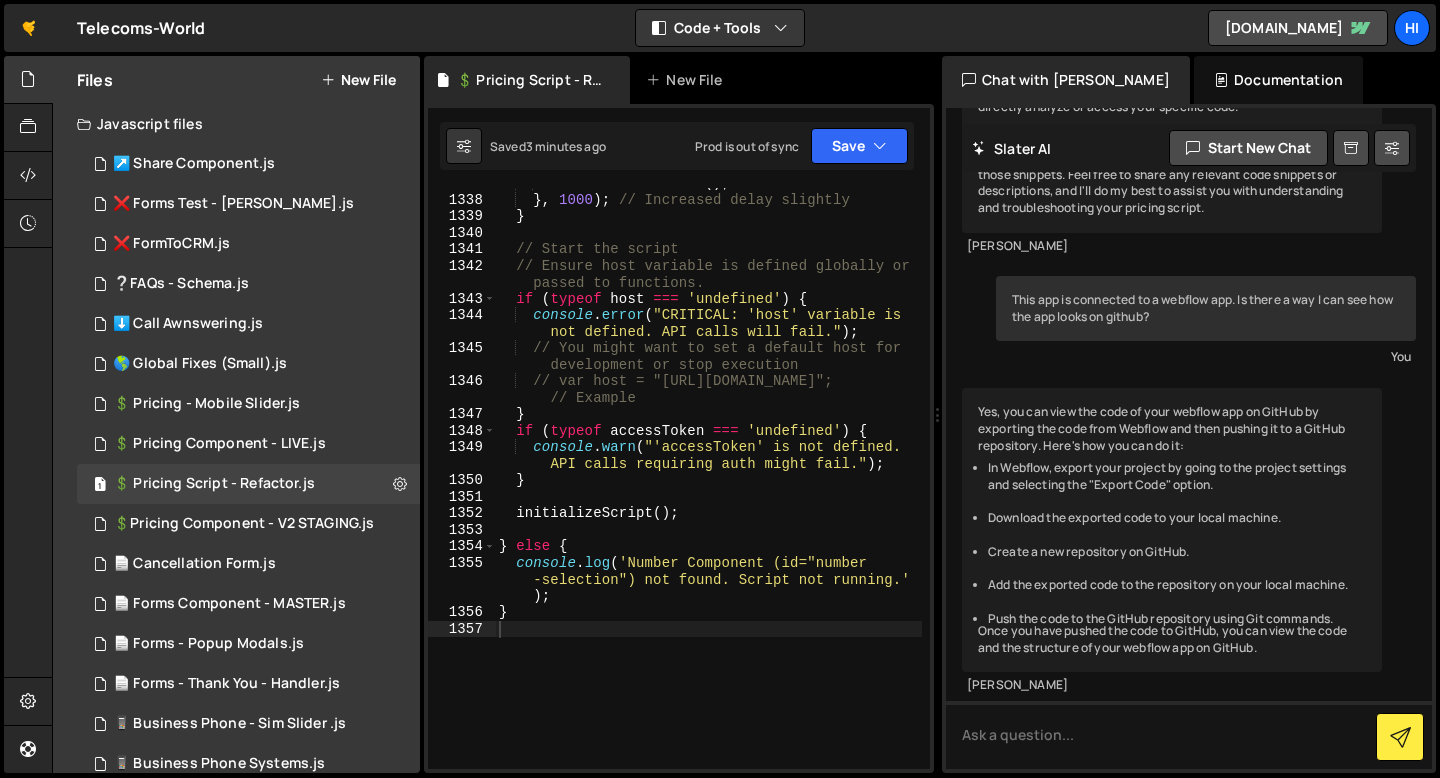 click on "observeActiveSlide ( ) ;       } ,   1000 ) ;   // Increased delay slightly    }    // Start the script    // Ensure host variable is defined globally or       passed to functions.    if   ( typeof   host   ===   'undefined' )   {       console . error ( "CRITICAL: 'host' variable is         not defined. API calls will fail." ) ;       // You might want to set a default host for         development or stop execution       // var host = "[URL][DOMAIN_NAME]";         // Example    }    if   ( typeof   accessToken   ===   'undefined' )   {       console . warn ( "'accessToken' is not defined.         API calls requiring auth might fail." ) ;    }    initializeScript ( ) ; }   else   {    console . log ( 'Number Component (id="number      -selection") not found. Script not running.'      ) ; }" at bounding box center [708, 482] 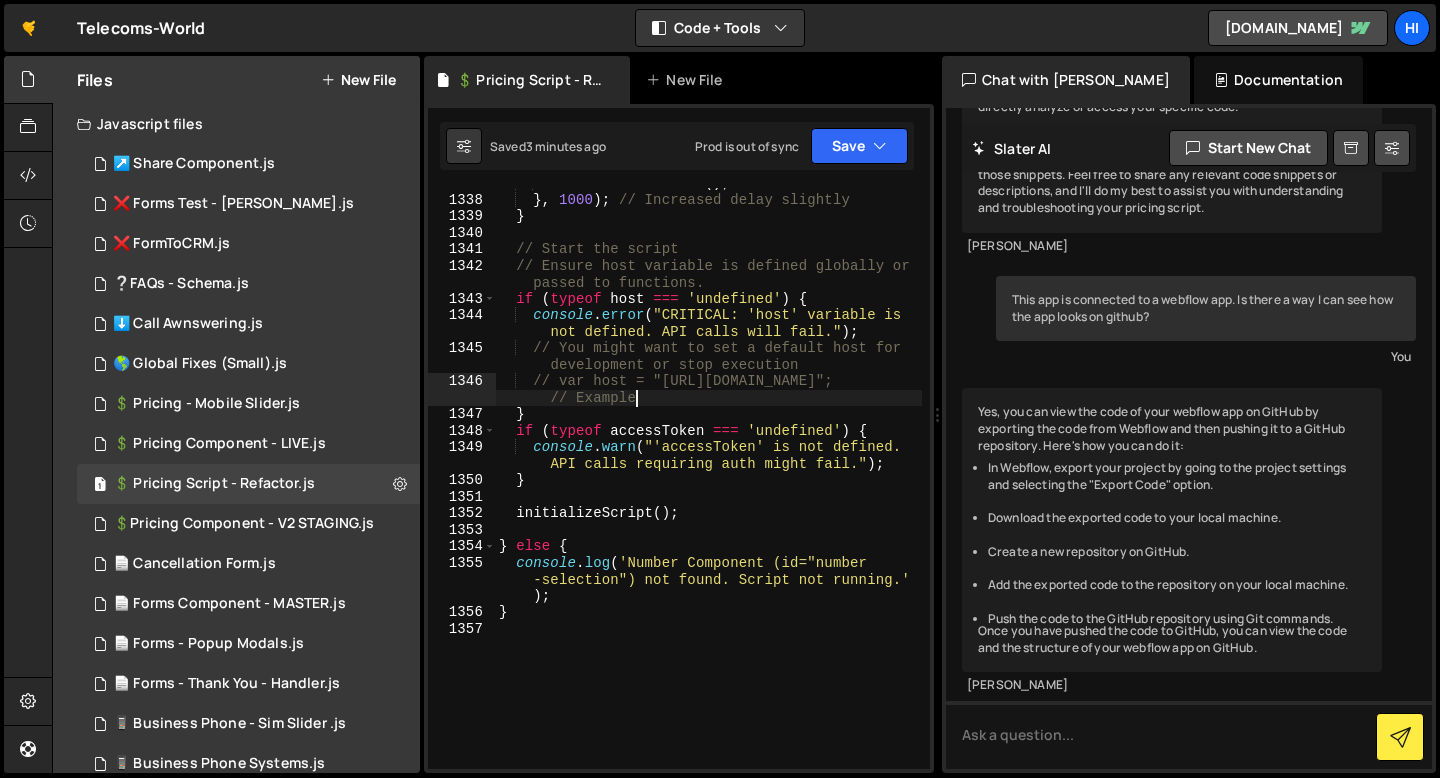 type on "}" 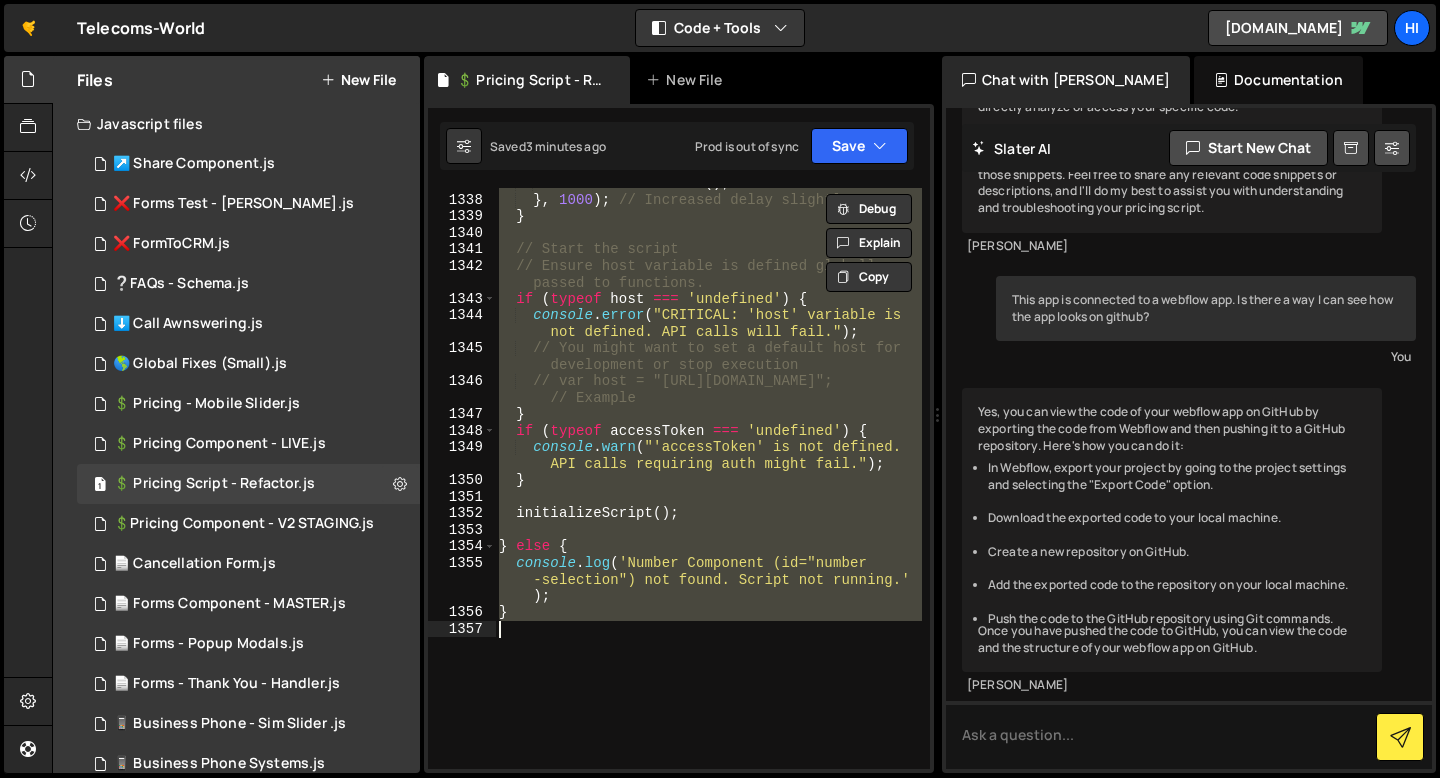 paste 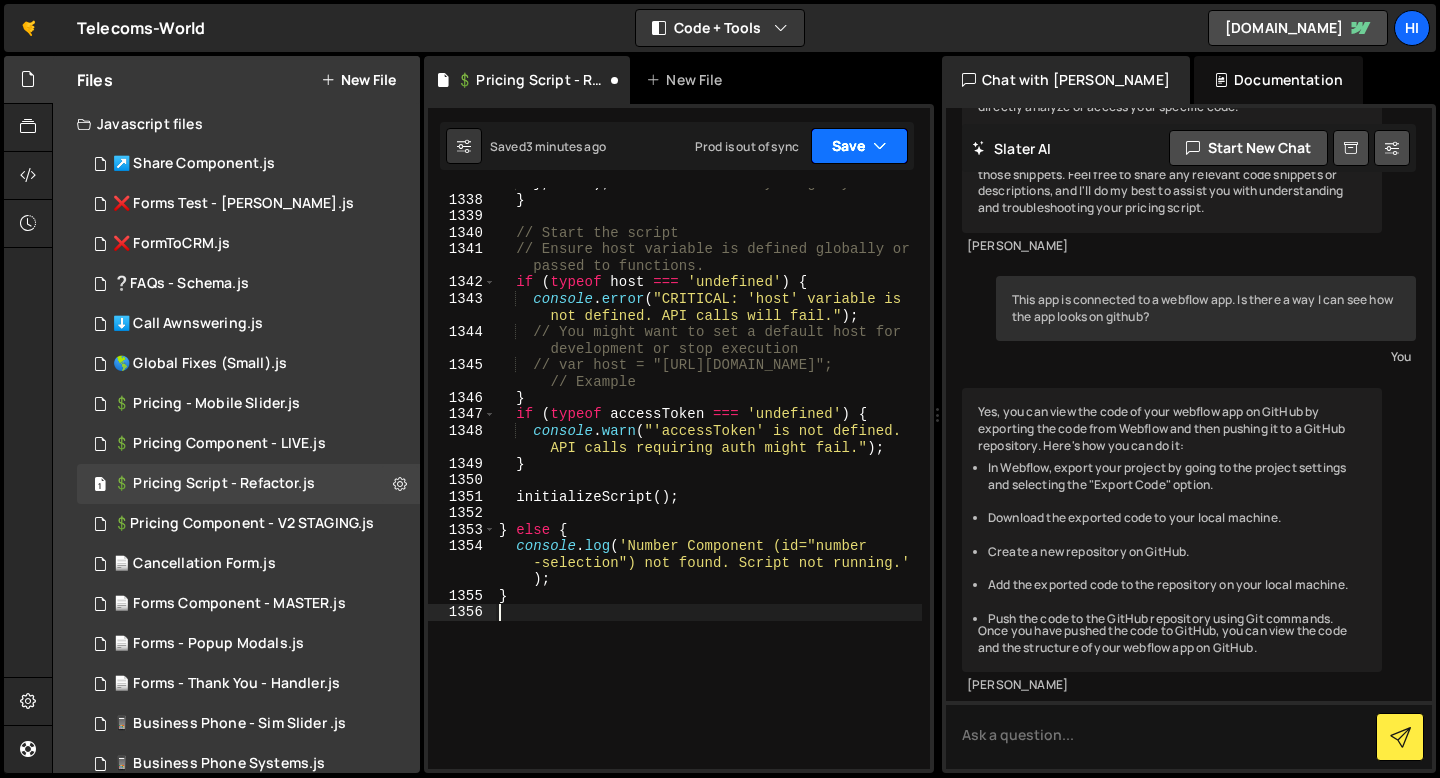 click at bounding box center [880, 146] 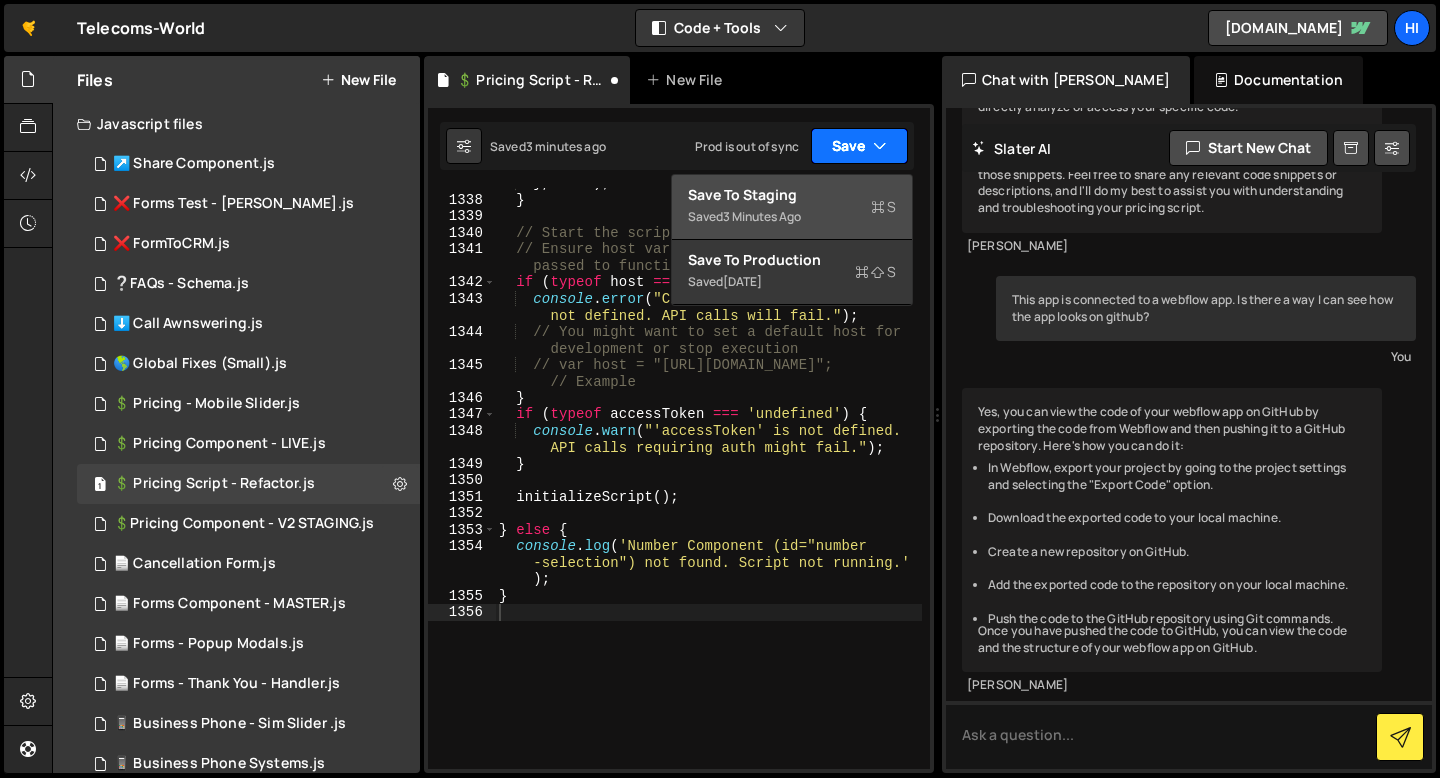 type 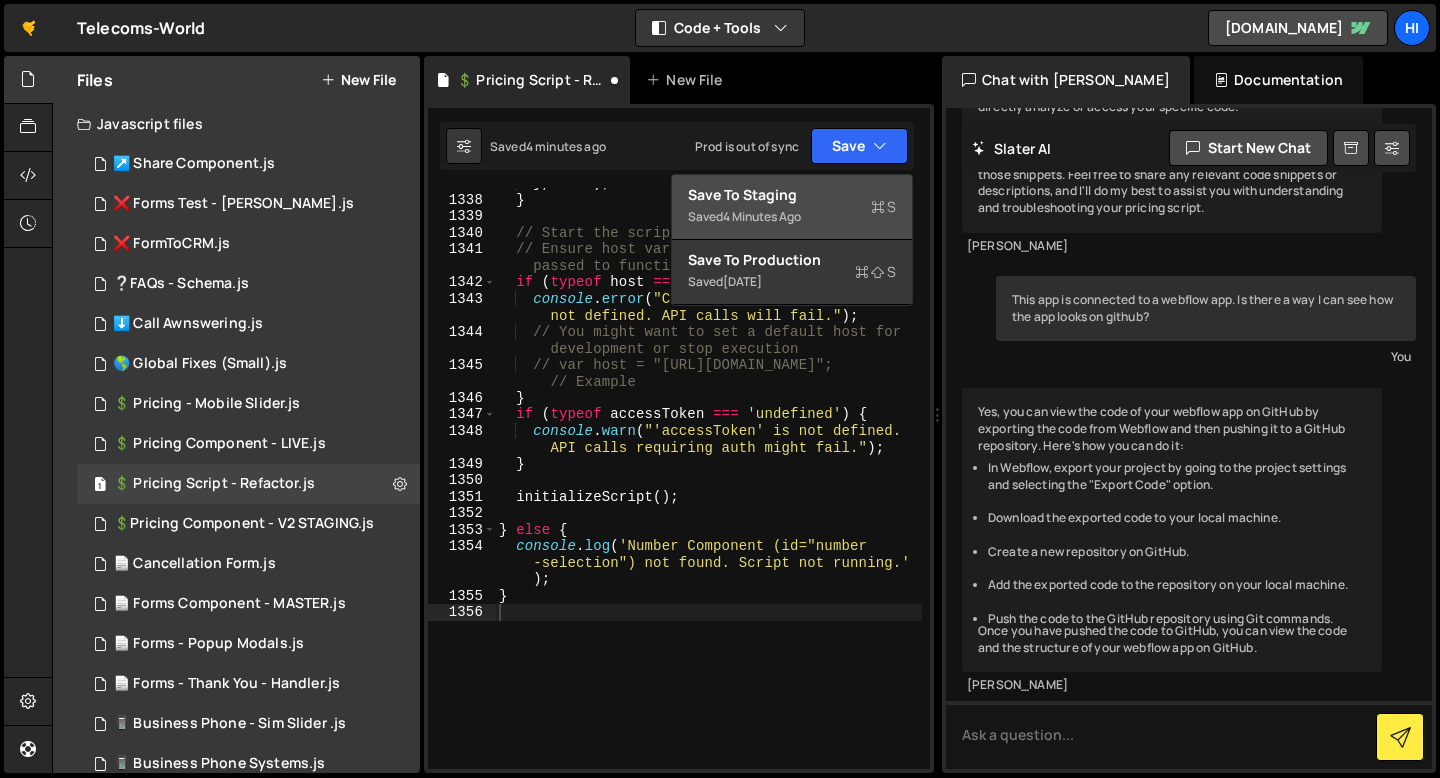 click on "Save to Staging
S" at bounding box center (792, 195) 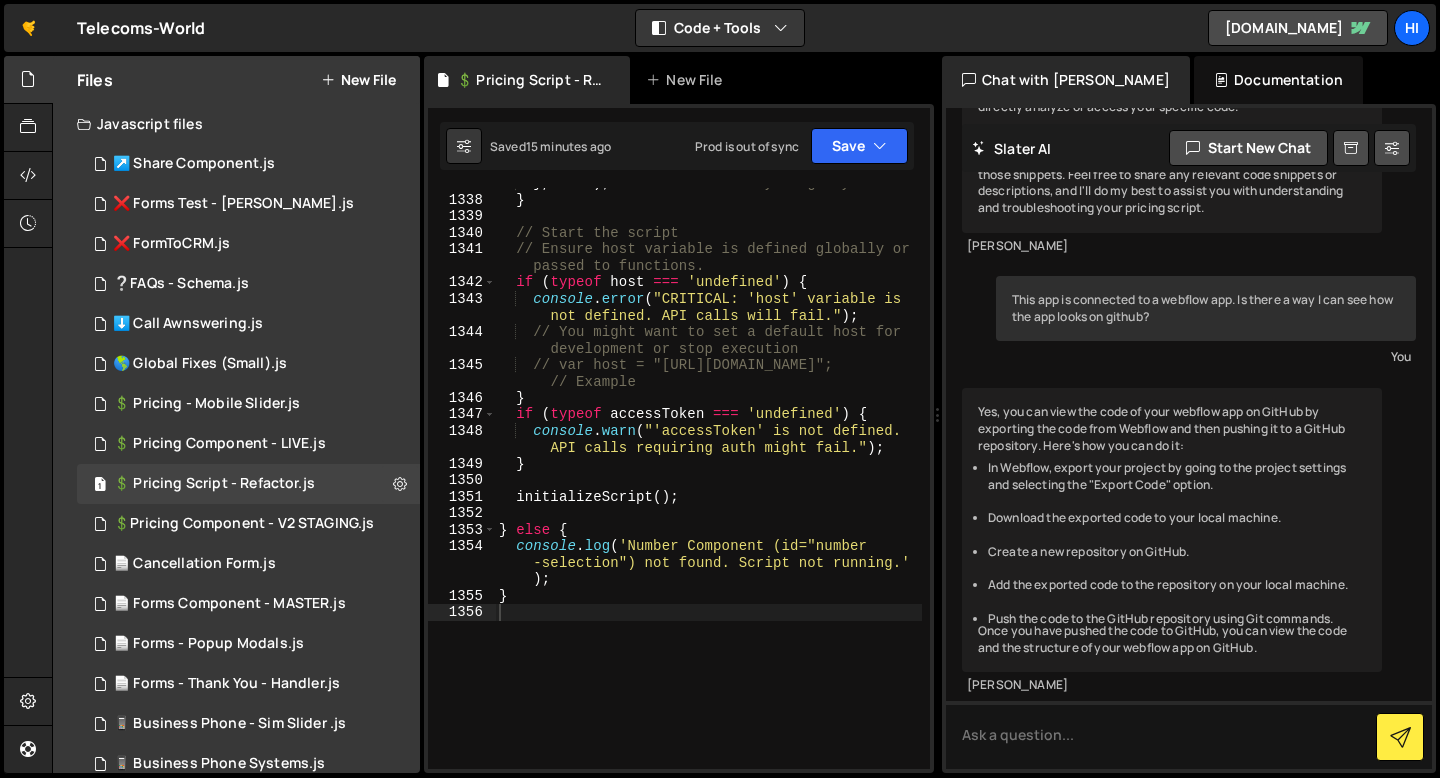 click on "} ,   1000 ) ;   // Increased delay slightly    }    // Start the script    // Ensure host variable is defined globally or       passed to functions.    if   ( typeof   host   ===   'undefined' )   {       console . error ( "CRITICAL: 'host' variable is         not defined. API calls will fail." ) ;       // You might want to set a default host for         development or stop execution       // var host = "[URL][DOMAIN_NAME]";         // Example    }    if   ( typeof   accessToken   ===   'undefined' )   {       console . warn ( "'accessToken' is not defined.         API calls requiring auth might fail." ) ;    }    initializeScript ( ) ; }   else   {    console . log ( 'Number Component (id="number      -selection") not found. Script not running.'      ) ; }" at bounding box center (708, 482) 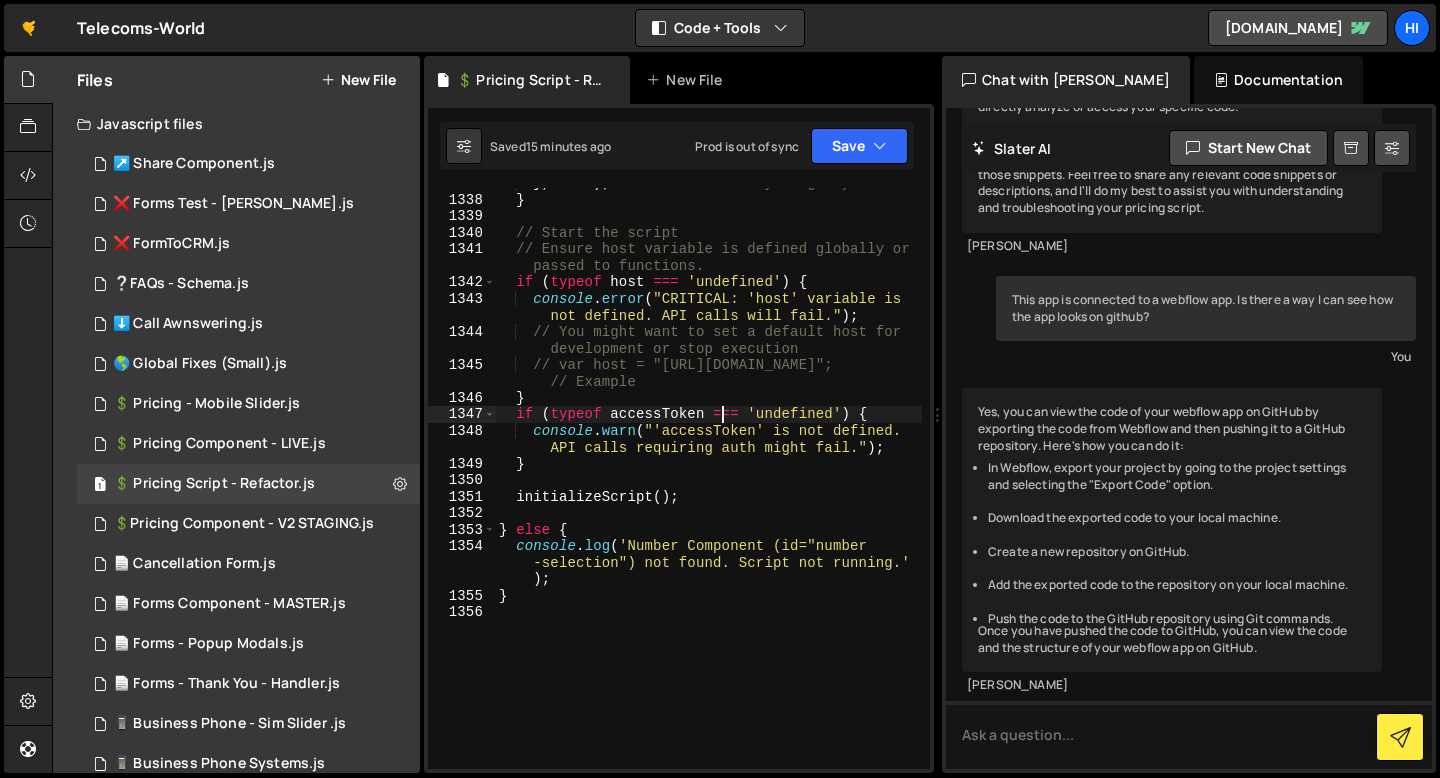 type on "}" 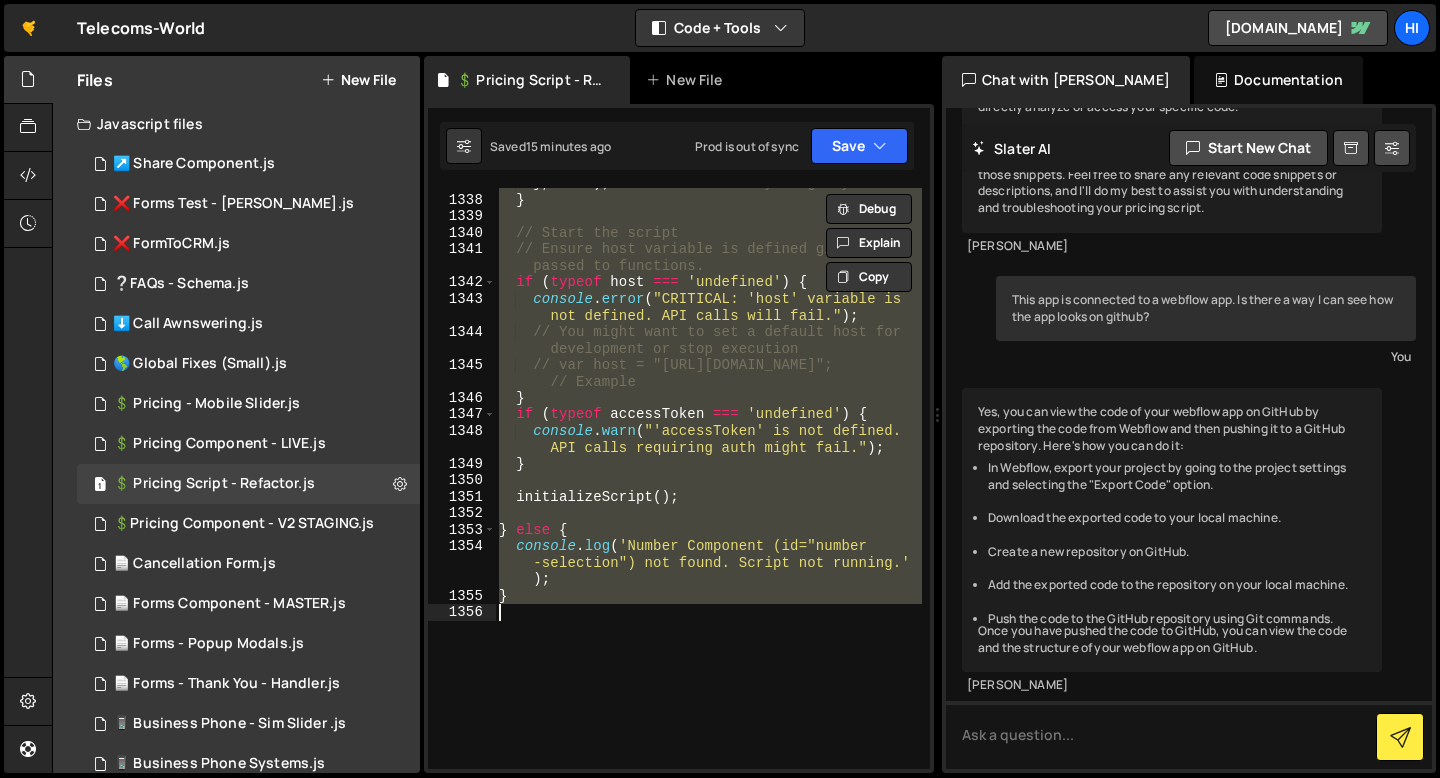 paste 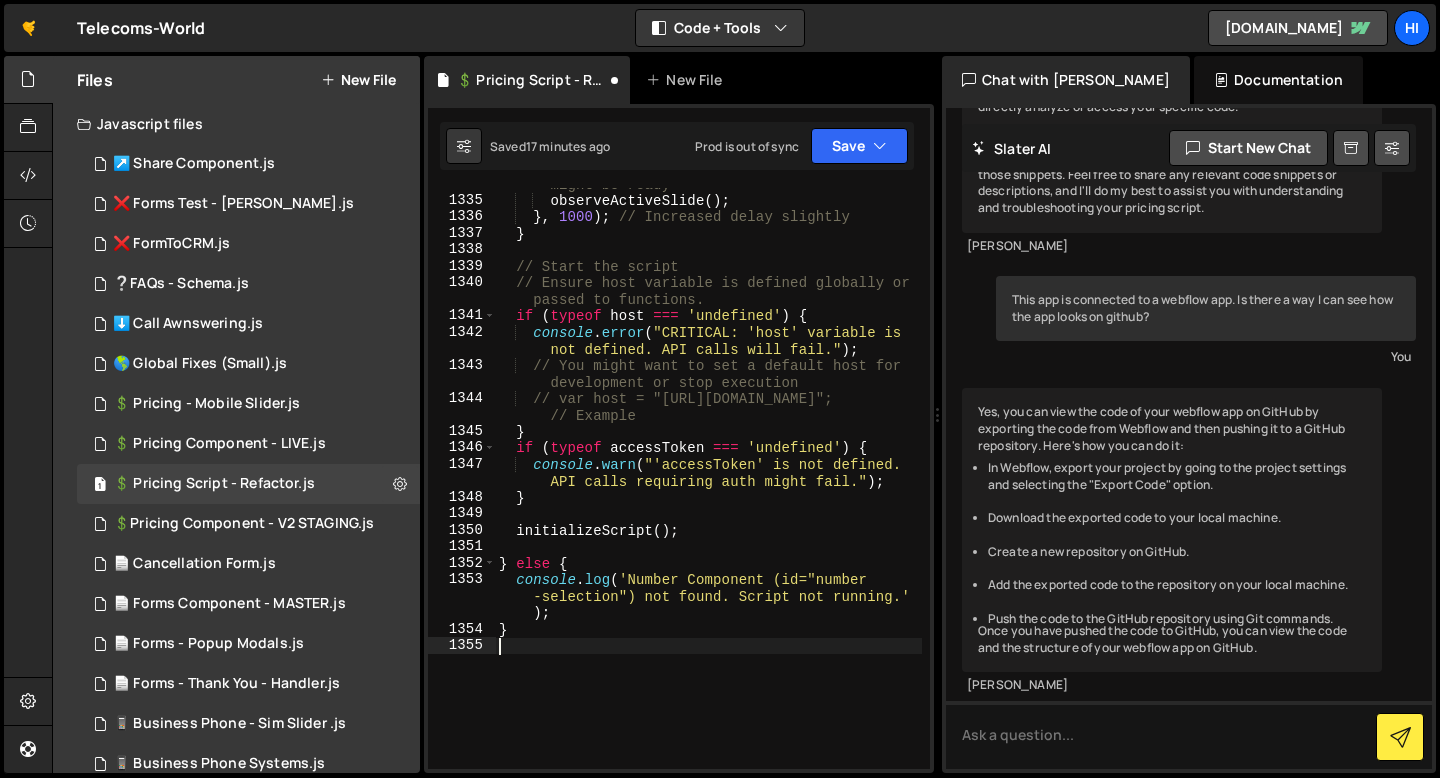click on "setTimeout (( )   =>   {   // Delay to ensure swiper         might be ready          observeActiveSlide ( ) ;       } ,   1000 ) ;   // Increased delay slightly    }    // Start the script    // Ensure host variable is defined globally or       passed to functions.    if   ( typeof   host   ===   'undefined' )   {       console . error ( "CRITICAL: 'host' variable is         not defined. API calls will fail." ) ;       // You might want to set a default host for         development or stop execution       // var host = "[URL][DOMAIN_NAME]";         // Example    }    if   ( typeof   accessToken   ===   'undefined' )   {       console . warn ( "'accessToken' is not defined.         API calls requiring auth might fail." ) ;    }    initializeScript ( ) ; }   else   {    console . log ( 'Number Component (id="number      -selection") not found. Script not running.'      ) ; }" at bounding box center [708, 474] 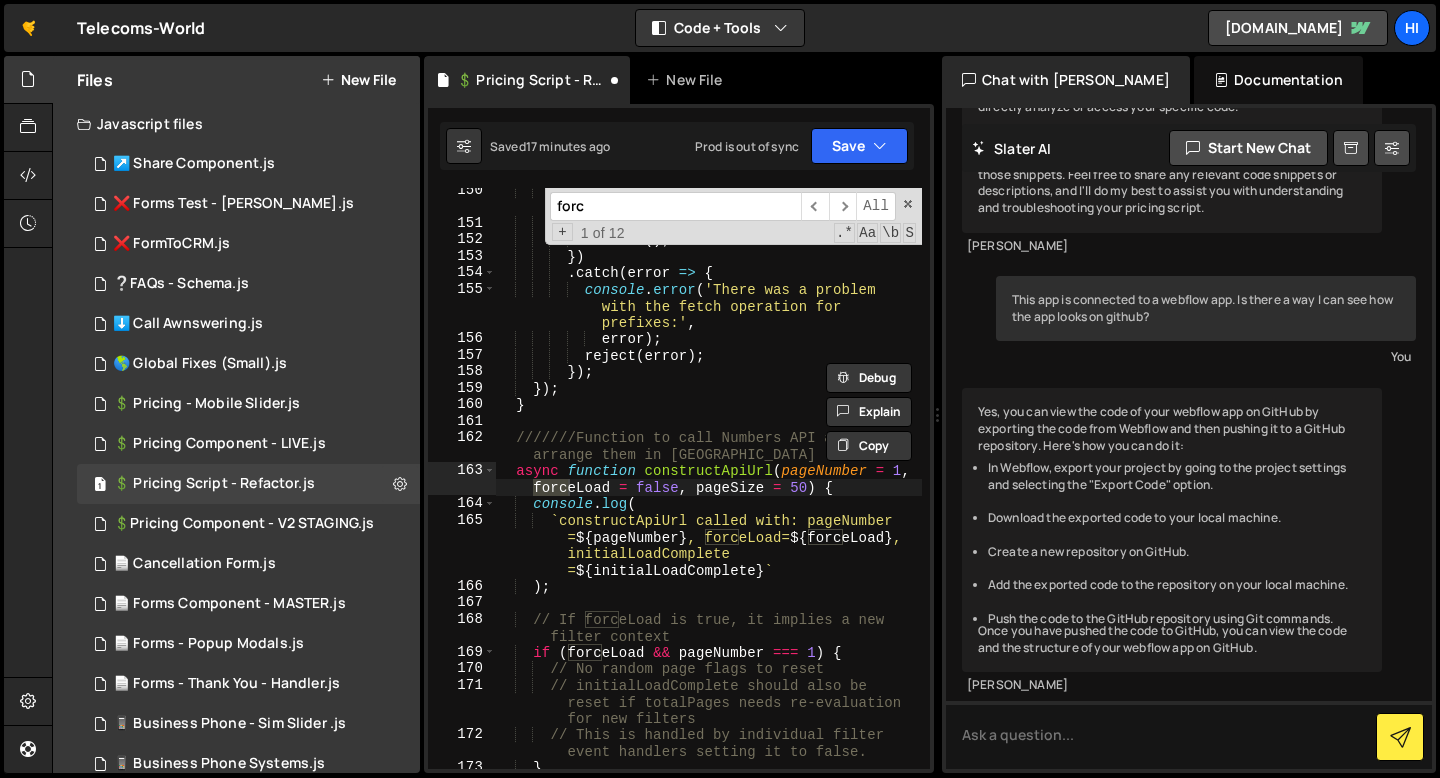 scroll, scrollTop: 3505, scrollLeft: 0, axis: vertical 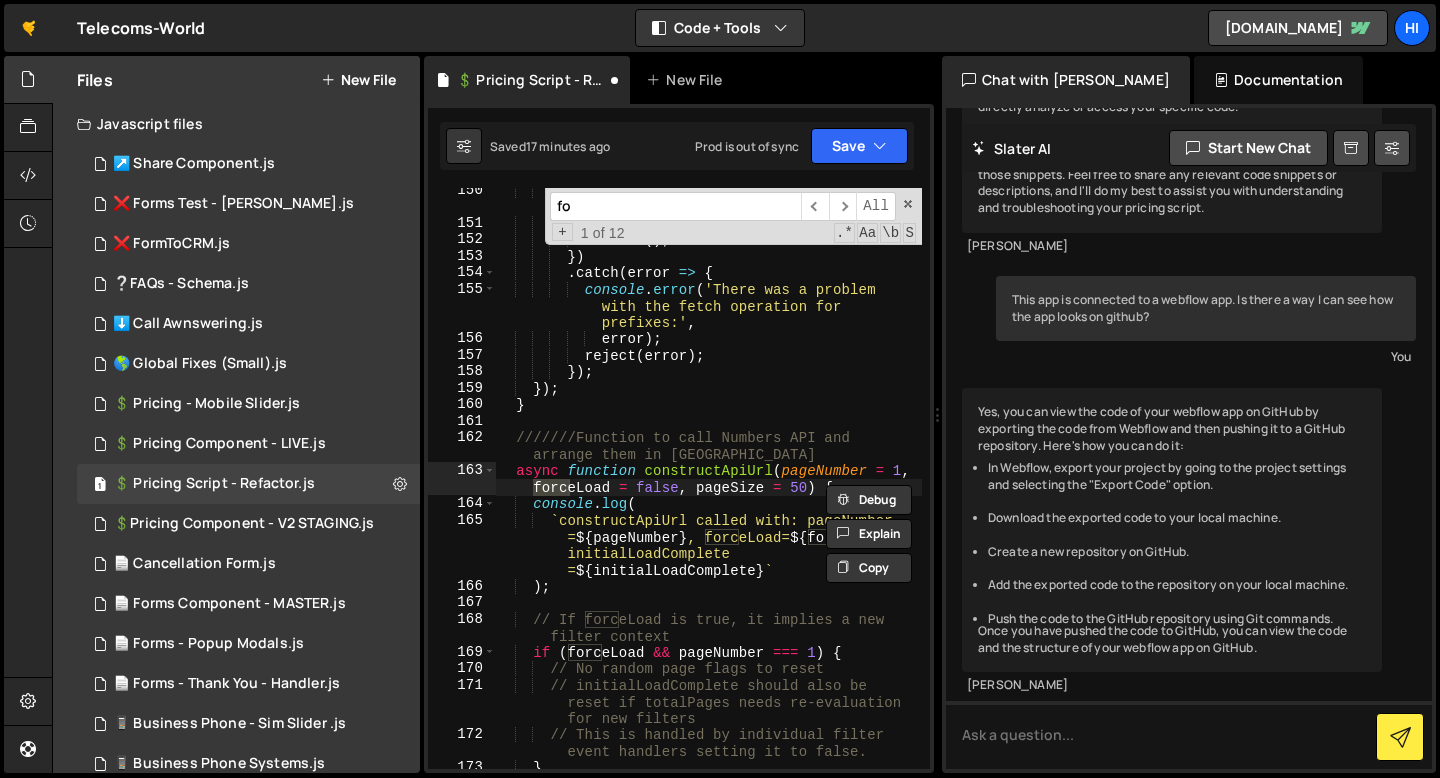 type on "f" 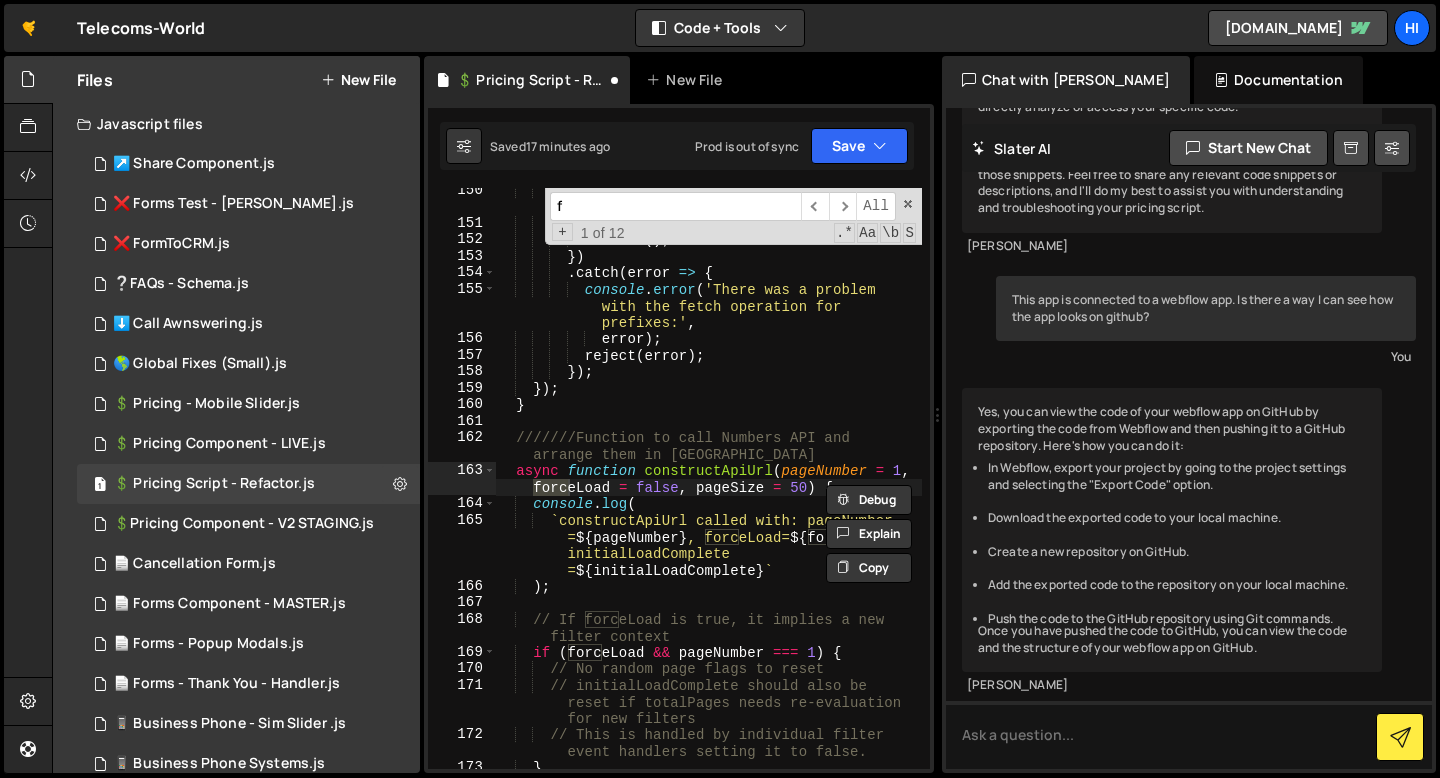 type 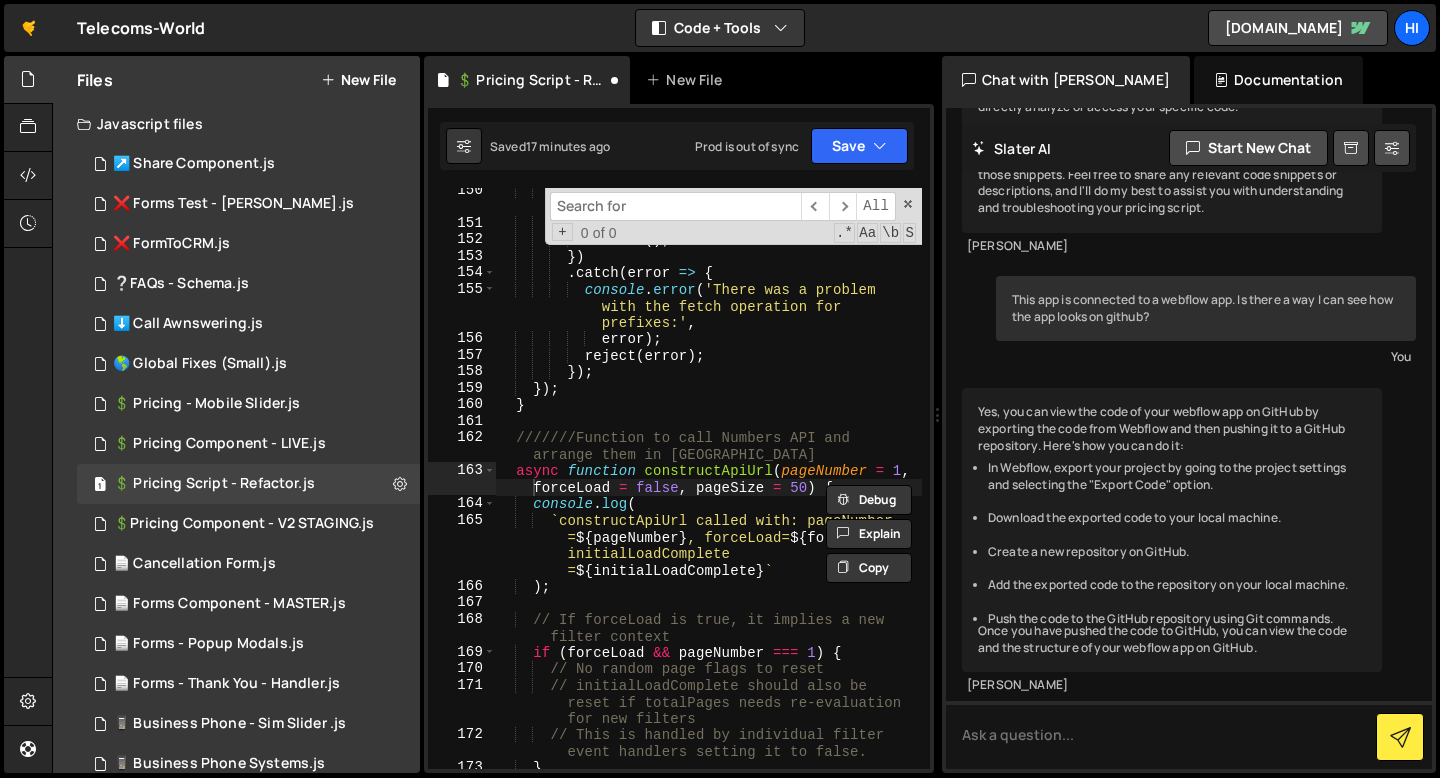type 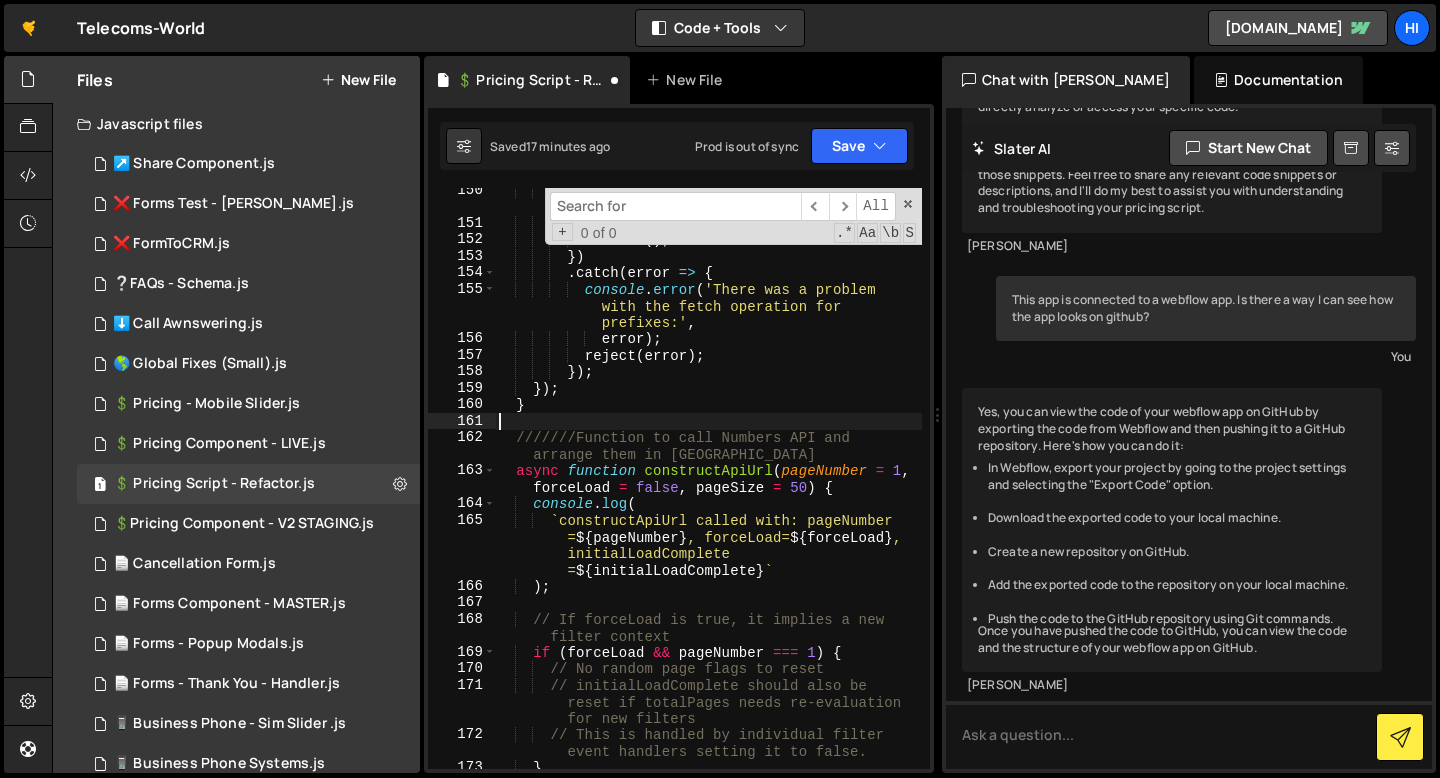 click at bounding box center [675, 206] 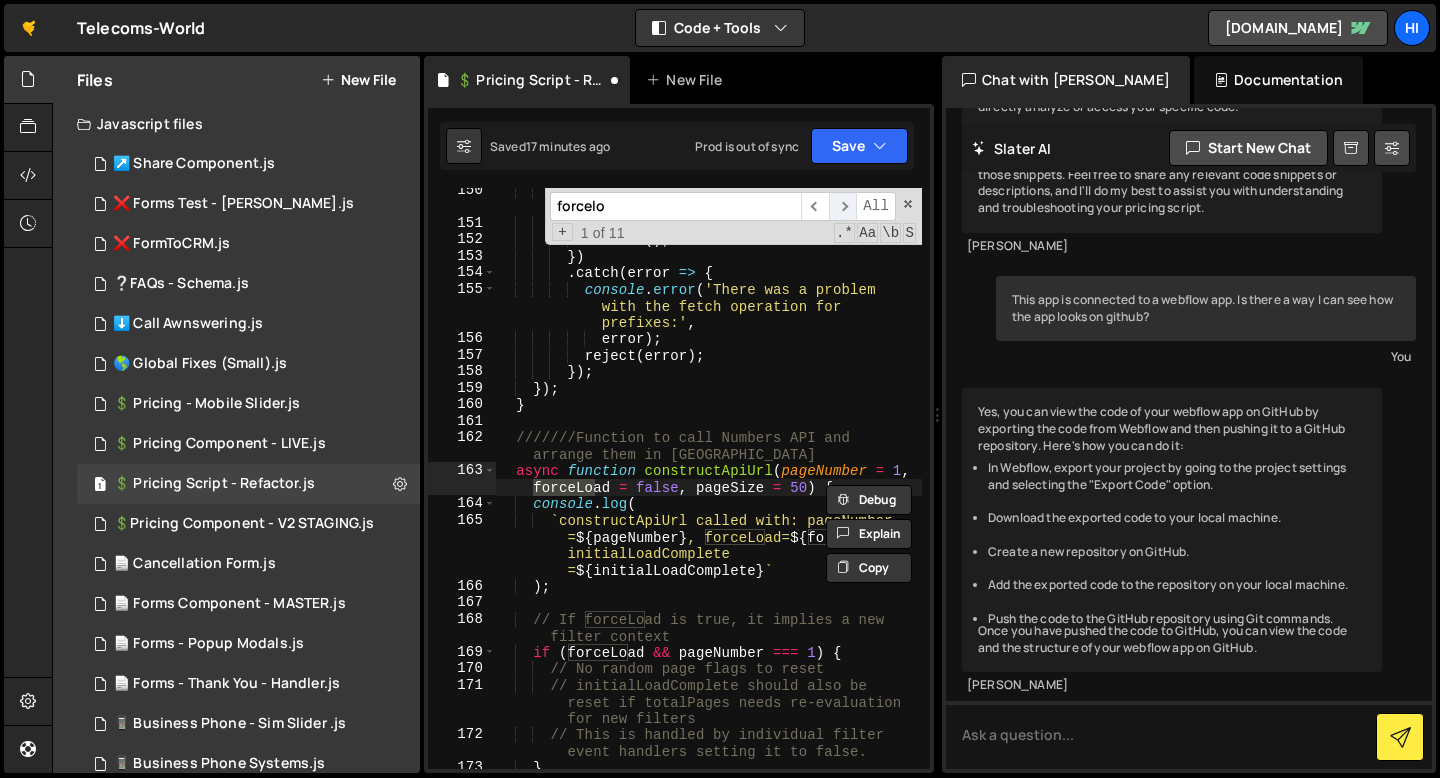 type on "forcelo" 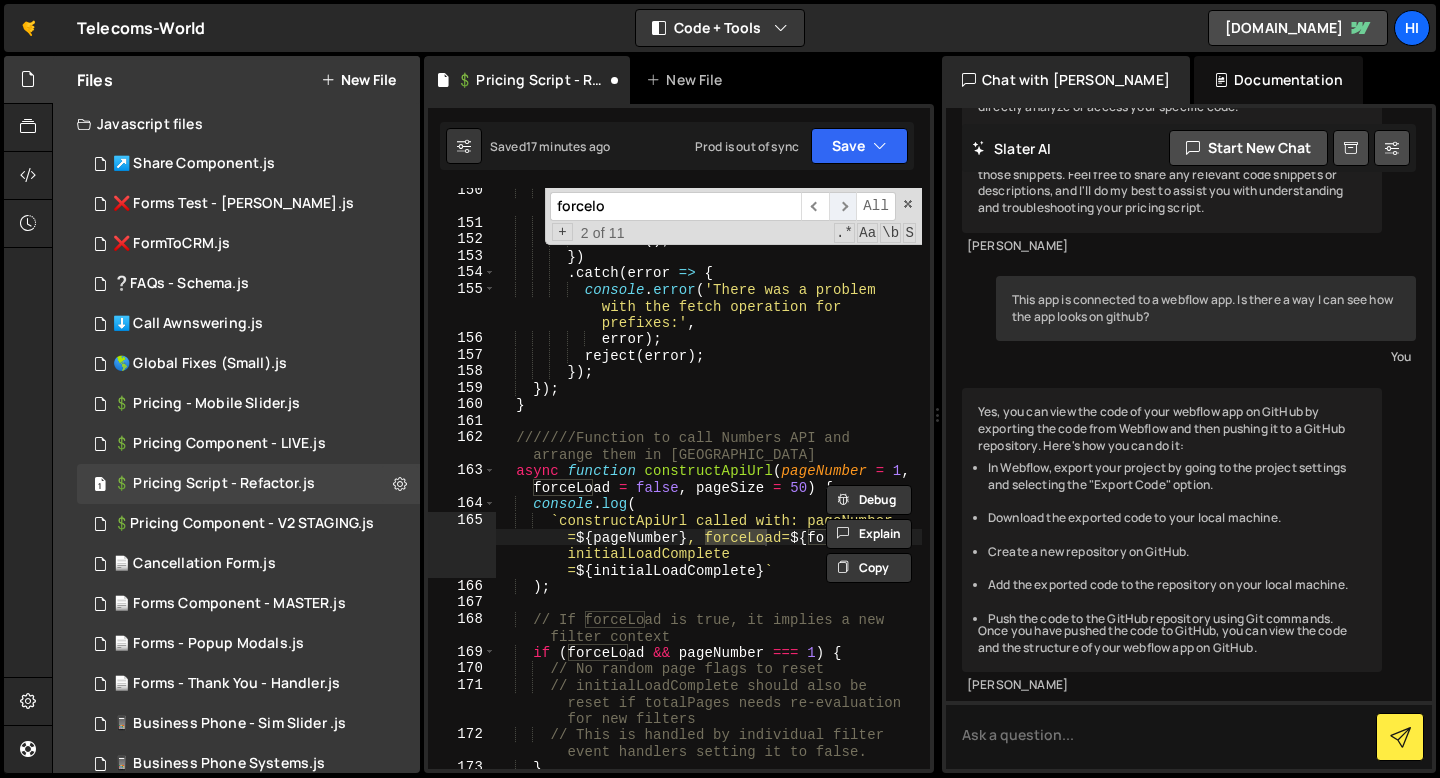 click on "​" at bounding box center (843, 206) 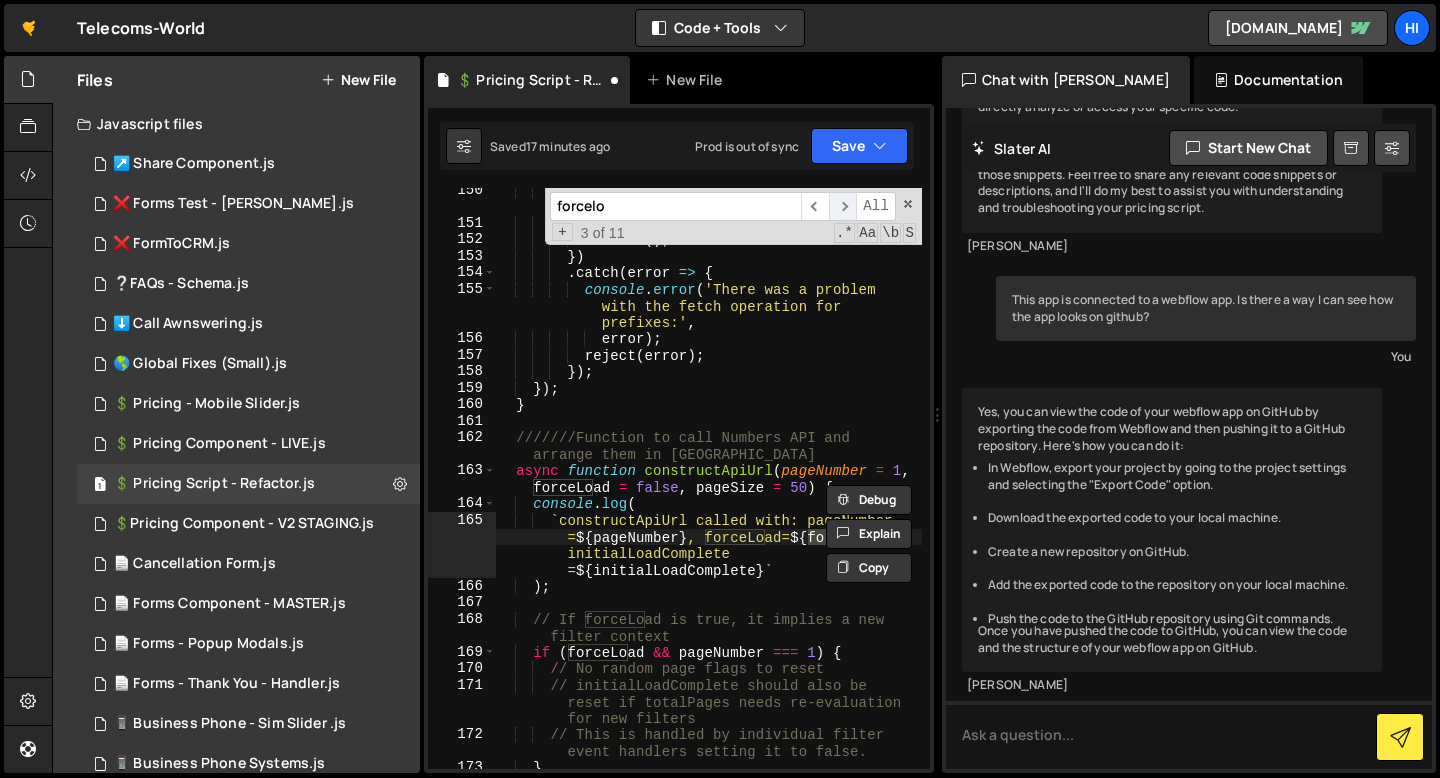 click on "​" at bounding box center [843, 206] 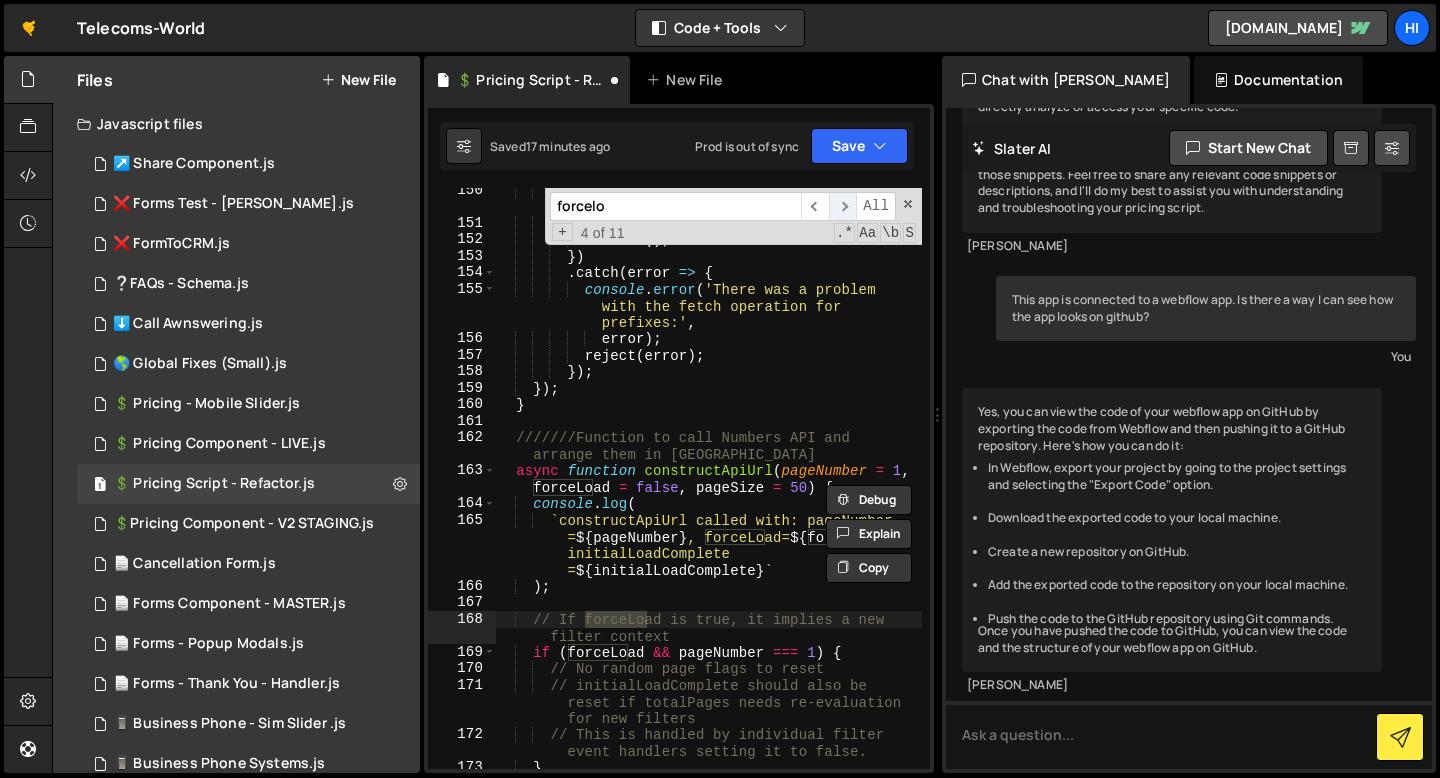 click on "​" at bounding box center [843, 206] 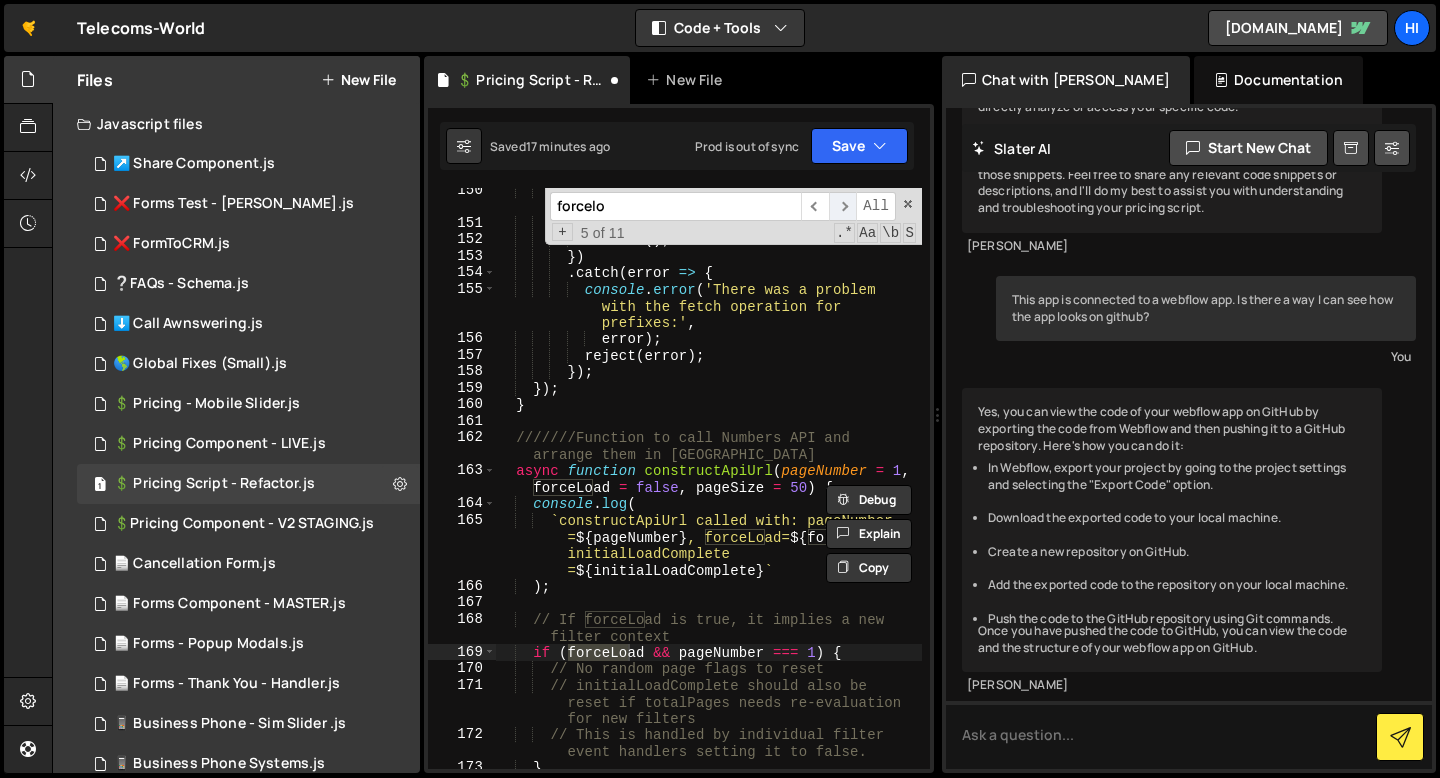click on "​" at bounding box center [843, 206] 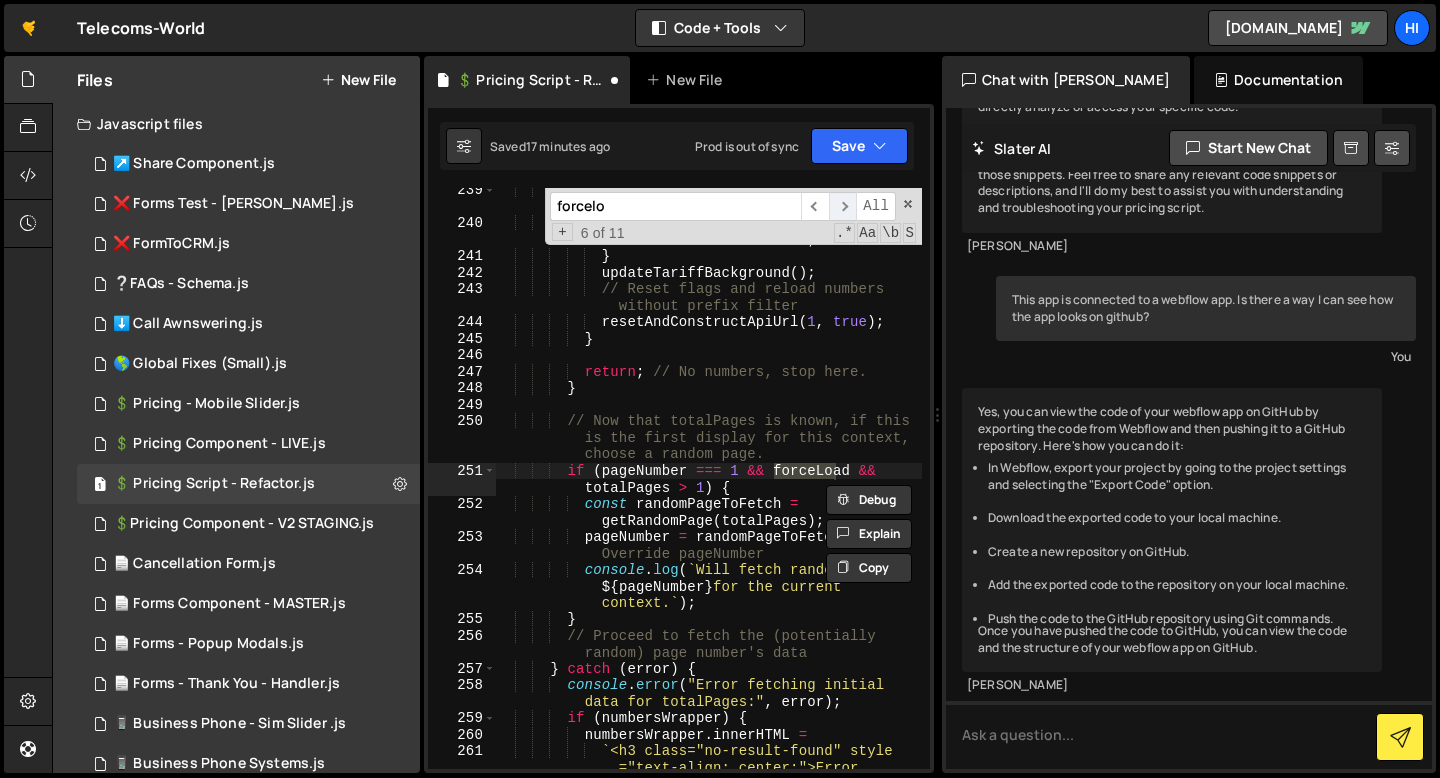 click on "​" at bounding box center [843, 206] 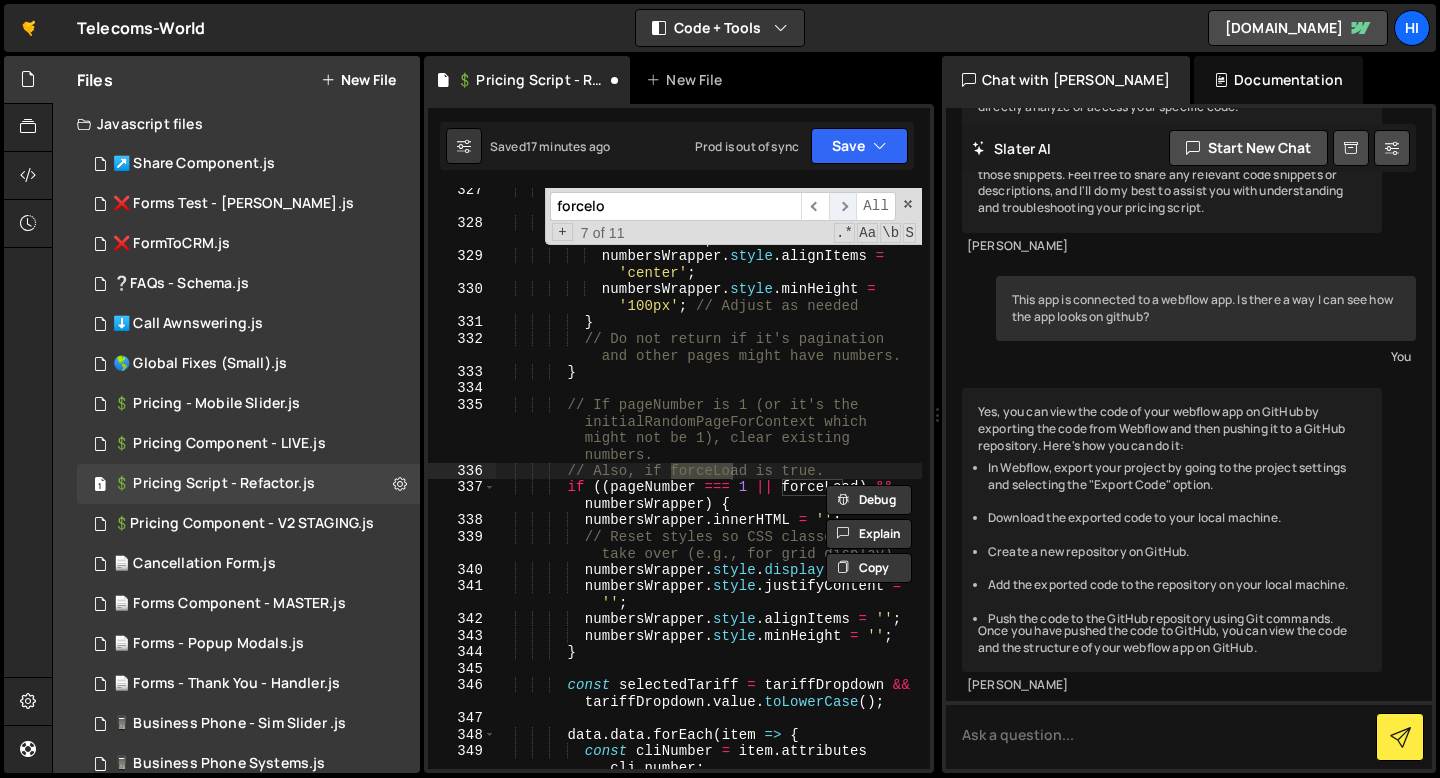 click on "​" at bounding box center [843, 206] 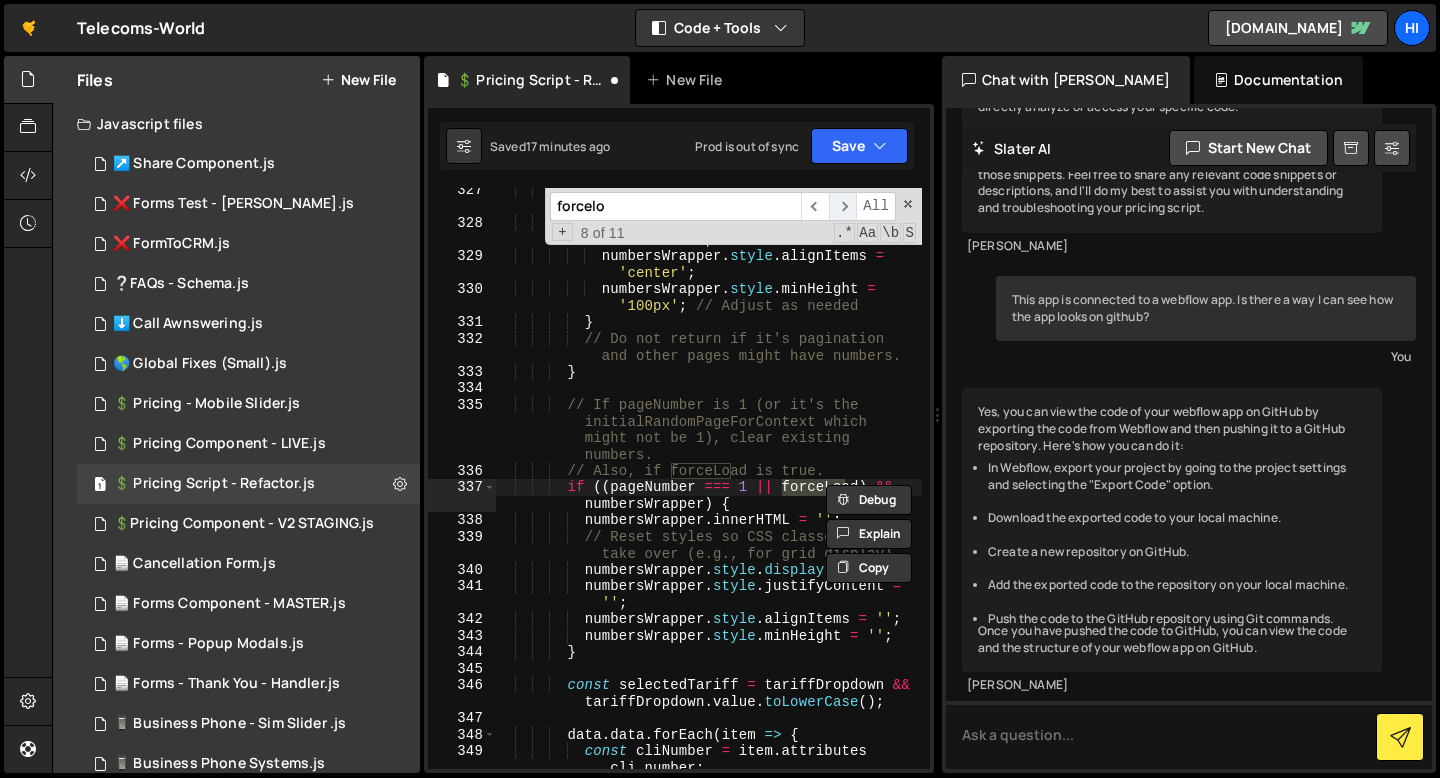 click on "​" at bounding box center [843, 206] 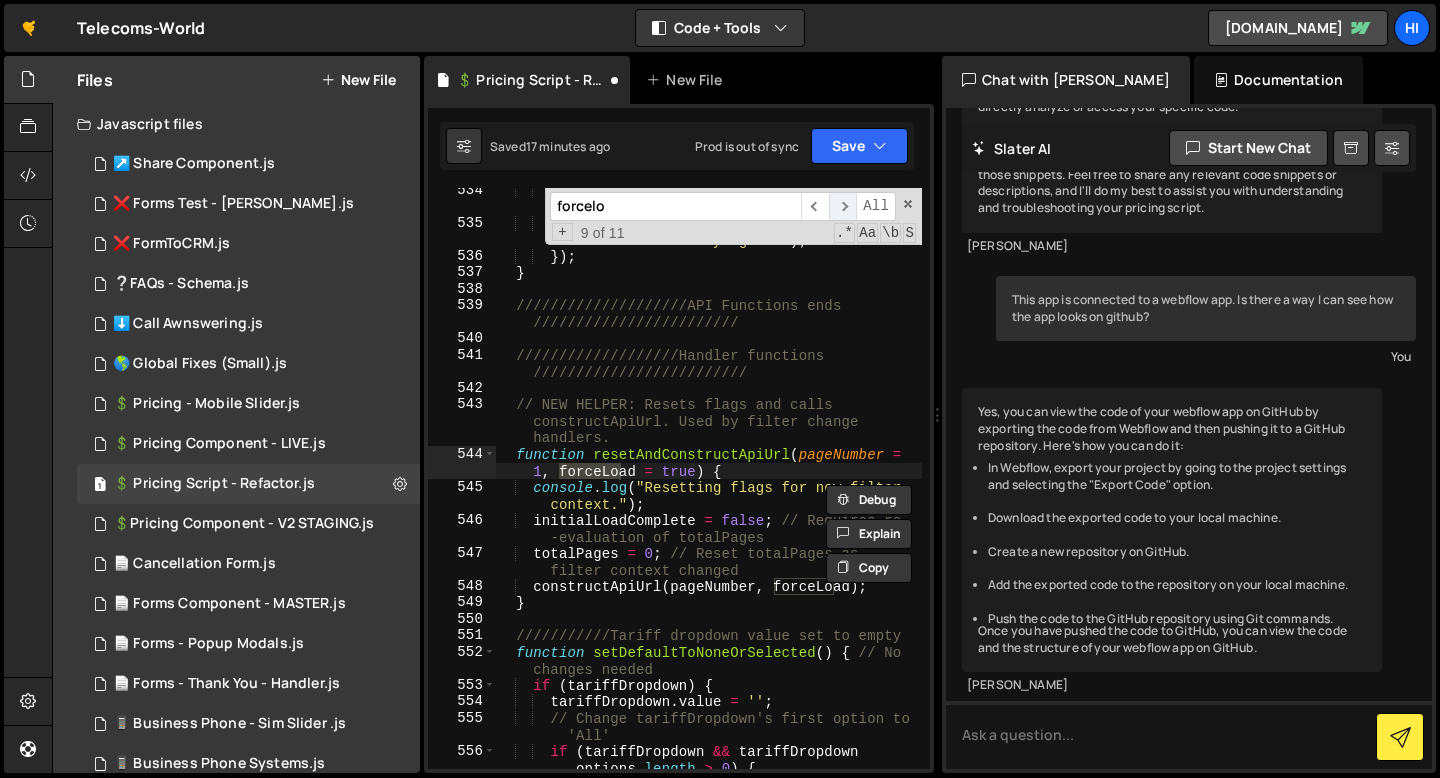 click on "​" at bounding box center [843, 206] 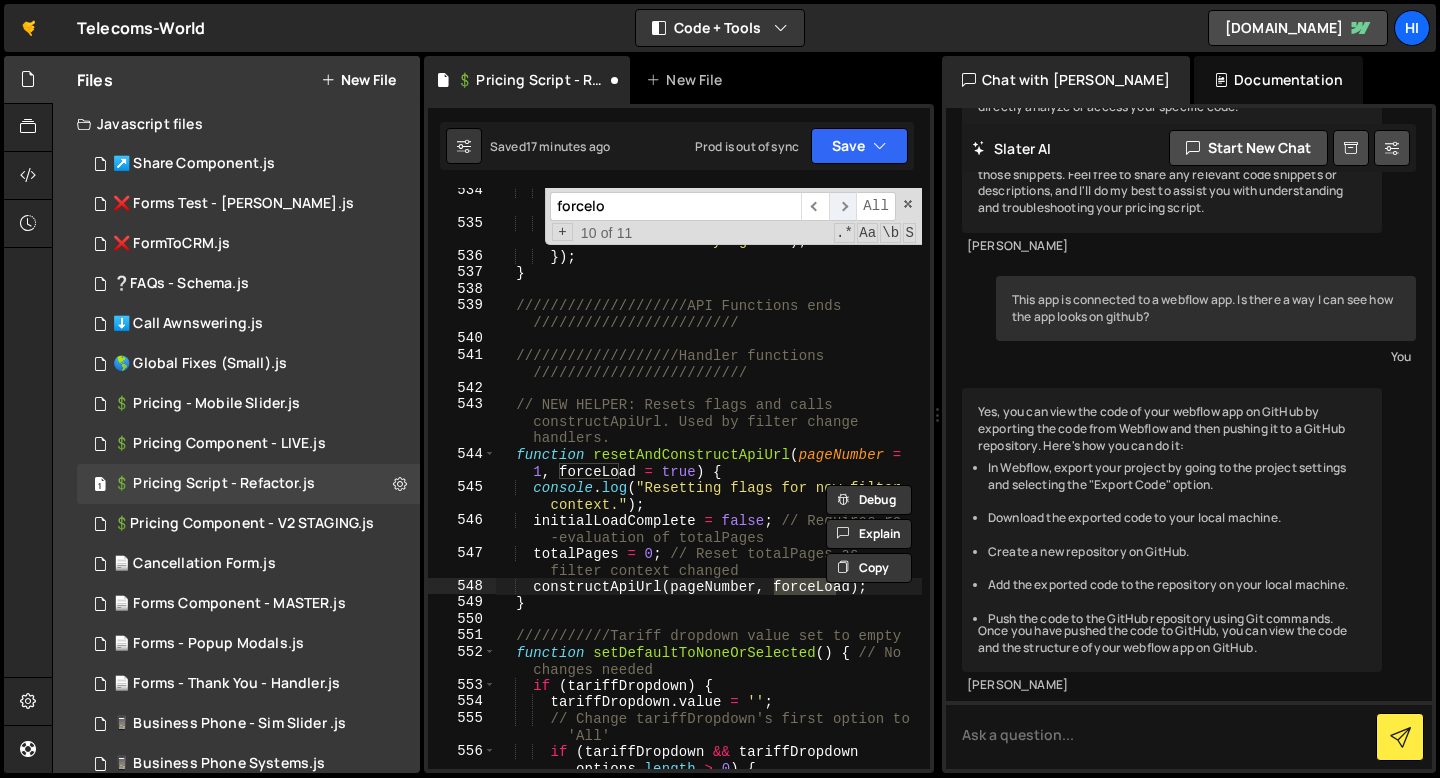 click on "​" at bounding box center (843, 206) 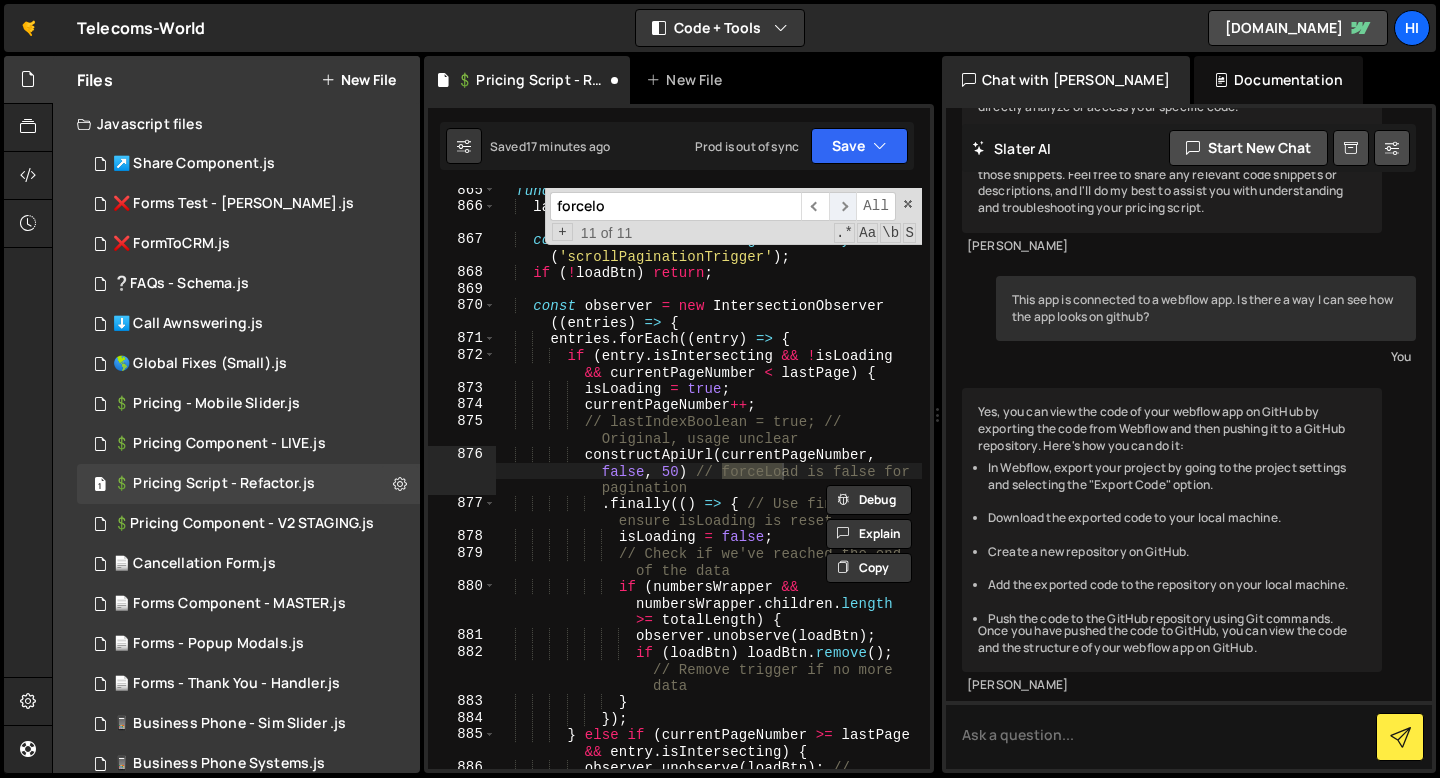 click on "​" at bounding box center [843, 206] 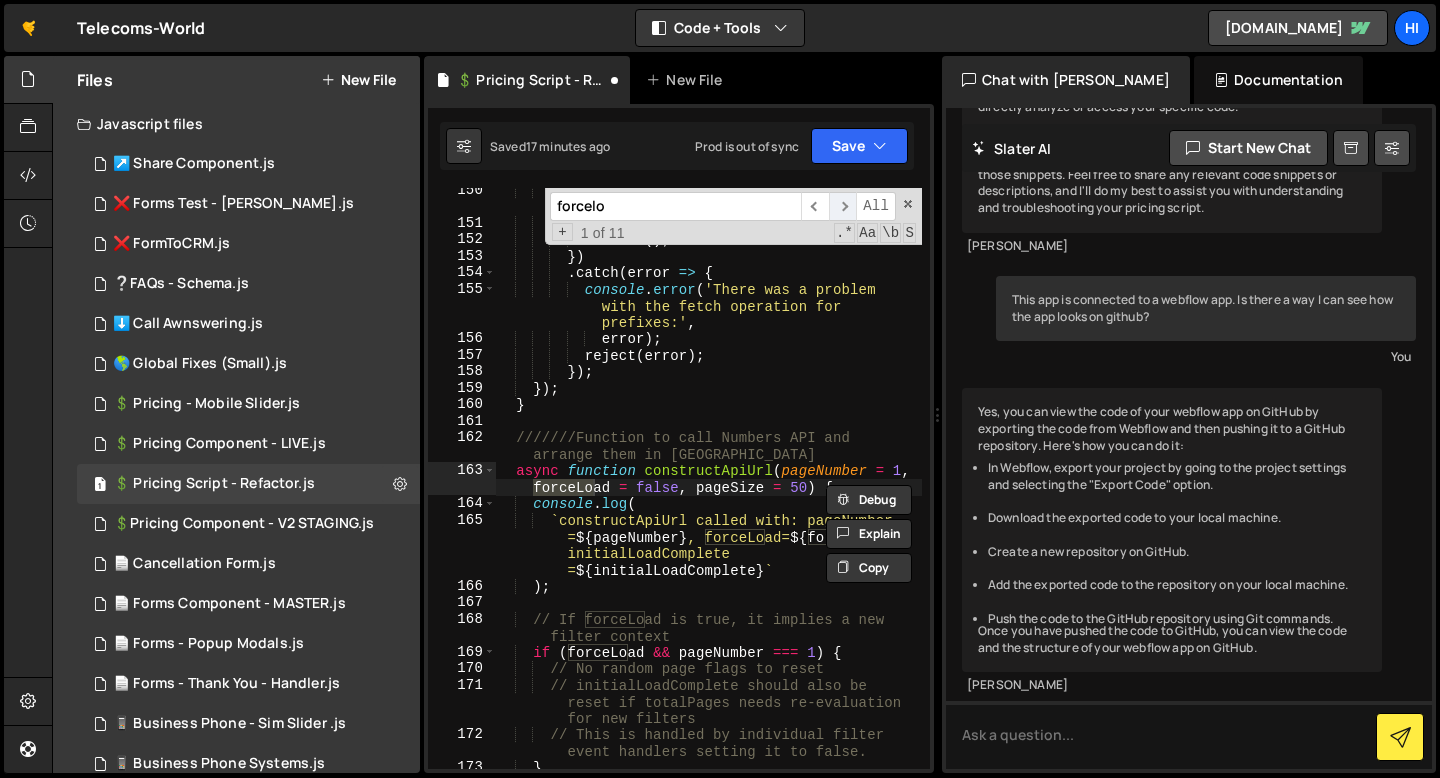 scroll, scrollTop: 3505, scrollLeft: 0, axis: vertical 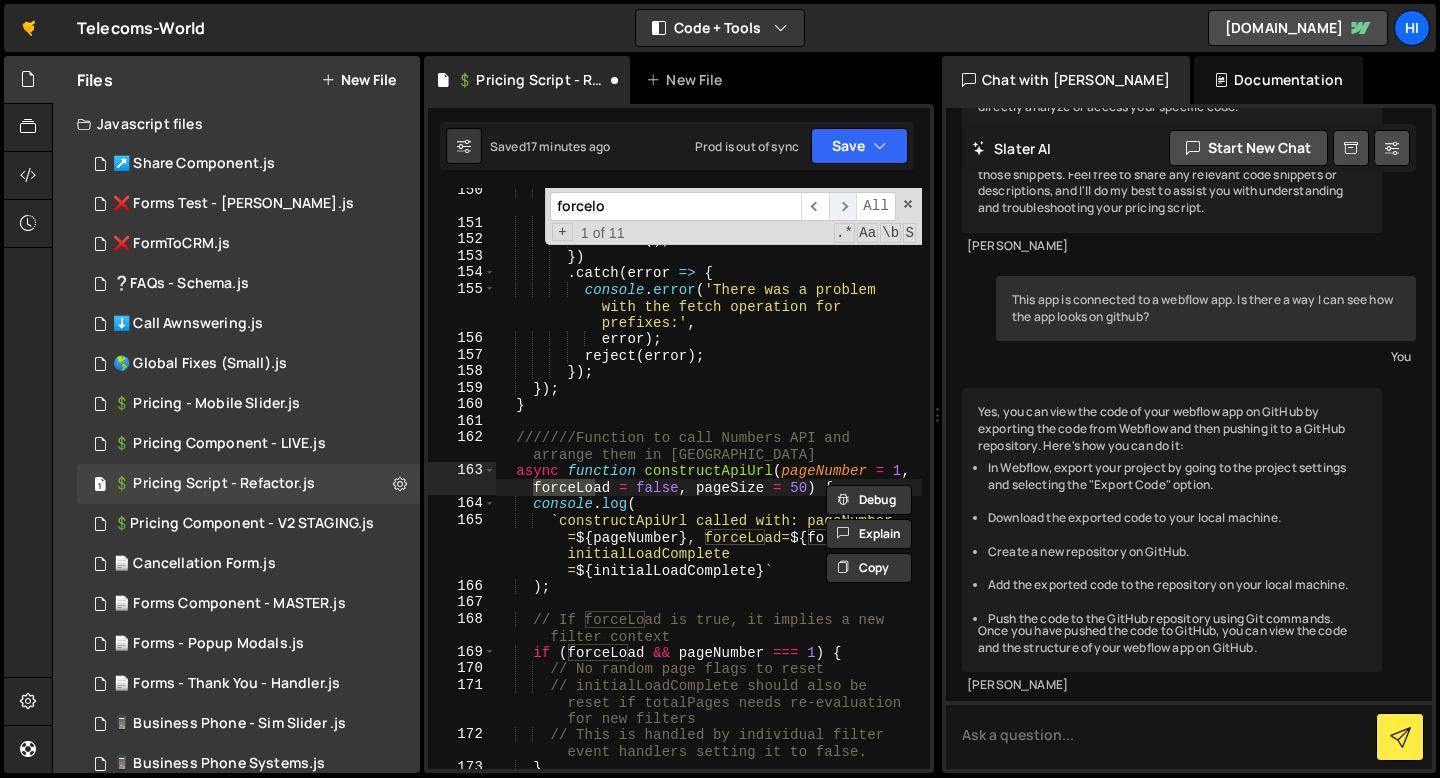 click on "​" at bounding box center [843, 206] 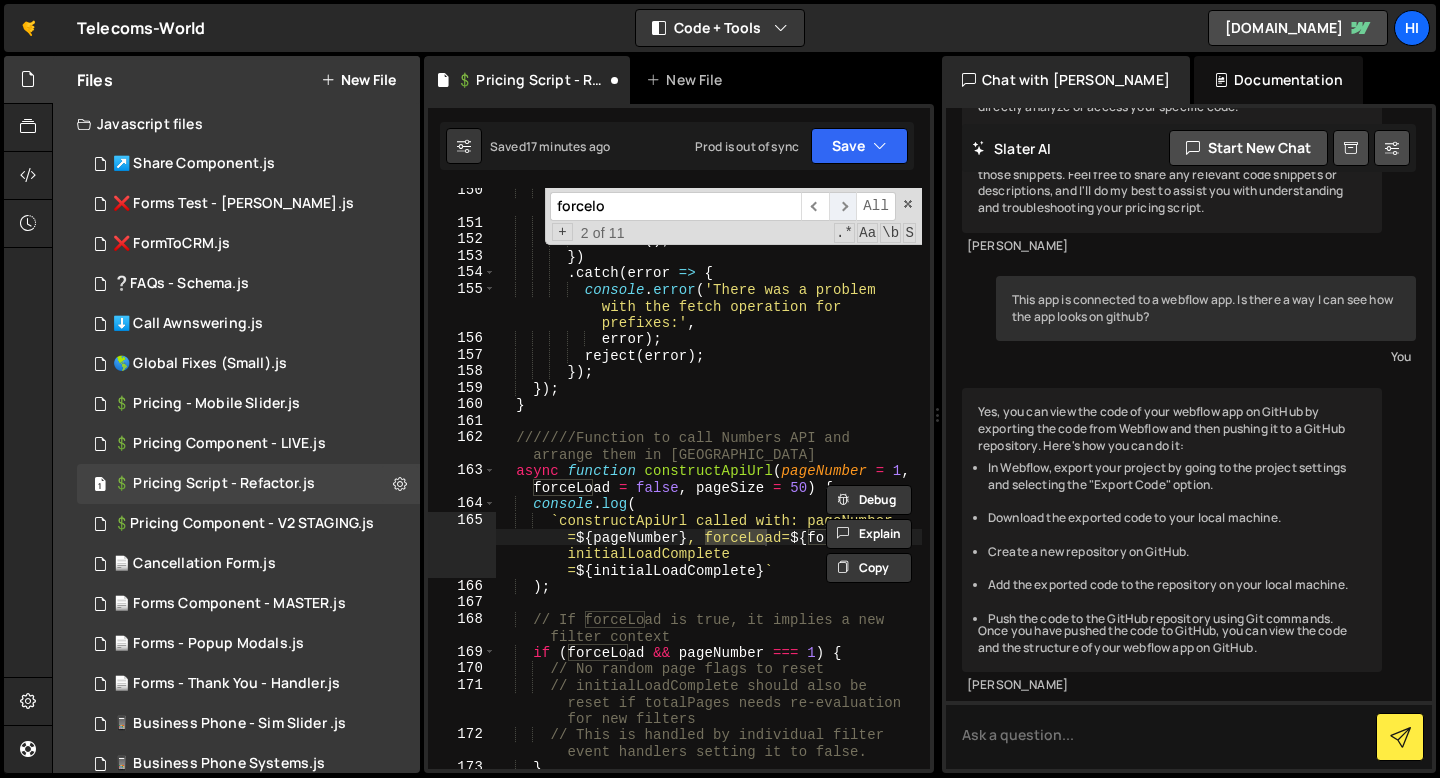 click on "​" at bounding box center (843, 206) 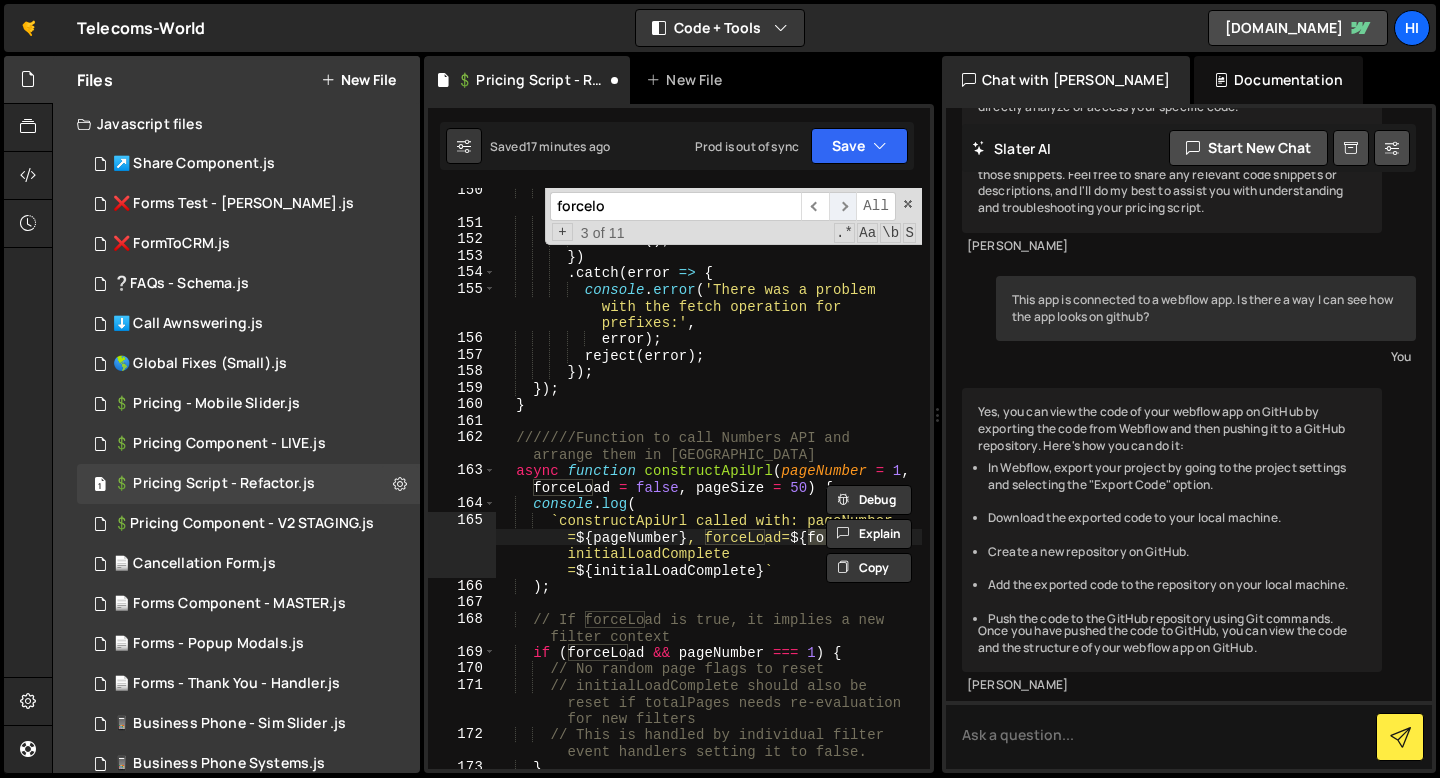 click on "​" at bounding box center [843, 206] 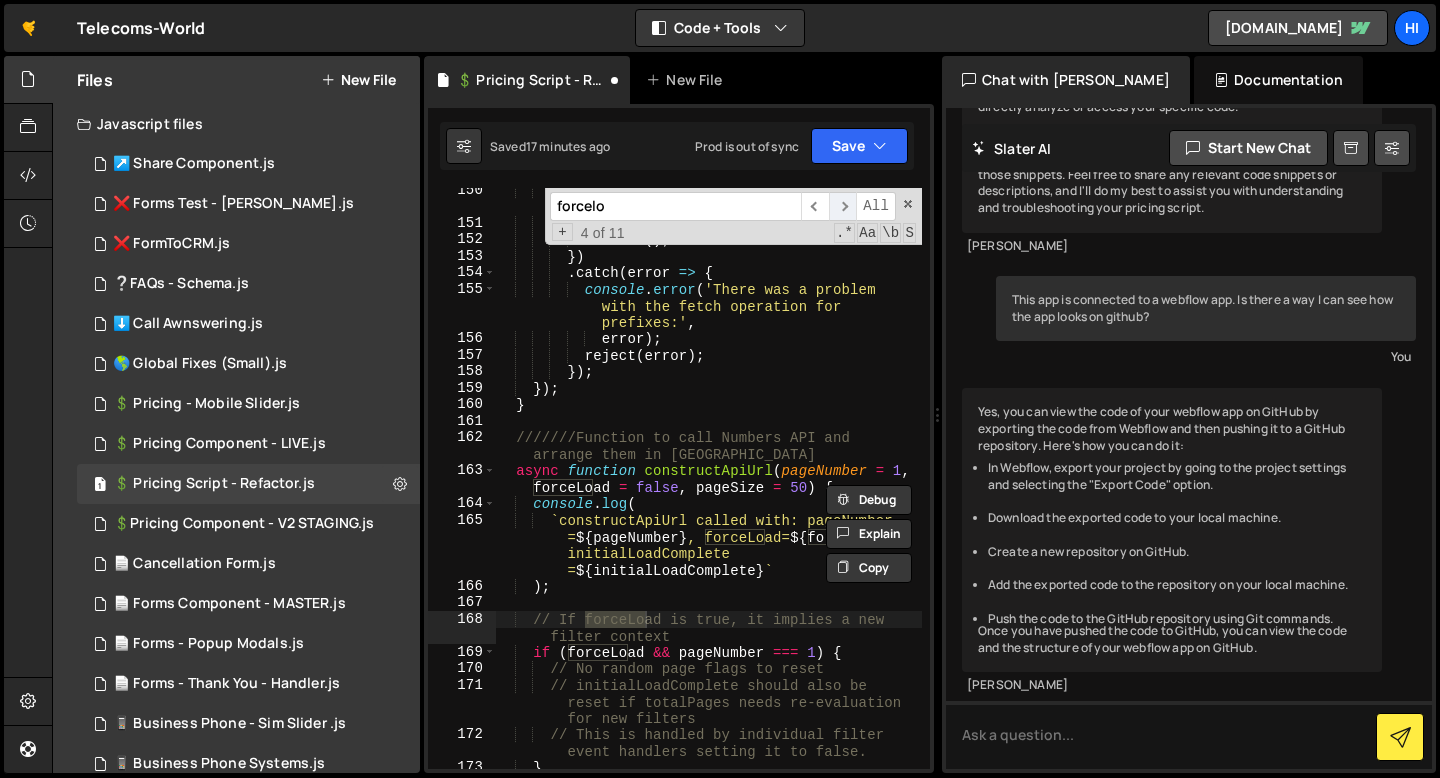 click on "​" at bounding box center (843, 206) 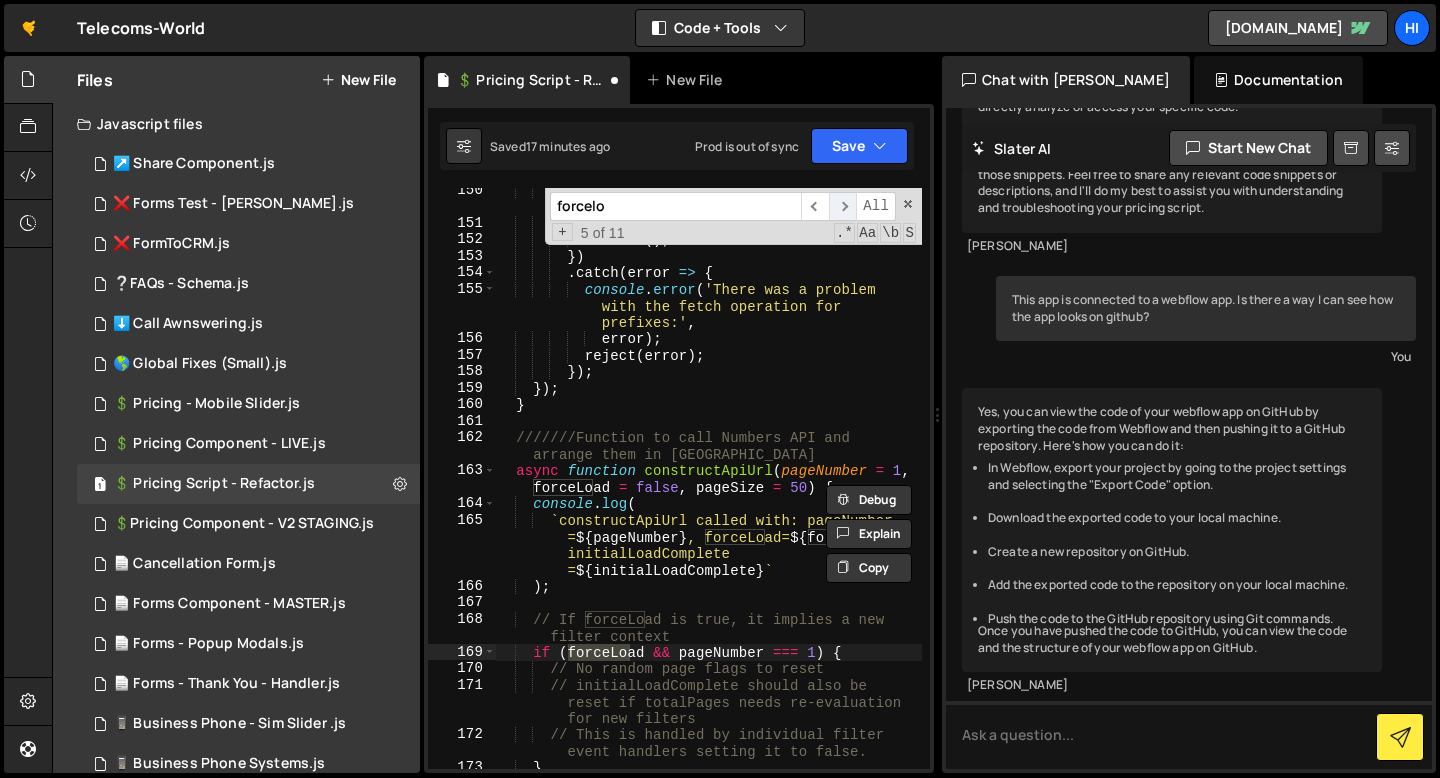click on "​" at bounding box center (843, 206) 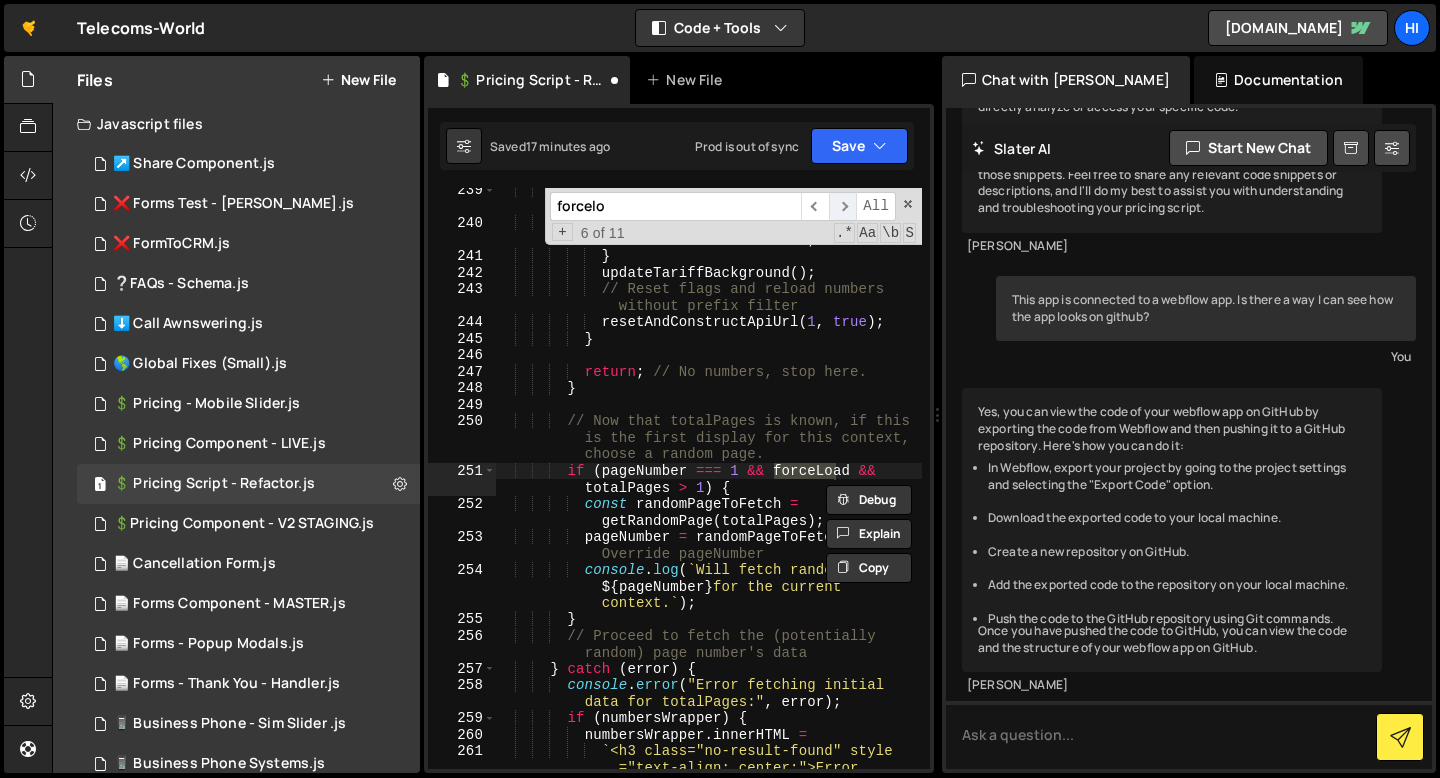 click on "​" at bounding box center (843, 206) 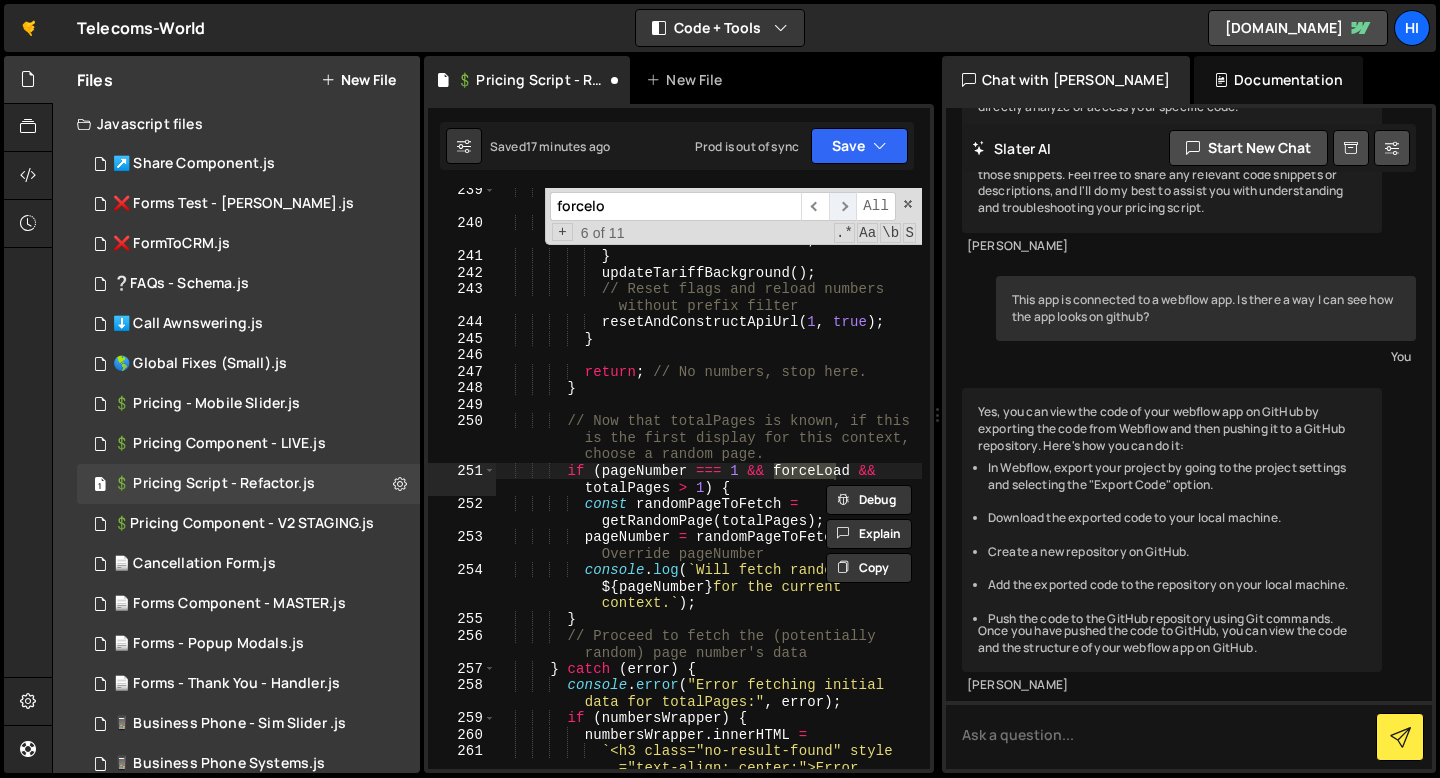 scroll, scrollTop: 8035, scrollLeft: 0, axis: vertical 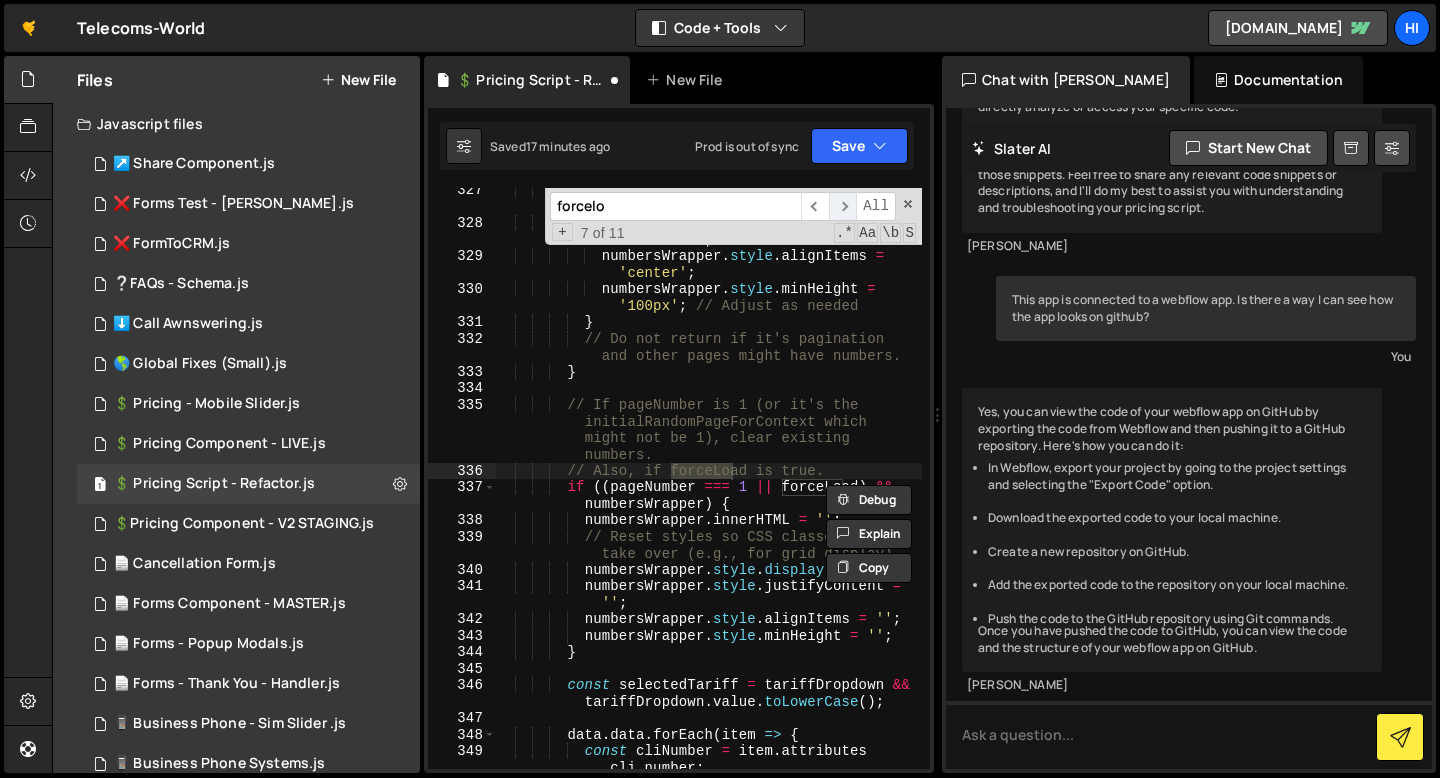 click on "​" at bounding box center (843, 206) 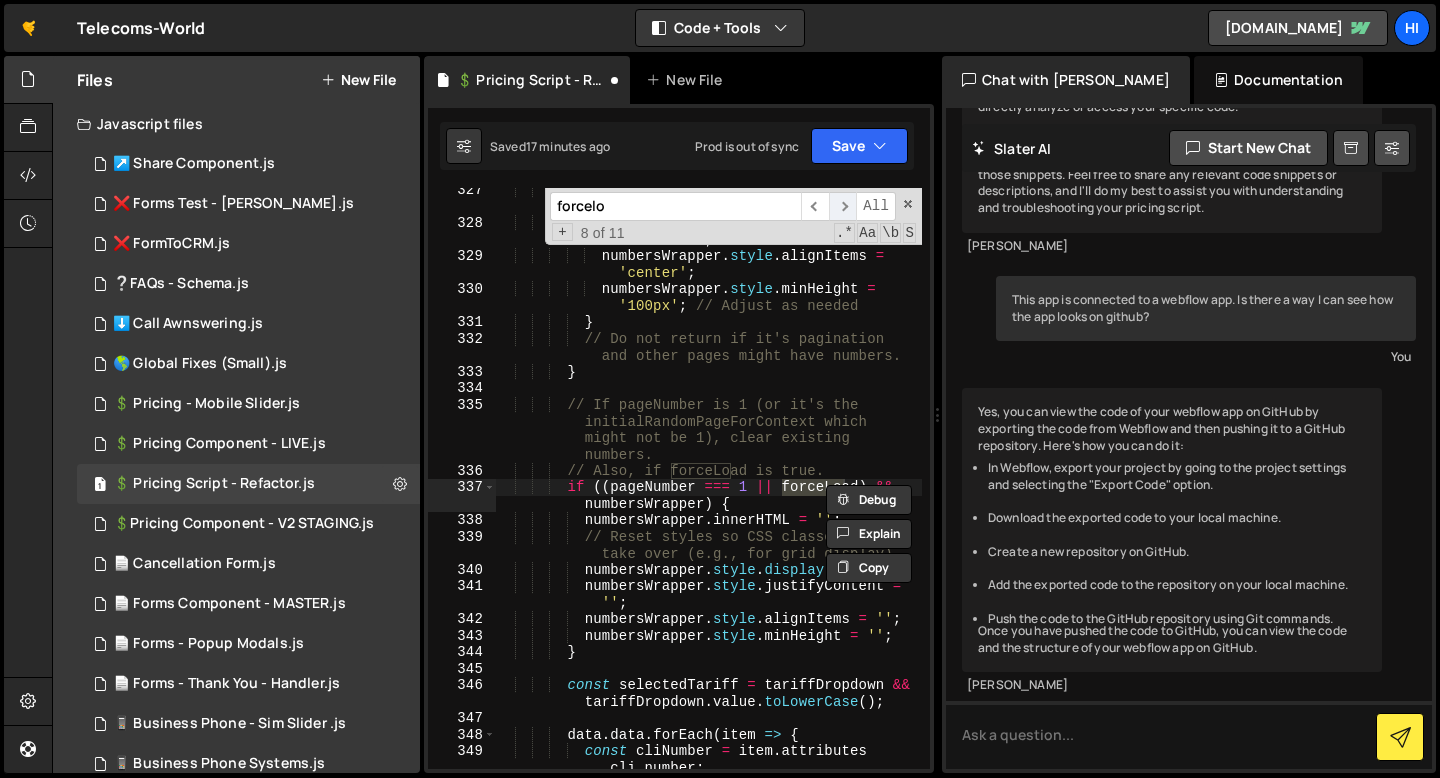 click on "​" at bounding box center (843, 206) 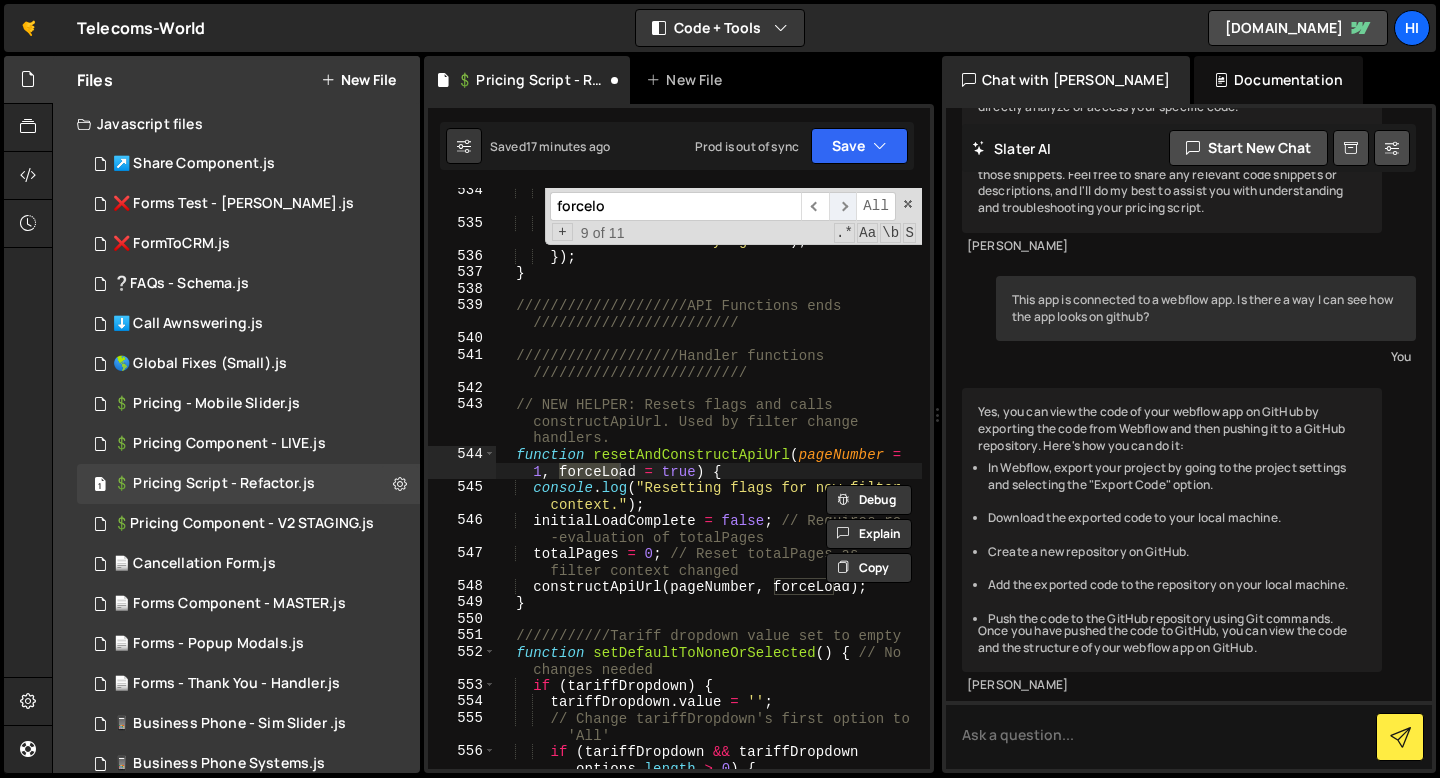 scroll, scrollTop: 13352, scrollLeft: 0, axis: vertical 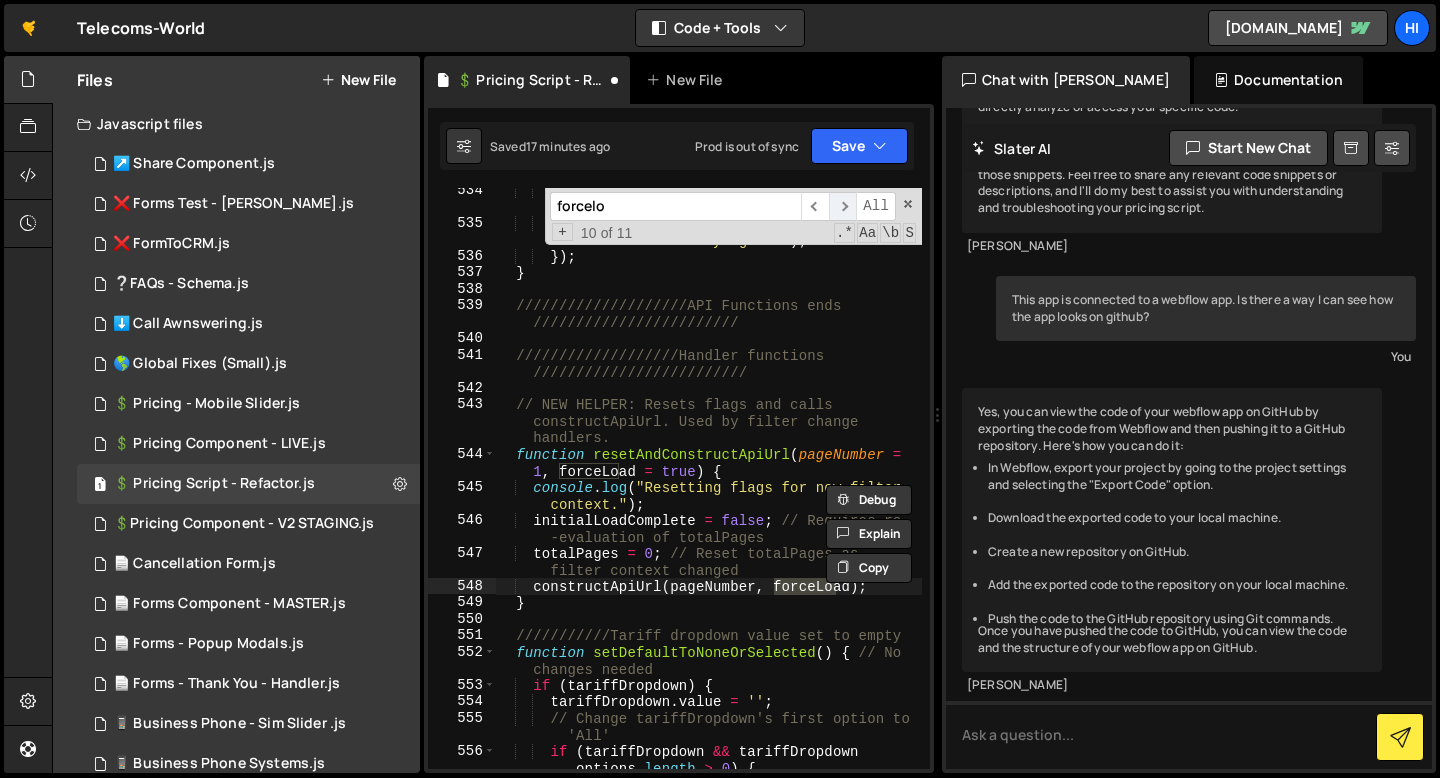 click on "​" at bounding box center [843, 206] 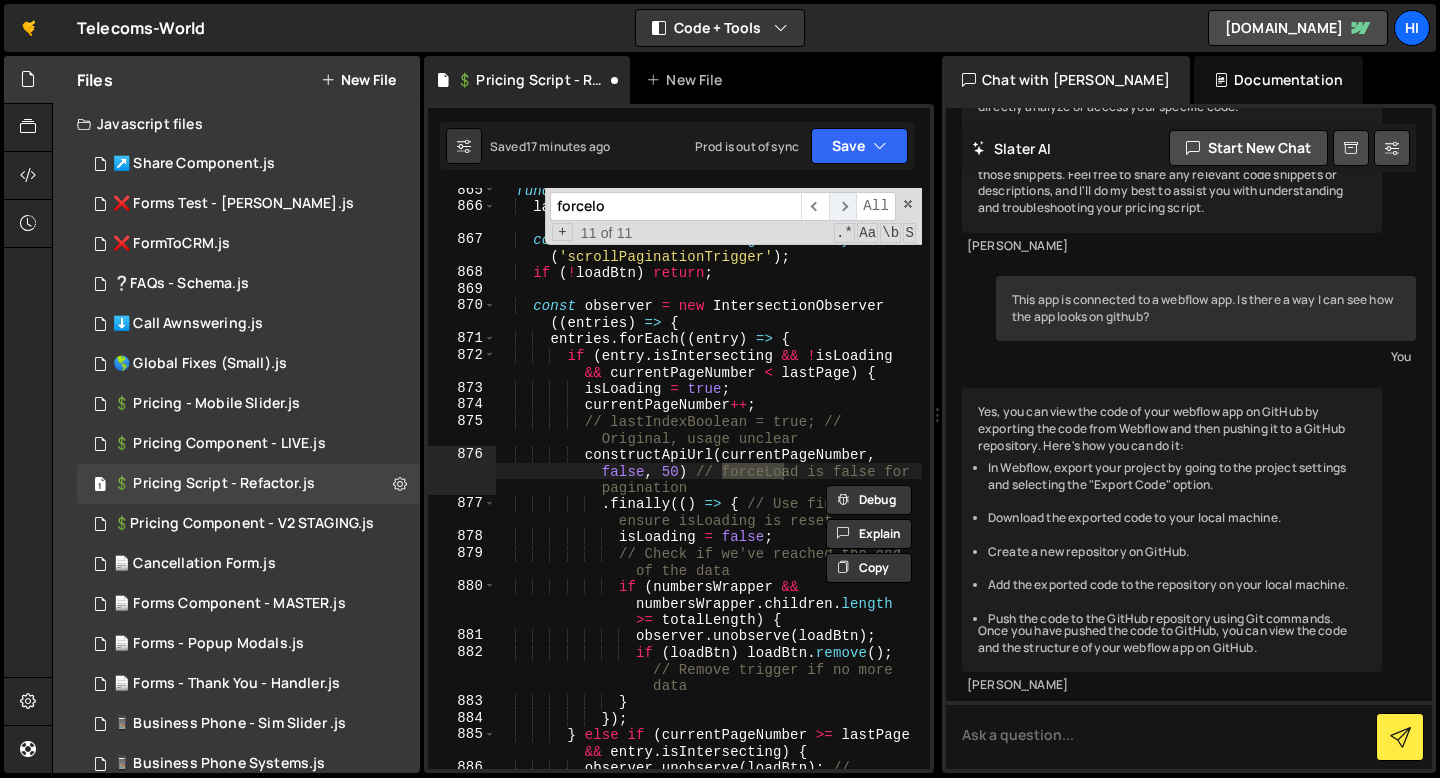 click on "​" at bounding box center [843, 206] 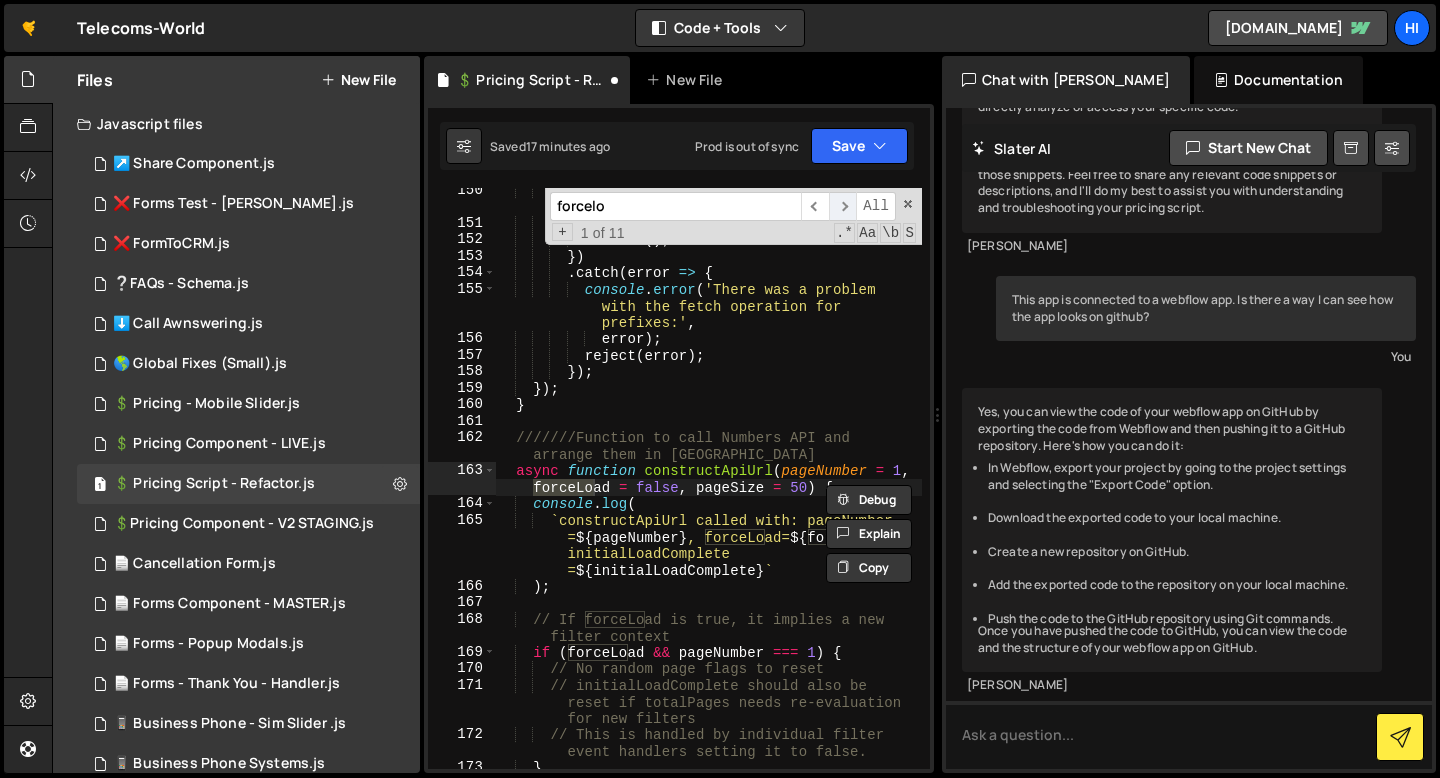 click on "​" at bounding box center [843, 206] 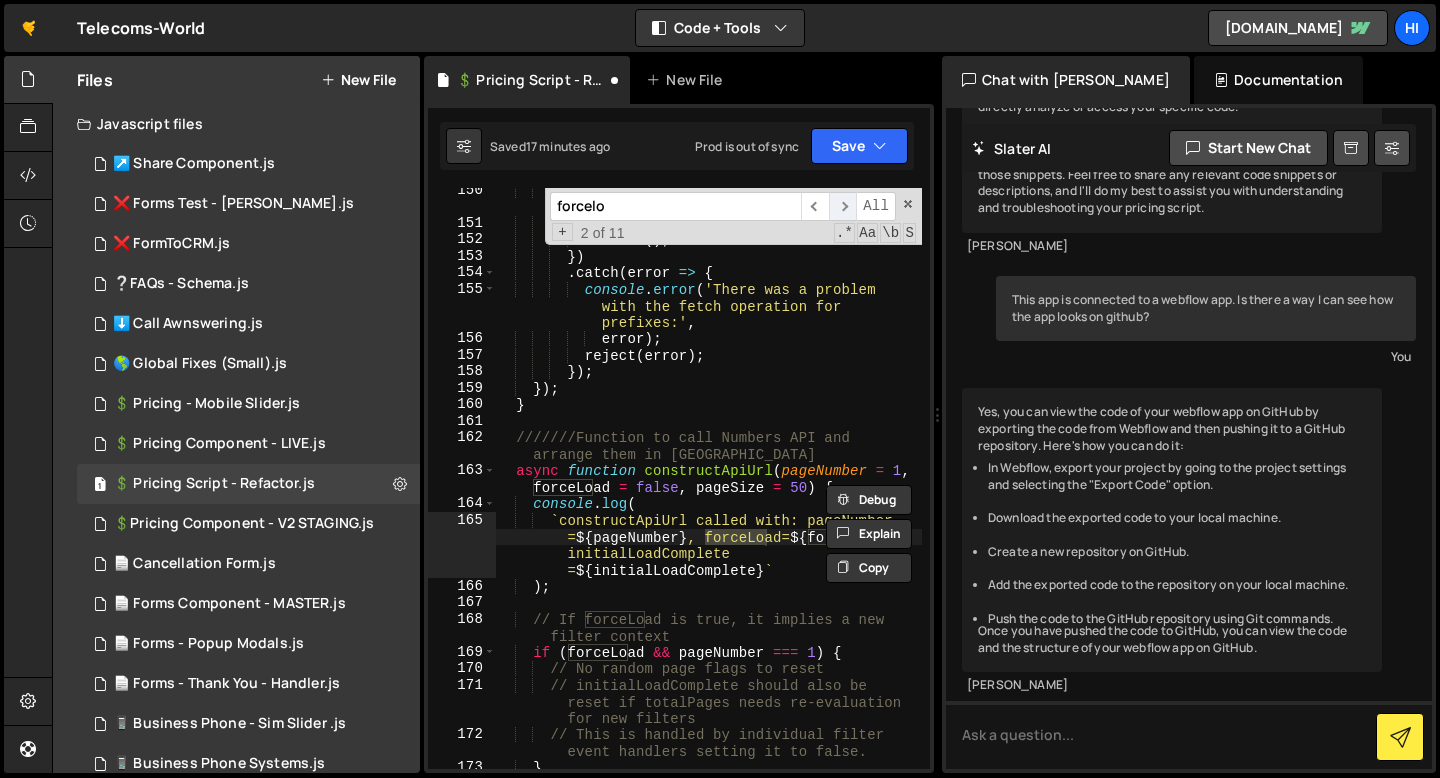 click on "​" at bounding box center [843, 206] 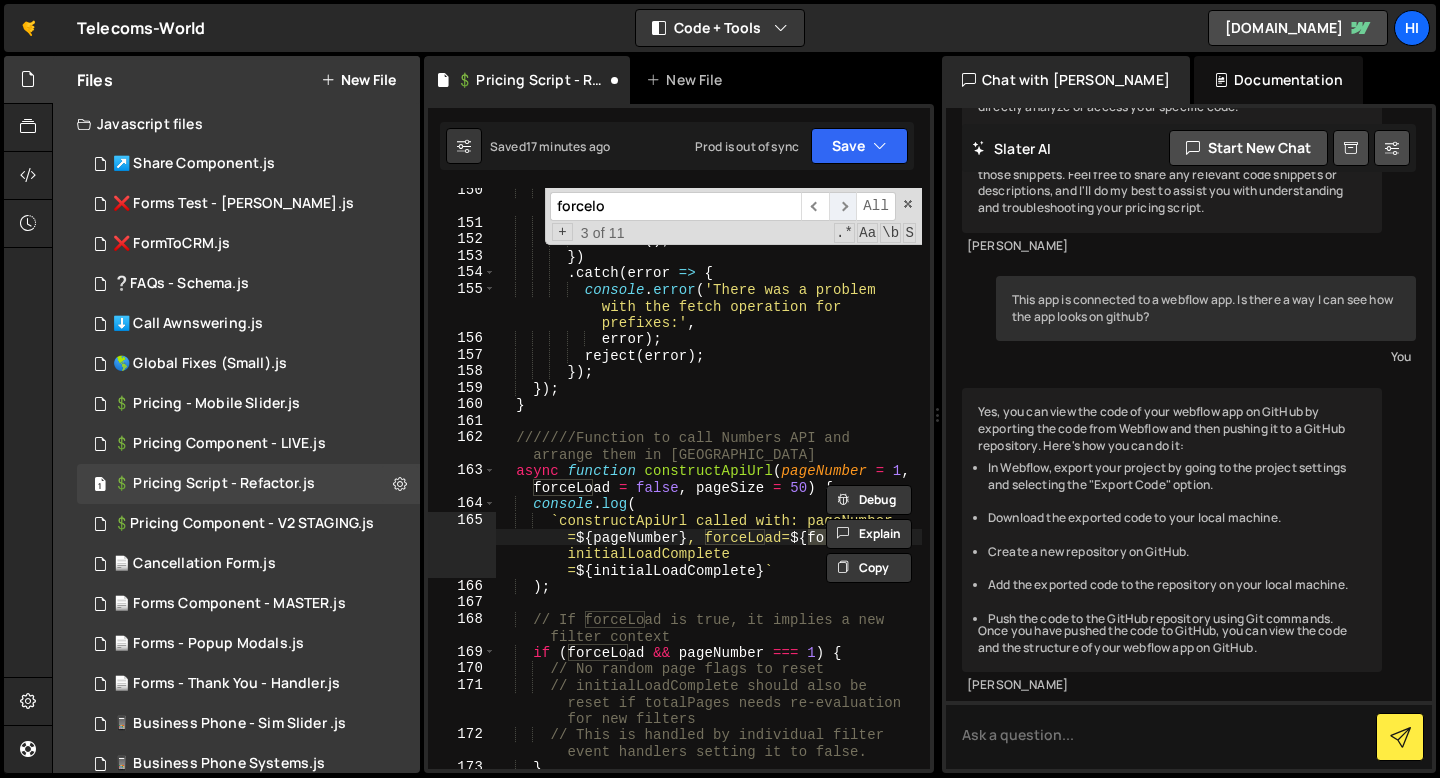 click on "​" at bounding box center (843, 206) 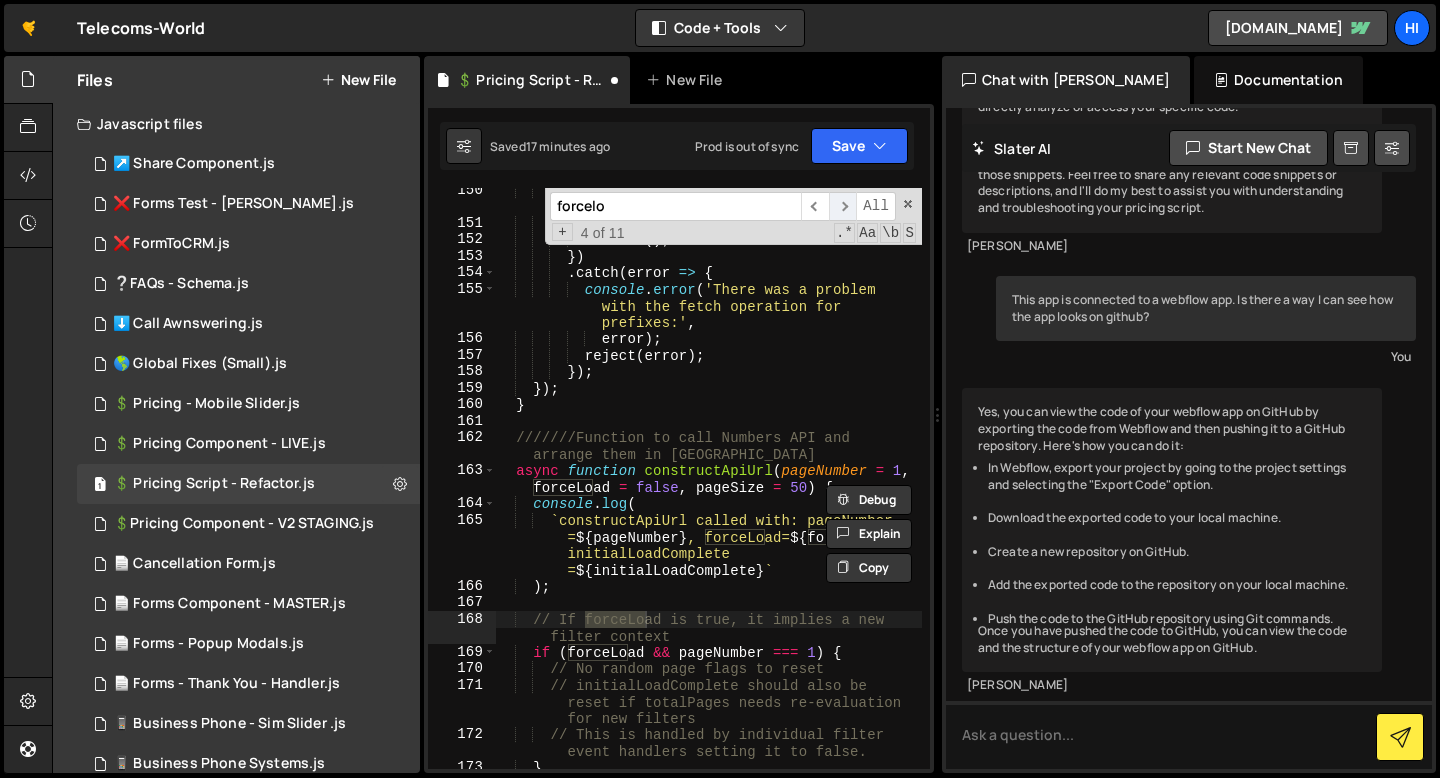 click on "​" at bounding box center (843, 206) 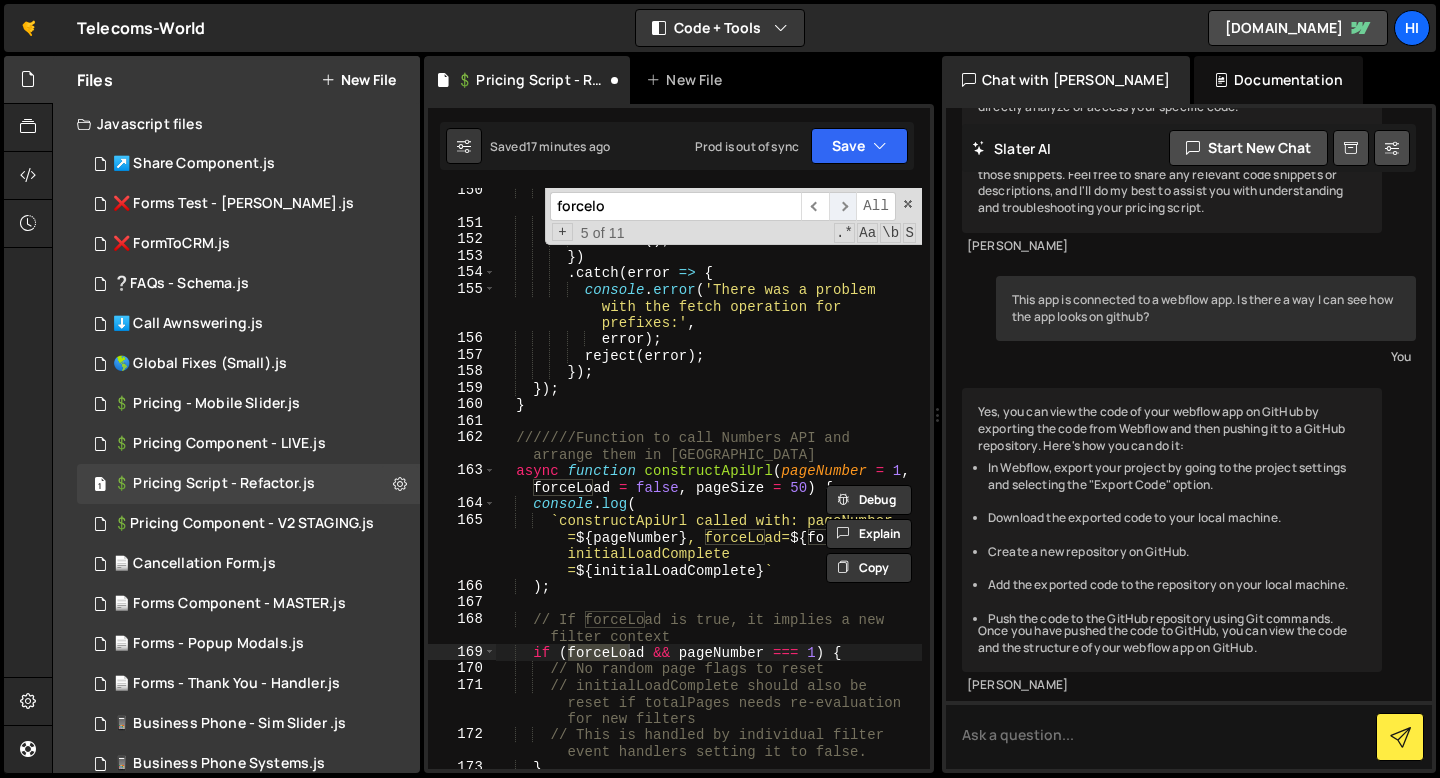 click on "​" at bounding box center [843, 206] 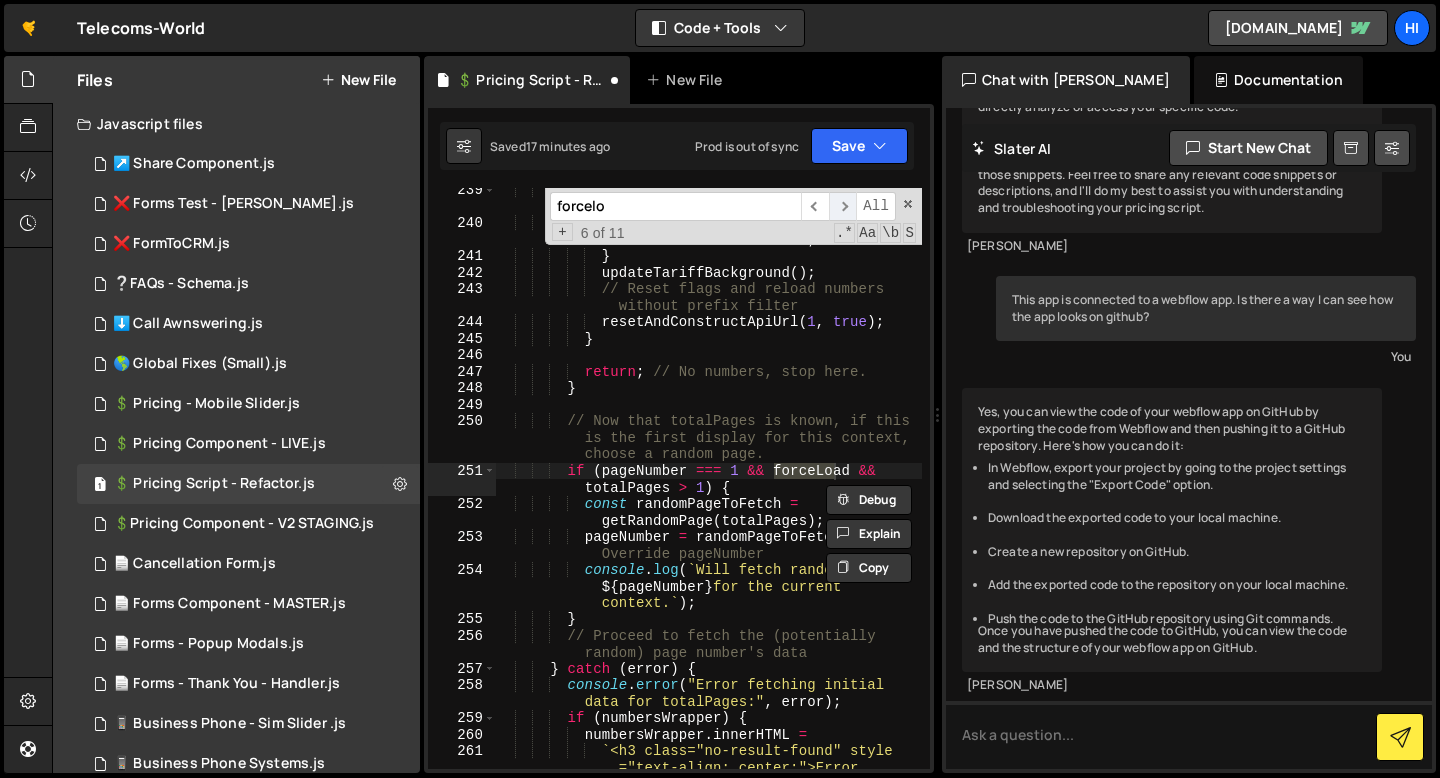 scroll, scrollTop: 5853, scrollLeft: 0, axis: vertical 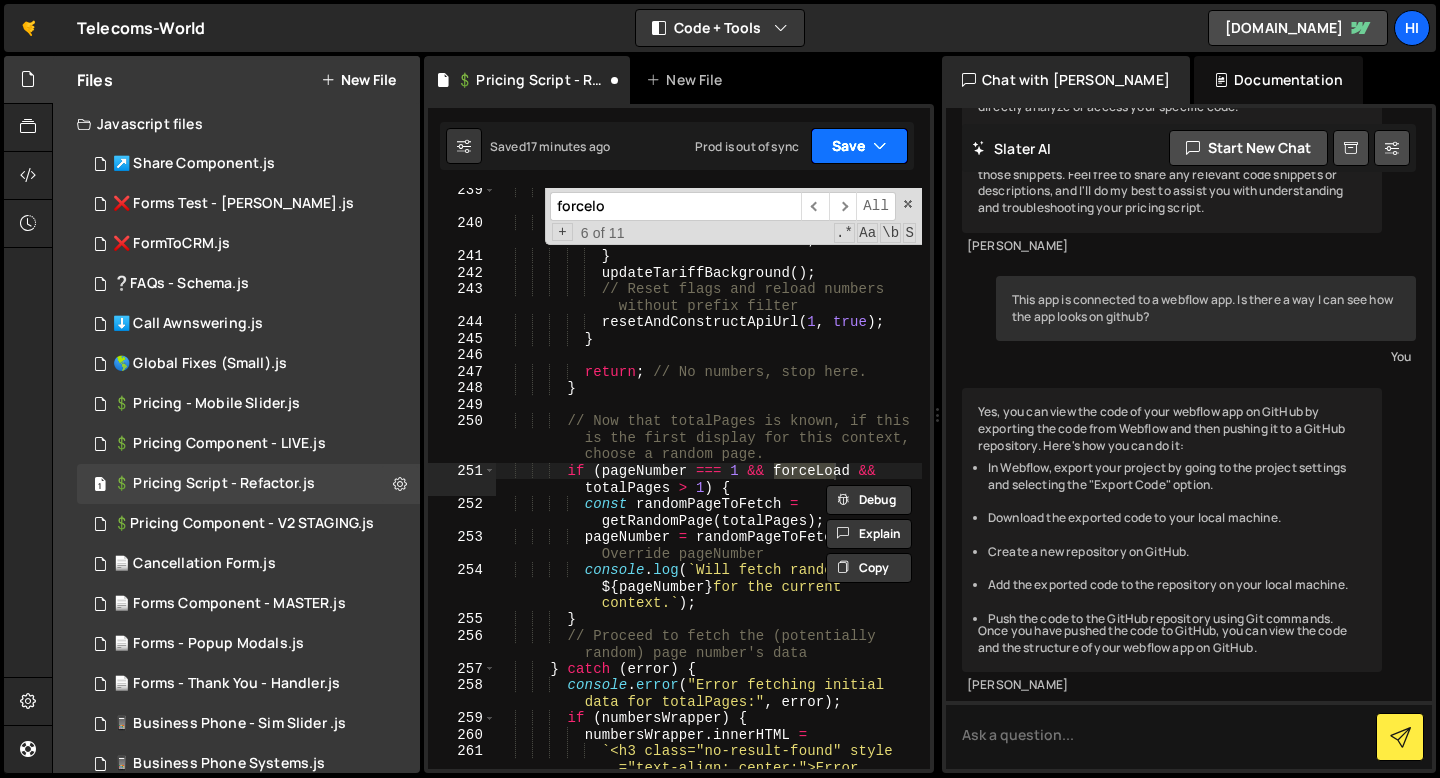 click on "Save" at bounding box center (859, 146) 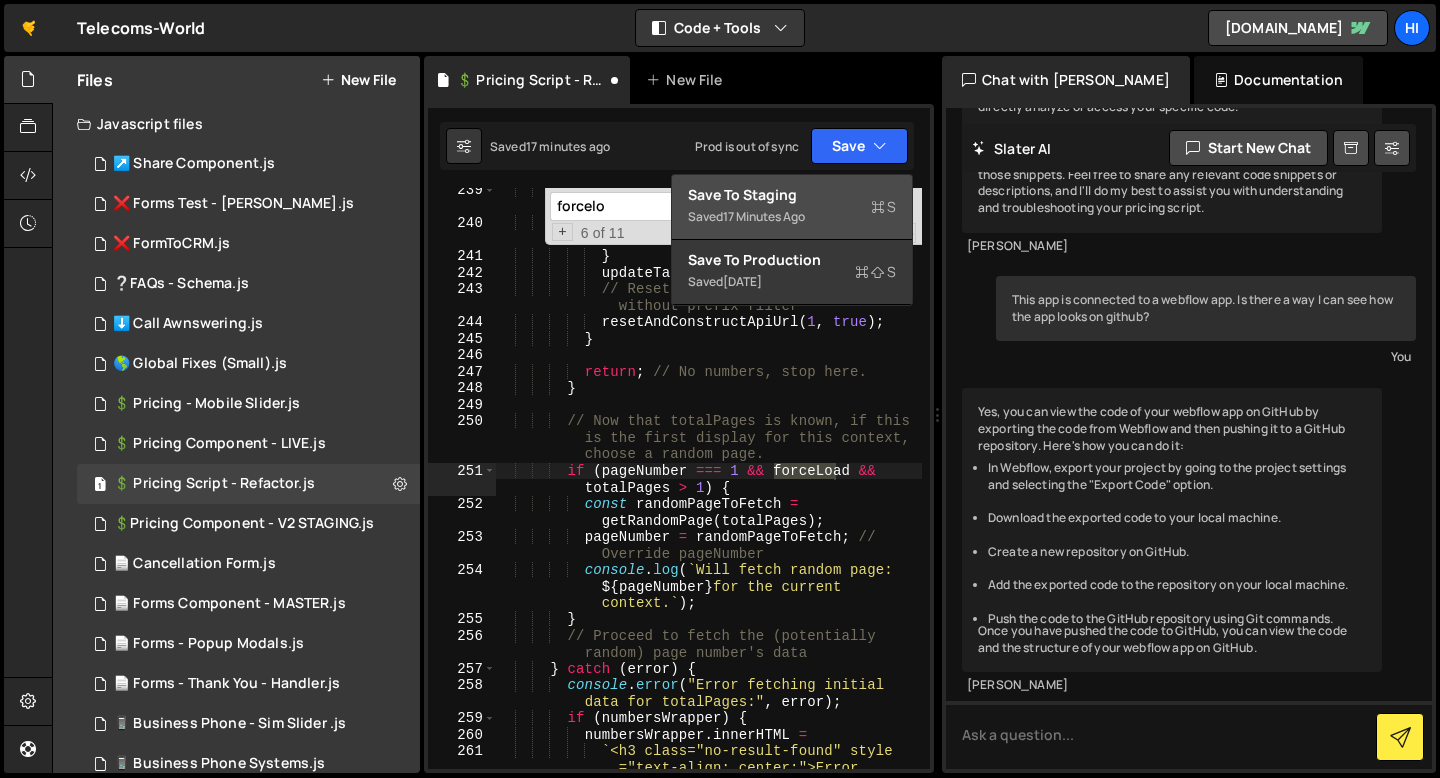 click on "Save to Staging
S" at bounding box center [792, 195] 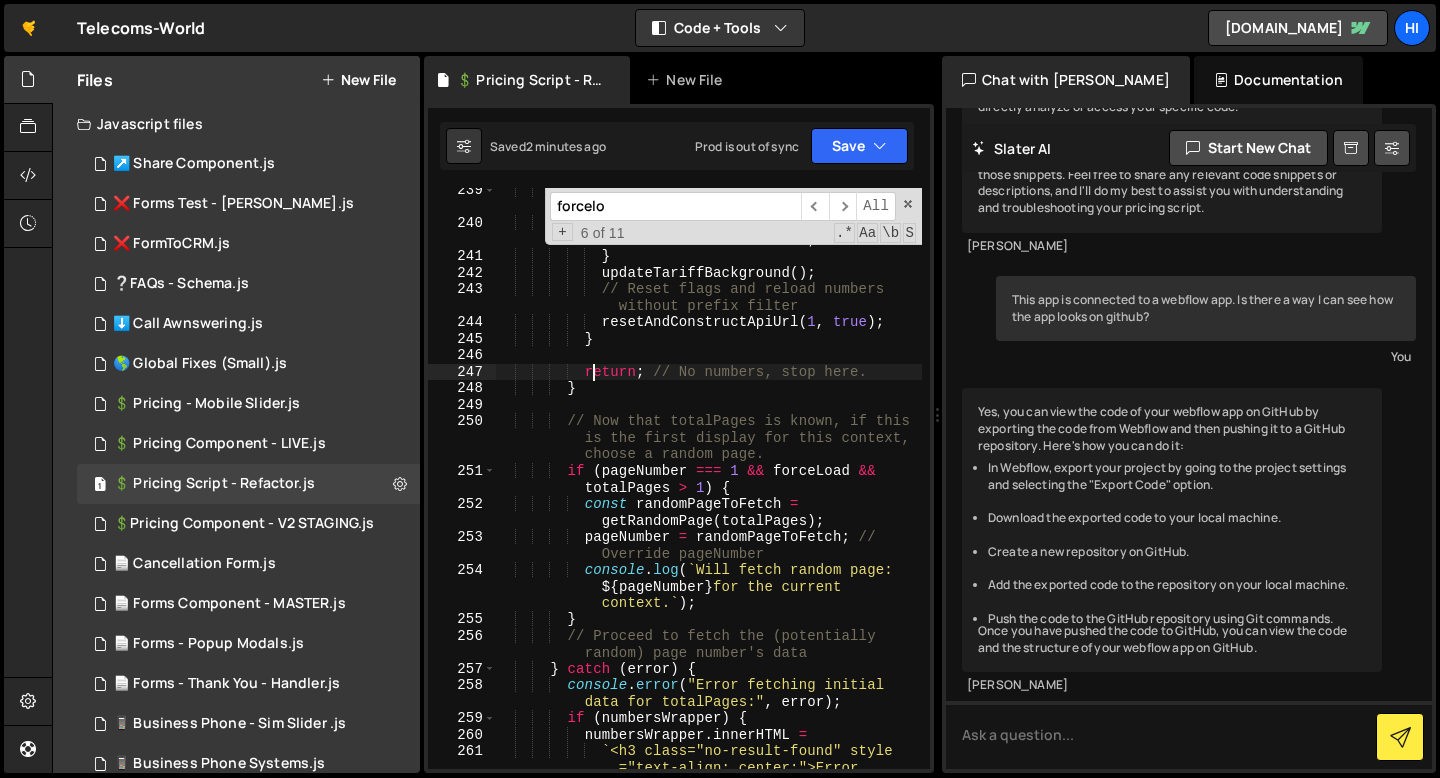 click on "if   ( tariffDropdown   &&   tariffDropdown                . options . length   >   0 )   {                      tariffDropdown . options [ 0 ]                  . textContent   =   'All' ;                   }                   updateTariffBackground ( ) ;                   // Reset flags and reload numbers                 without prefix filter                   resetAndConstructApiUrl ( 1 ,   true ) ;                }                return ;   // No numbers, stop here.             }             // Now that totalPages is known, if this             is the first display for this context,             choose a random page.             if   ( pageNumber   ===   1   &&   forceLoad   &&              totalPages   >   1 )   {                const   randomPageToFetch   =                getRandomPage ( totalPages ) ;                pageNumber   =   randomPageToFetch ;   //               Override pageNumber" at bounding box center (708, 522) 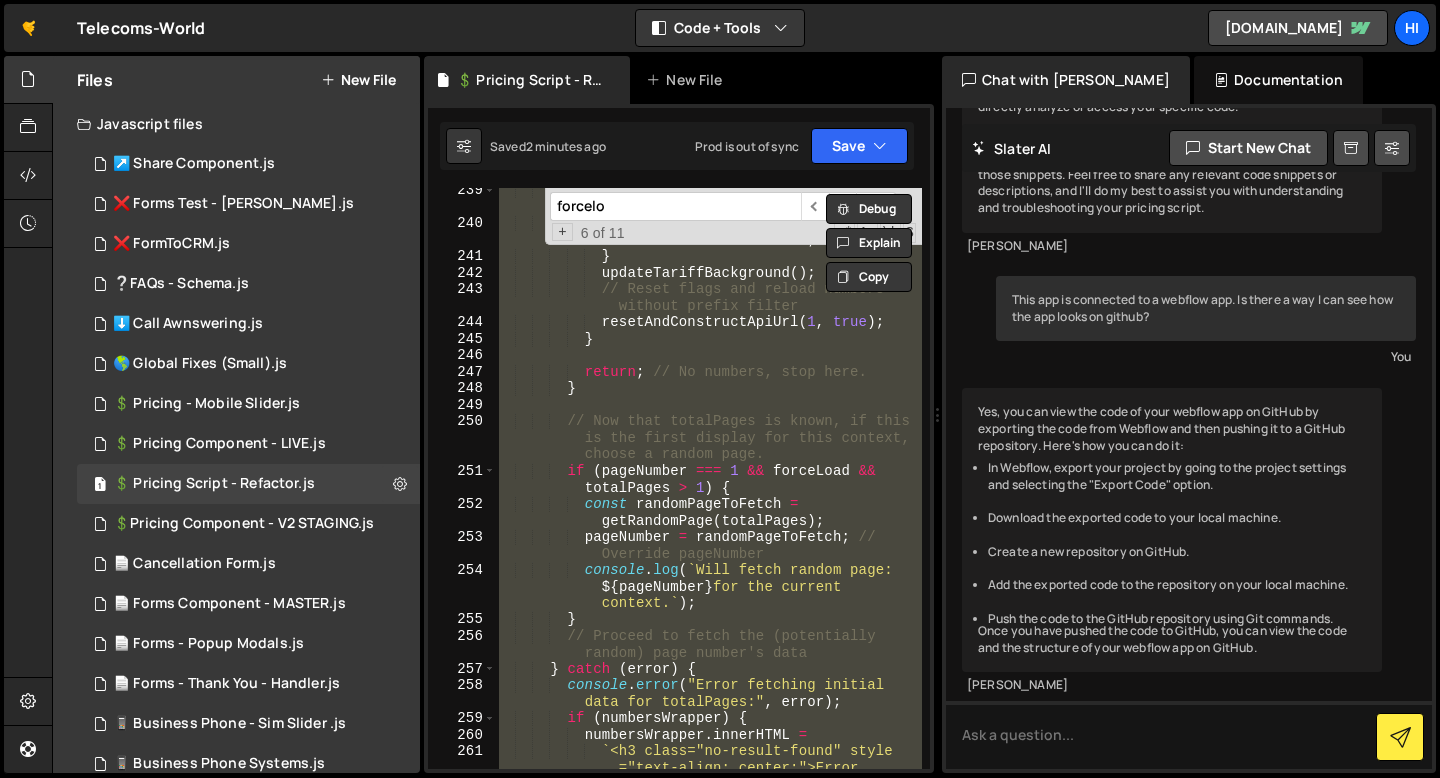 paste 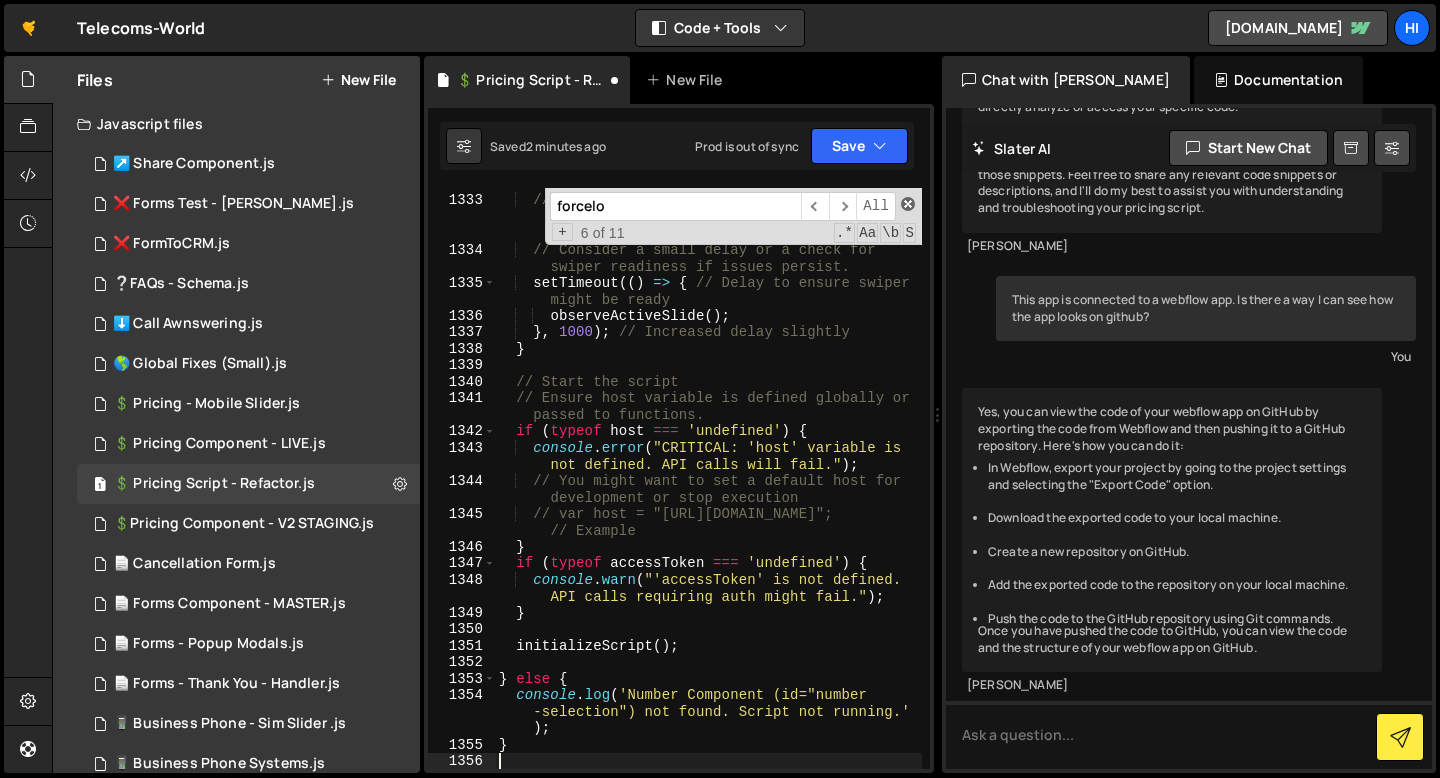 click at bounding box center [908, 204] 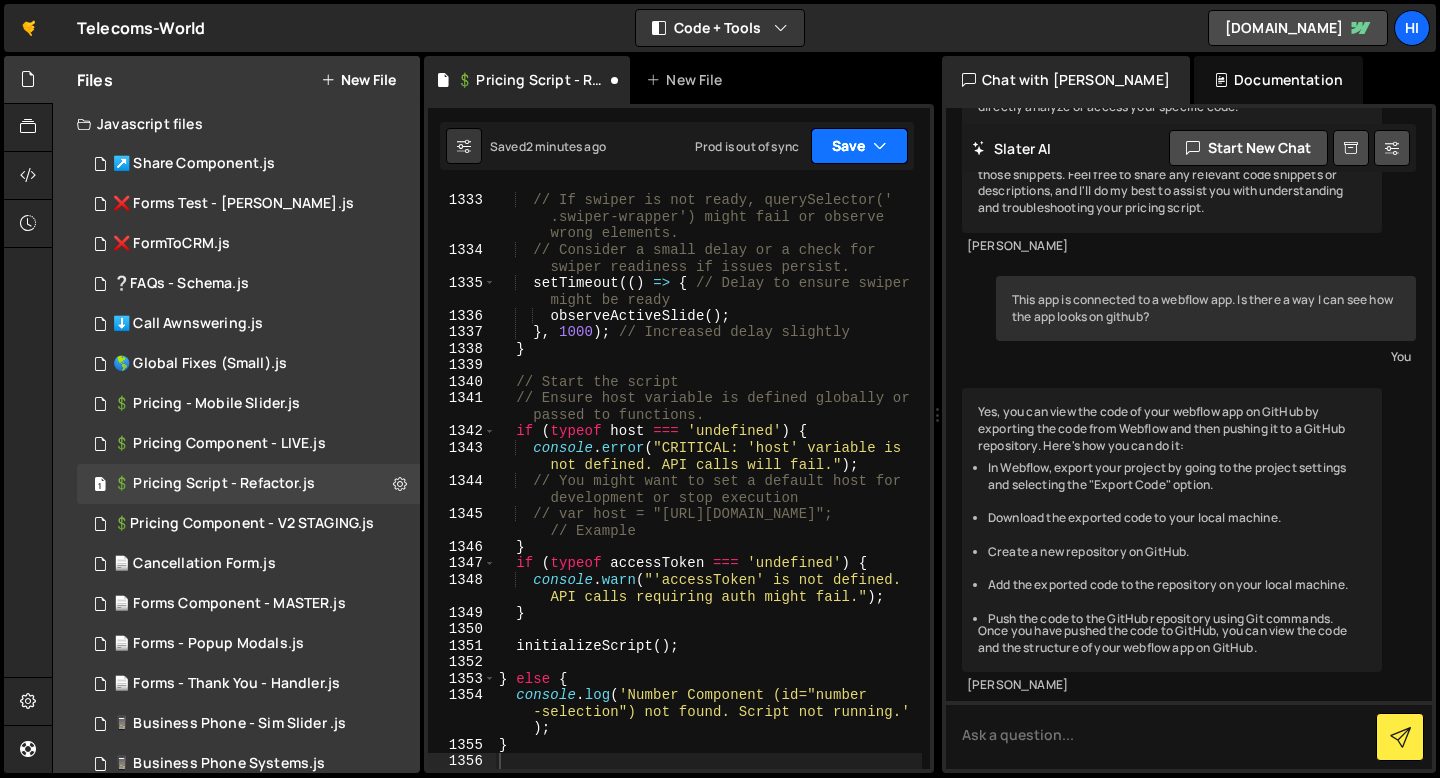 click on "Save" at bounding box center [859, 146] 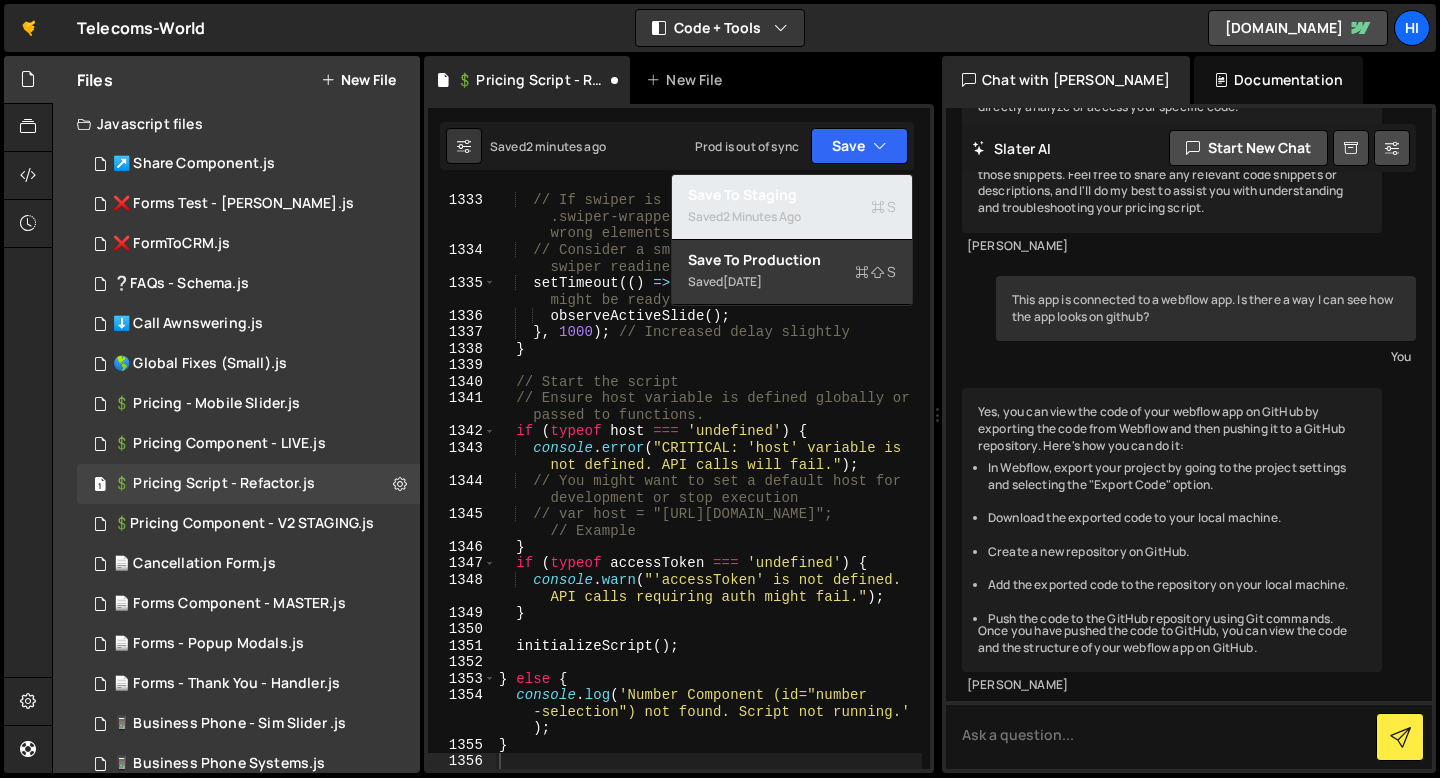 click on "2 minutes ago" at bounding box center [762, 216] 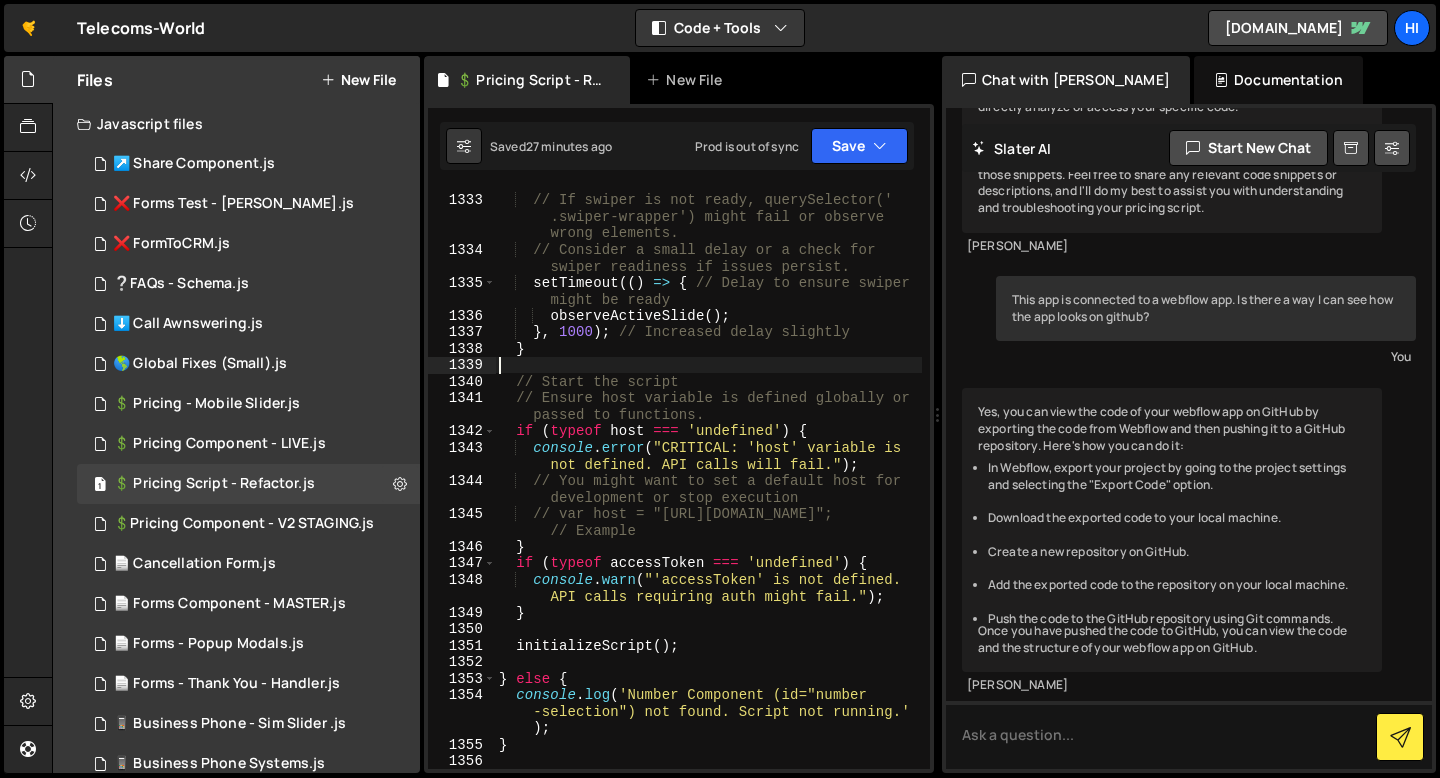 click on "// This needs to be called AFTER the swiper         instances in the footer are fully         initialized.       // If swiper is not ready, querySelector('        .swiper-wrapper') might fail or observe         wrong elements.       // Consider a small delay or a check for         swiper readiness if issues persist.       setTimeout (( )   =>   {   // Delay to ensure swiper         might be ready          observeActiveSlide ( ) ;       } ,   1000 ) ;   // Increased delay slightly    }    // Start the script    // Ensure host variable is defined globally or       passed to functions.    if   ( typeof   host   ===   'undefined' )   {       console . error ( "CRITICAL: 'host' variable is         not defined. API calls will fail." ) ;       // You might want to set a default host for         development or stop execution       // var host = "[URL][DOMAIN_NAME]";         // Example    }    if   ( typeof   accessToken   ===   'undefined' )   {" at bounding box center [708, 465] 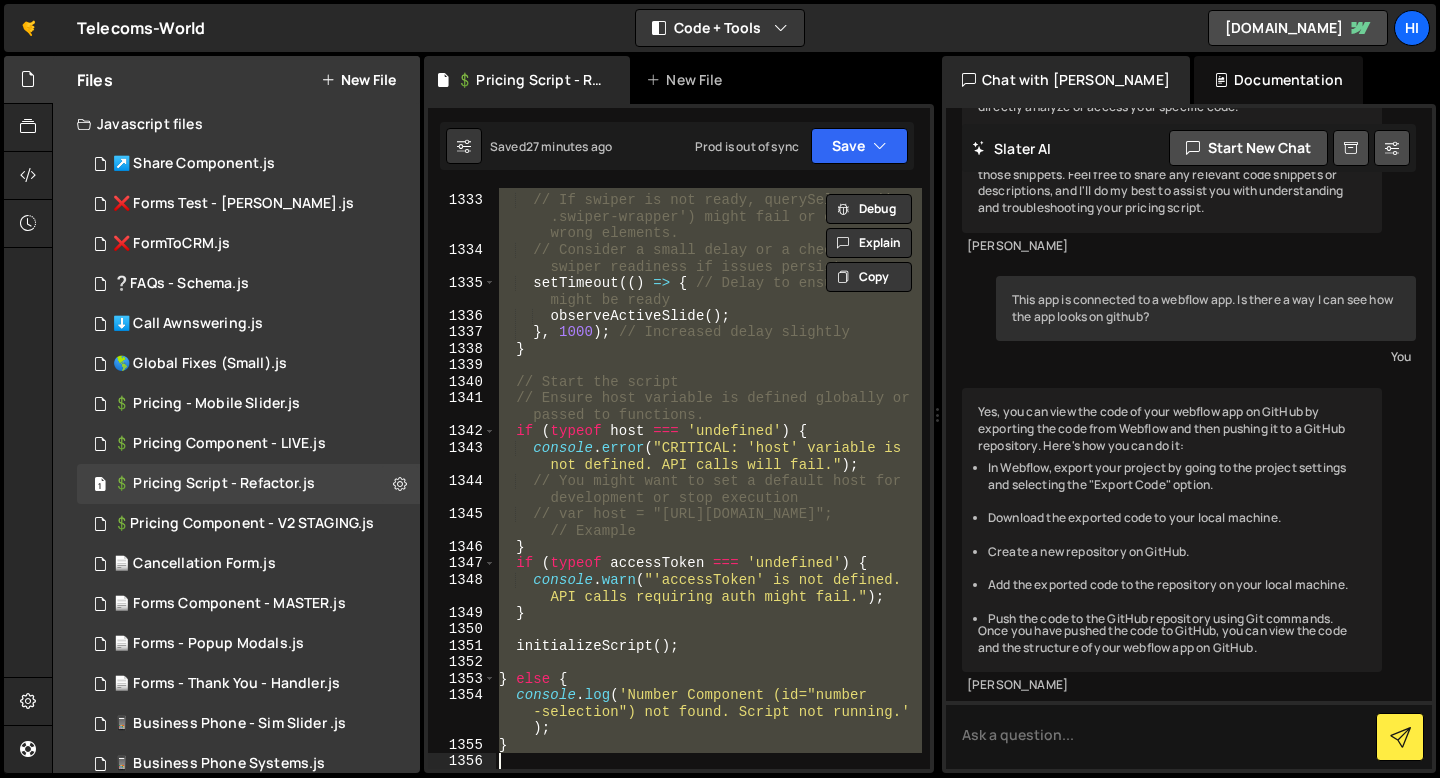 paste 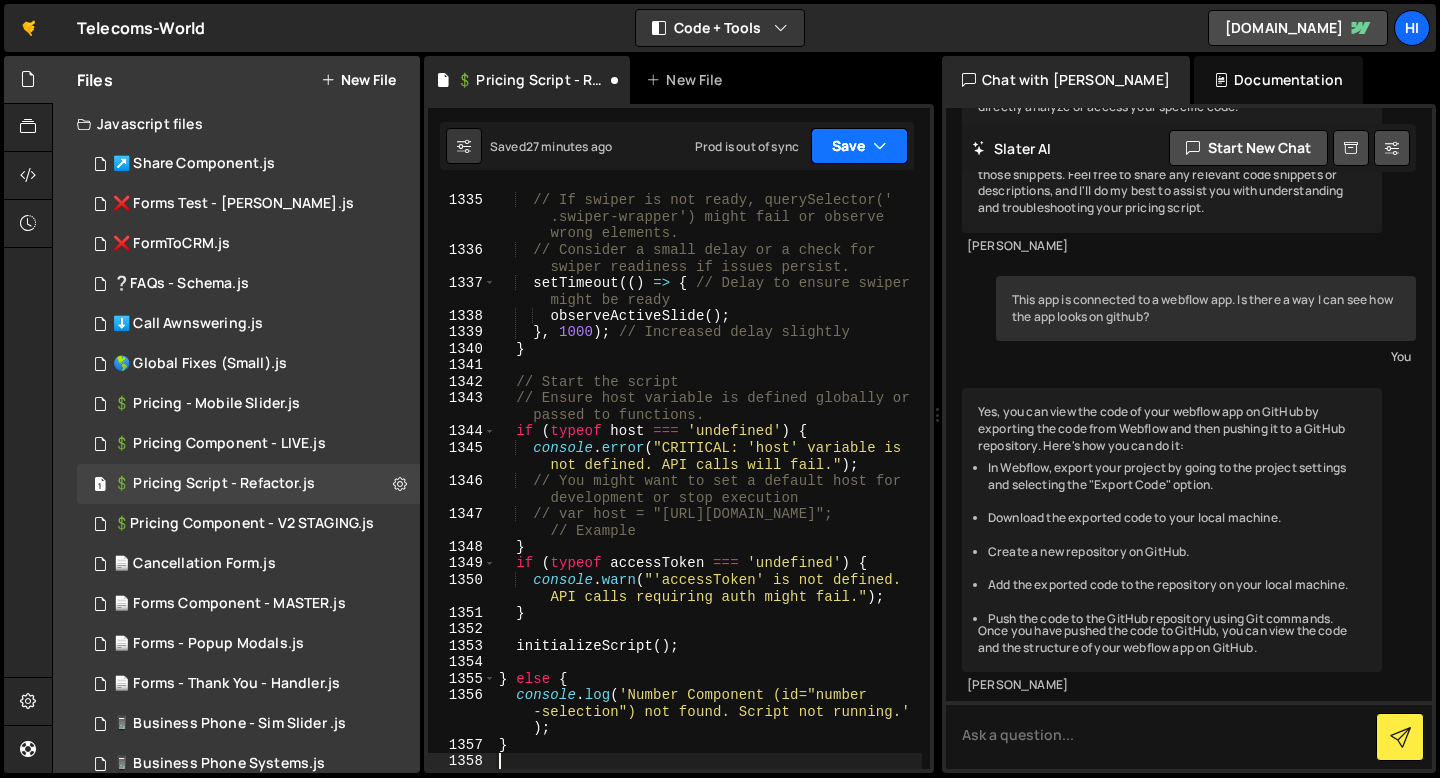 click on "Save" at bounding box center [859, 146] 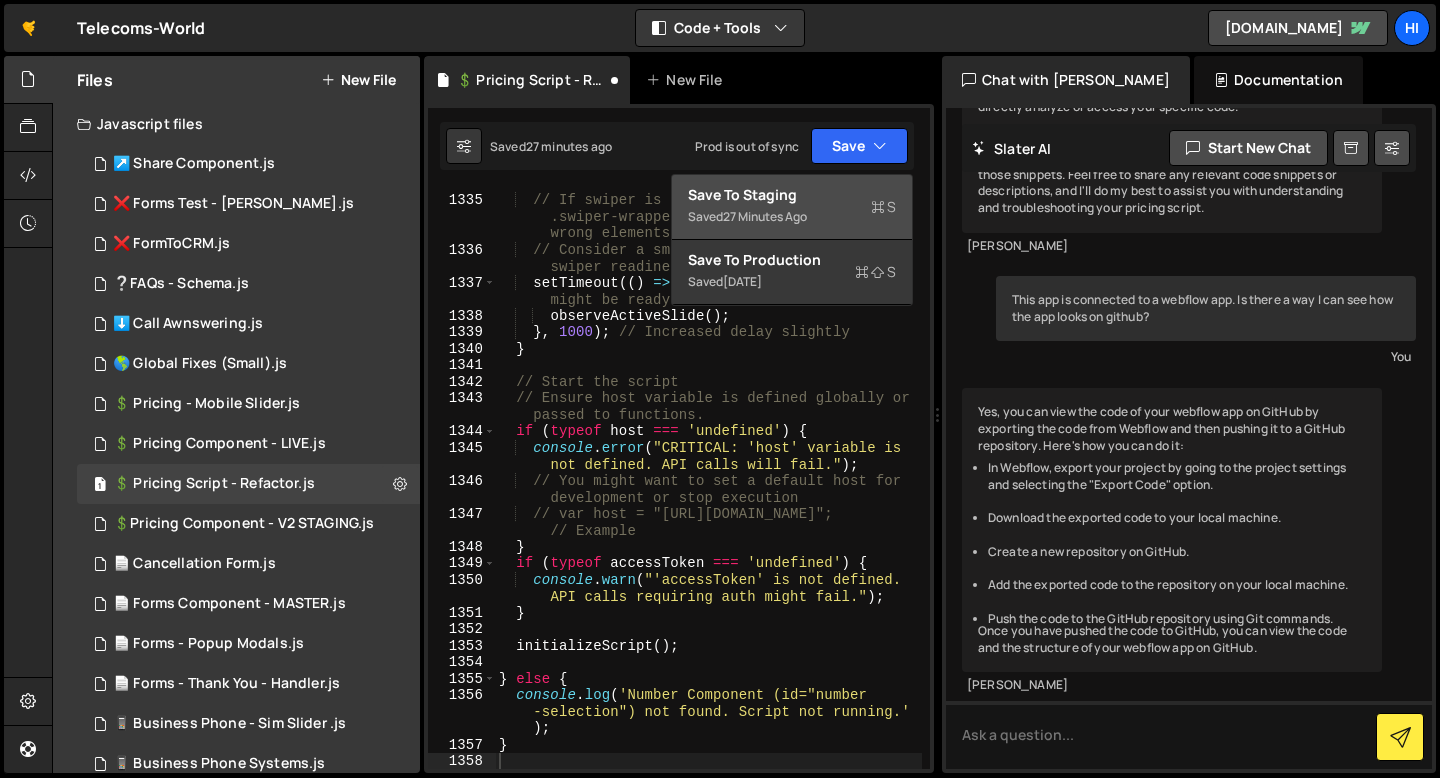 click on "Save to Staging
S" at bounding box center [792, 195] 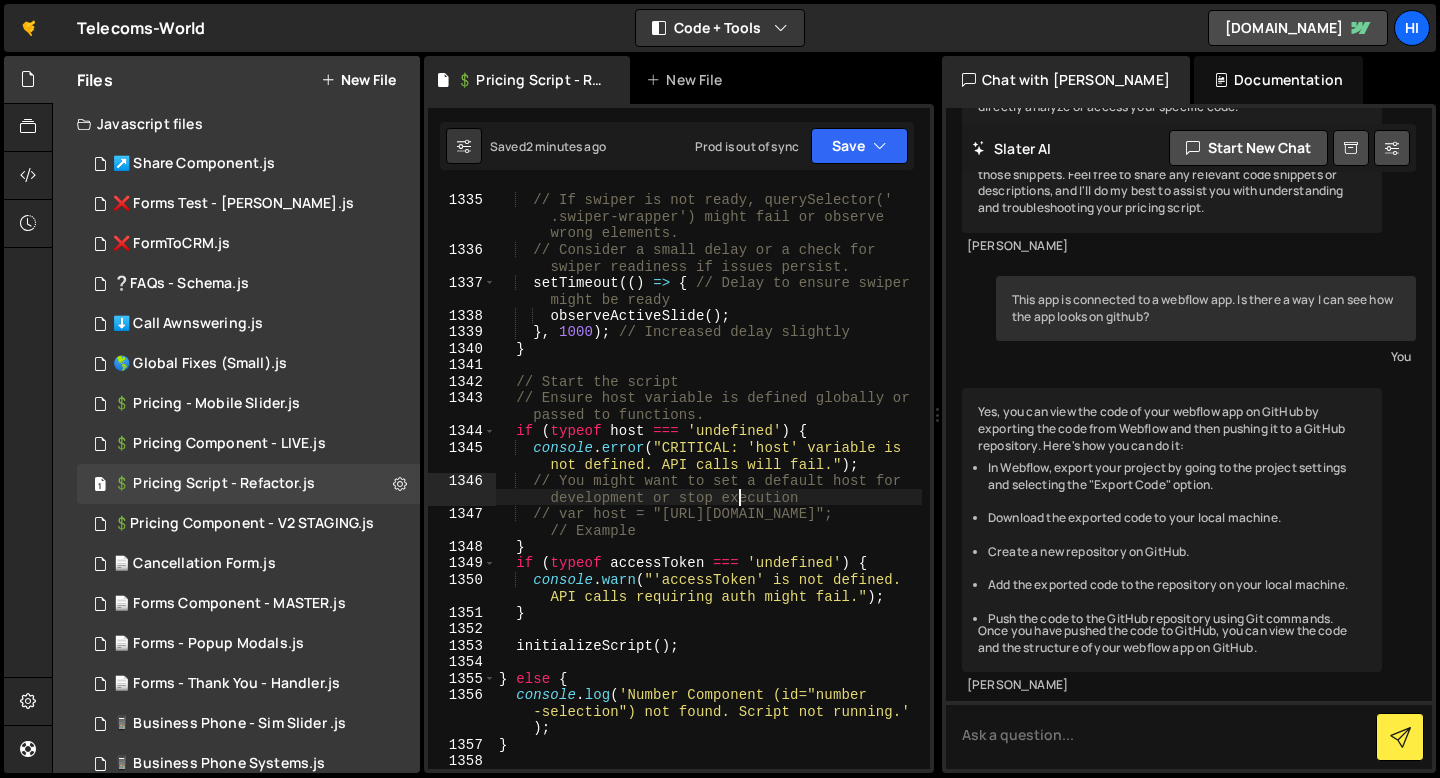 click on "// This needs to be called AFTER the swiper         instances in the footer are fully         initialized.       // If swiper is not ready, querySelector('        .swiper-wrapper') might fail or observe         wrong elements.       // Consider a small delay or a check for         swiper readiness if issues persist.       setTimeout (( )   =>   {   // Delay to ensure swiper         might be ready          observeActiveSlide ( ) ;       } ,   1000 ) ;   // Increased delay slightly    }    // Start the script    // Ensure host variable is defined globally or       passed to functions.    if   ( typeof   host   ===   'undefined' )   {       console . error ( "CRITICAL: 'host' variable is         not defined. API calls will fail." ) ;       // You might want to set a default host for         development or stop execution       // var host = "[URL][DOMAIN_NAME]";         // Example    }    if   ( typeof   accessToken   ===   'undefined' )   {" at bounding box center (708, 465) 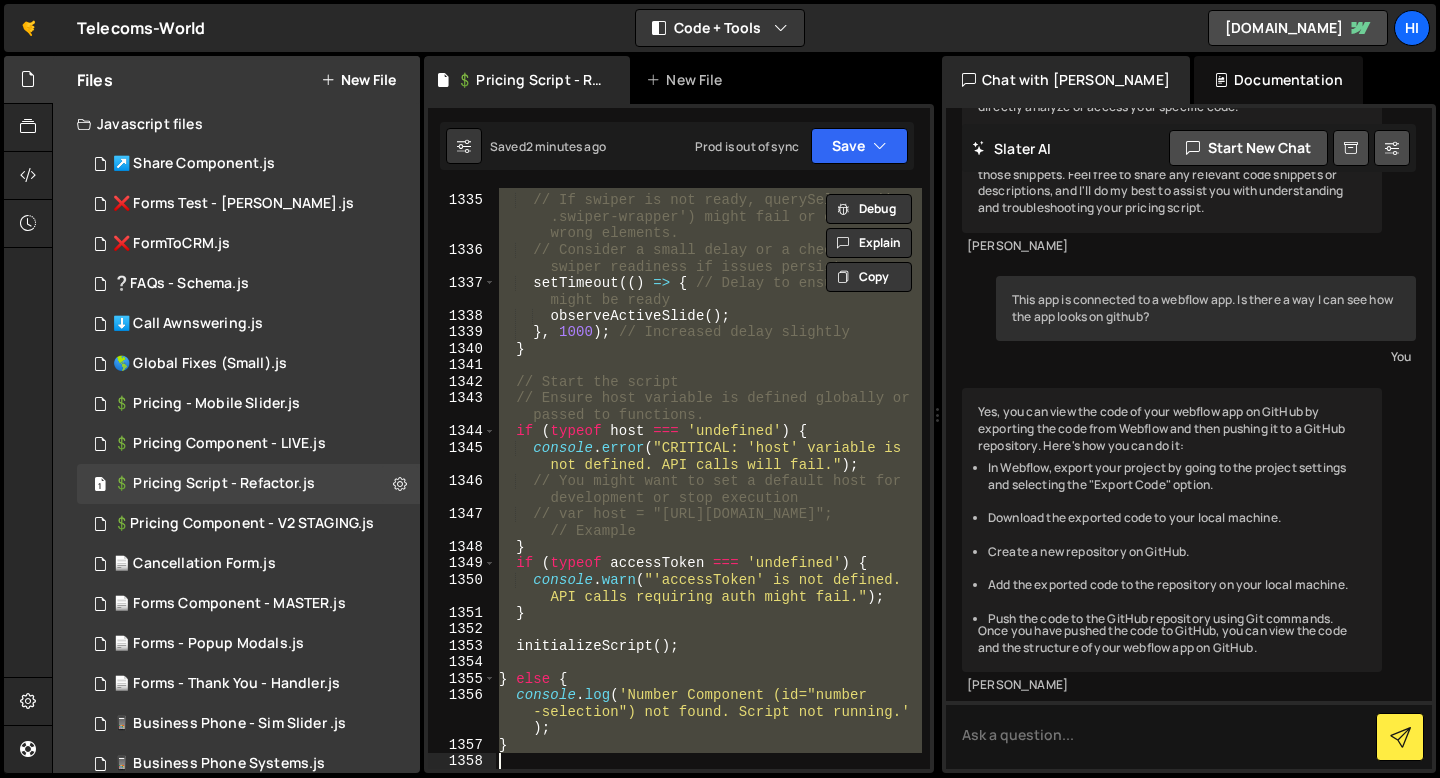 paste 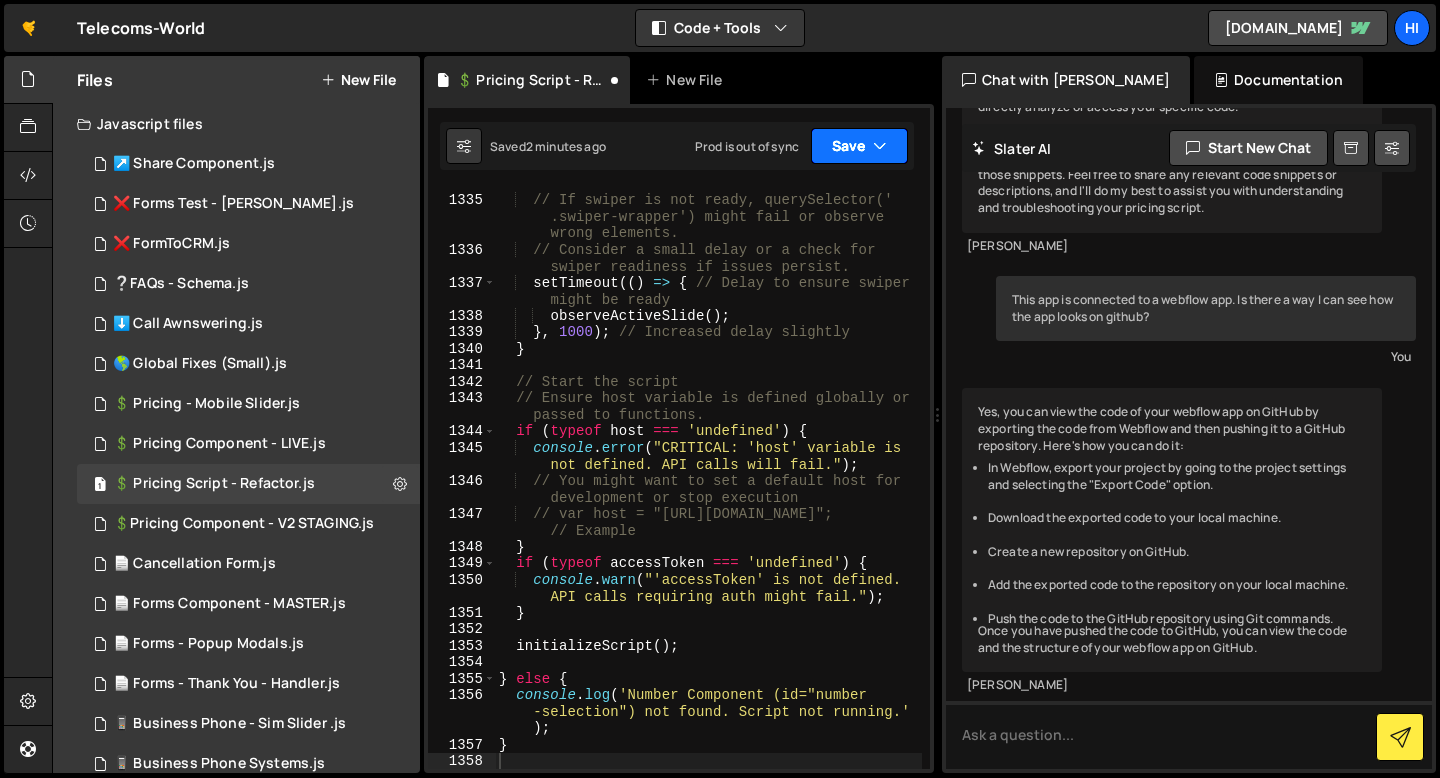 click on "Save" at bounding box center [859, 146] 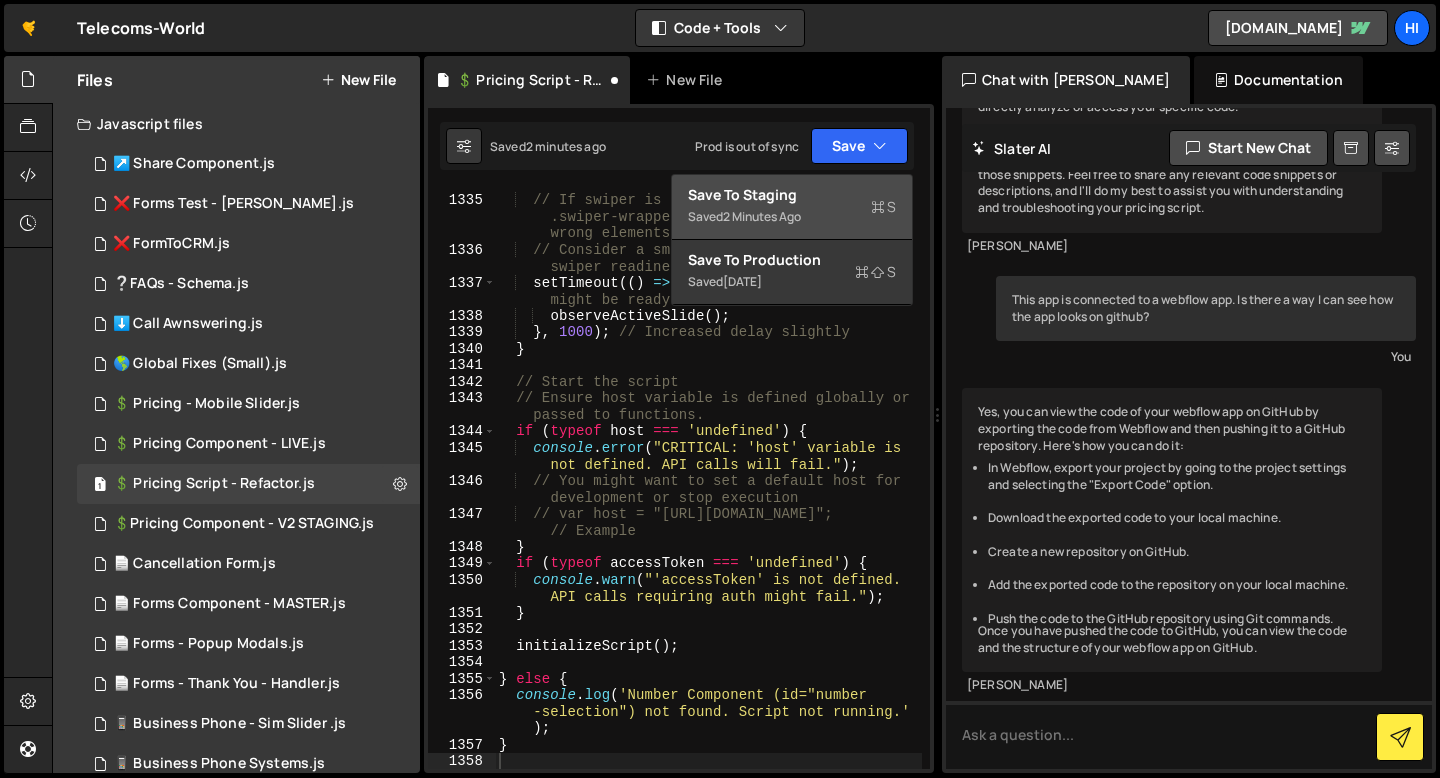 click on "Save to Staging
S" at bounding box center [792, 195] 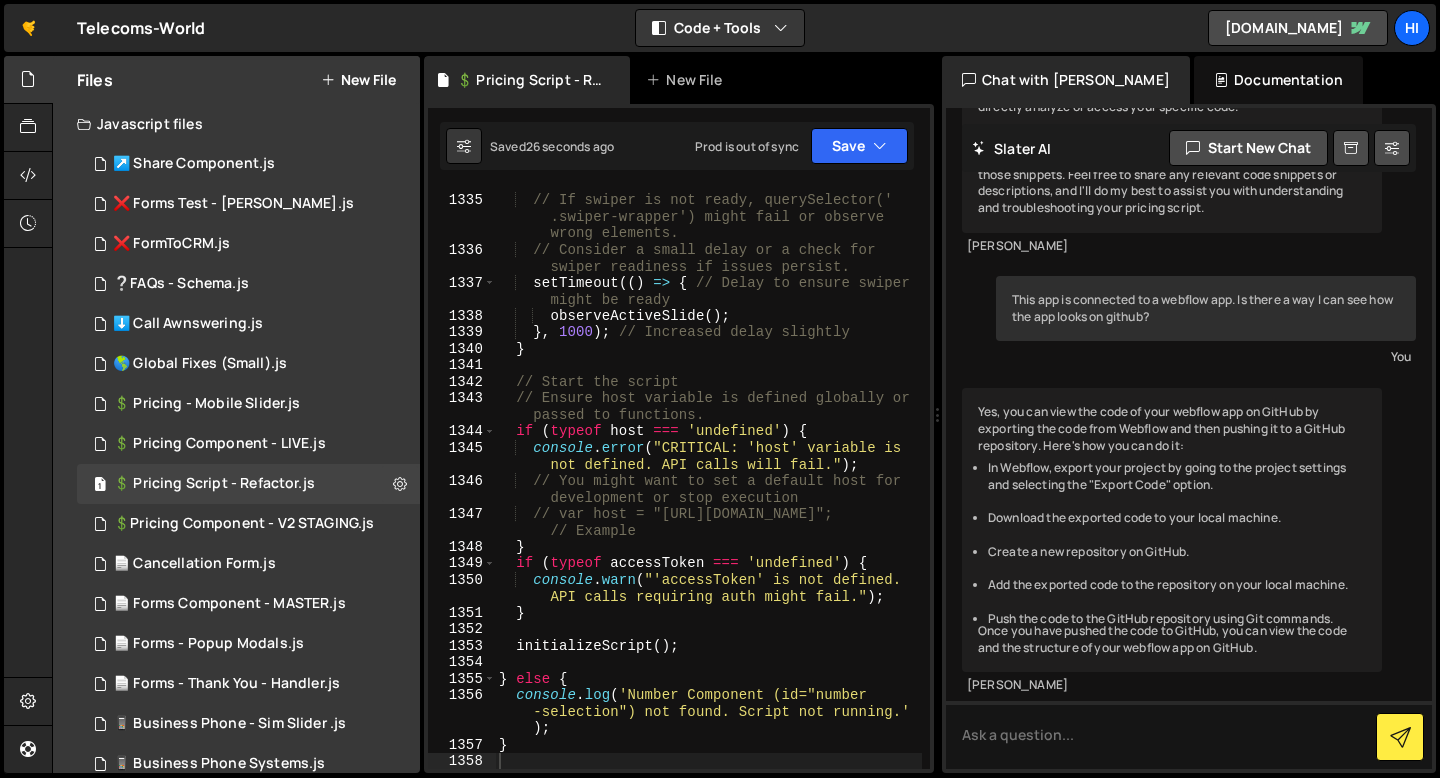 click on "// This needs to be called AFTER the swiper         instances in the footer are fully         initialized.       // If swiper is not ready, querySelector('        .swiper-wrapper') might fail or observe         wrong elements.       // Consider a small delay or a check for         swiper readiness if issues persist.       setTimeout (( )   =>   {   // Delay to ensure swiper         might be ready          observeActiveSlide ( ) ;       } ,   1000 ) ;   // Increased delay slightly    }    // Start the script    // Ensure host variable is defined globally or       passed to functions.    if   ( typeof   host   ===   'undefined' )   {       console . error ( "CRITICAL: 'host' variable is         not defined. API calls will fail." ) ;       // You might want to set a default host for         development or stop execution       // var host = "[URL][DOMAIN_NAME]";         // Example    }    if   ( typeof   accessToken   ===   'undefined' )   {" at bounding box center (708, 465) 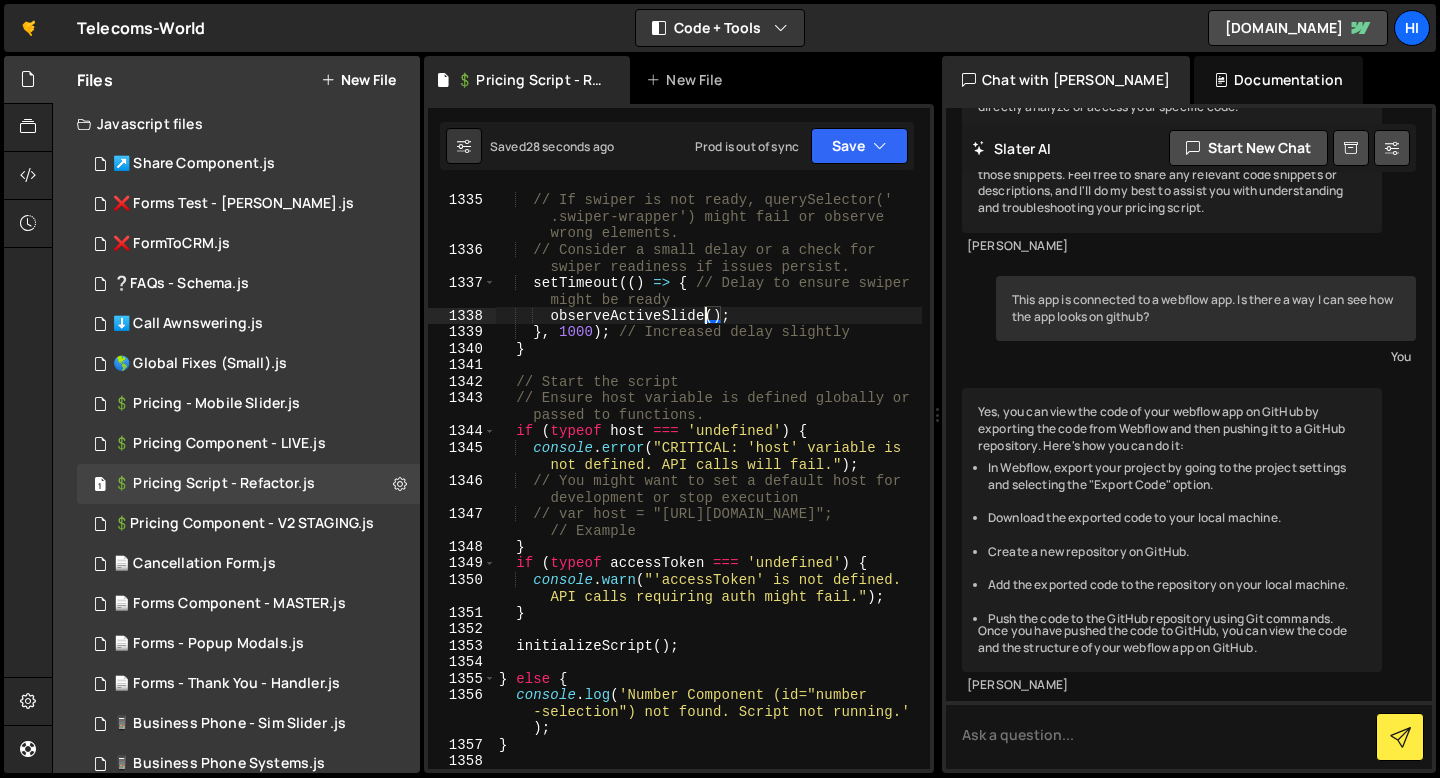 type on "}" 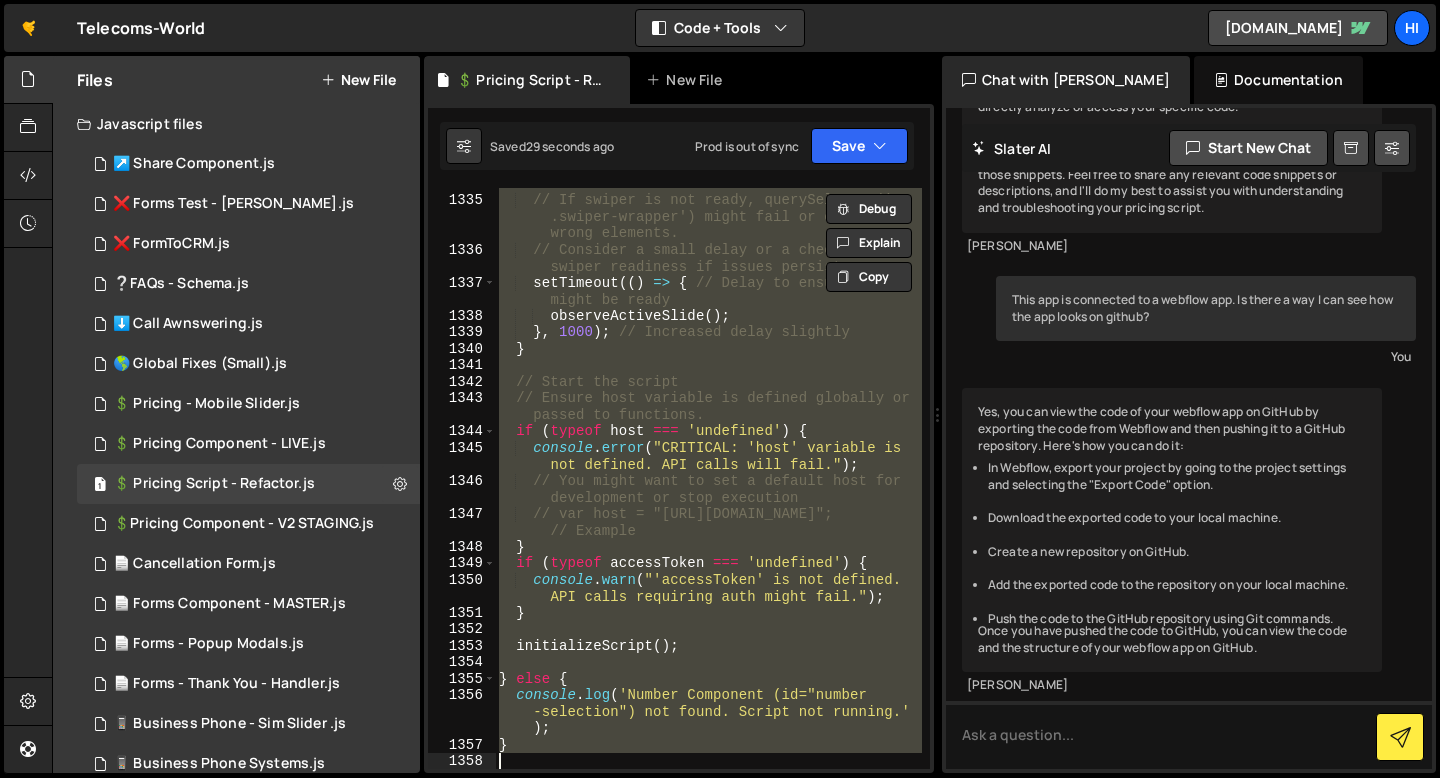 paste 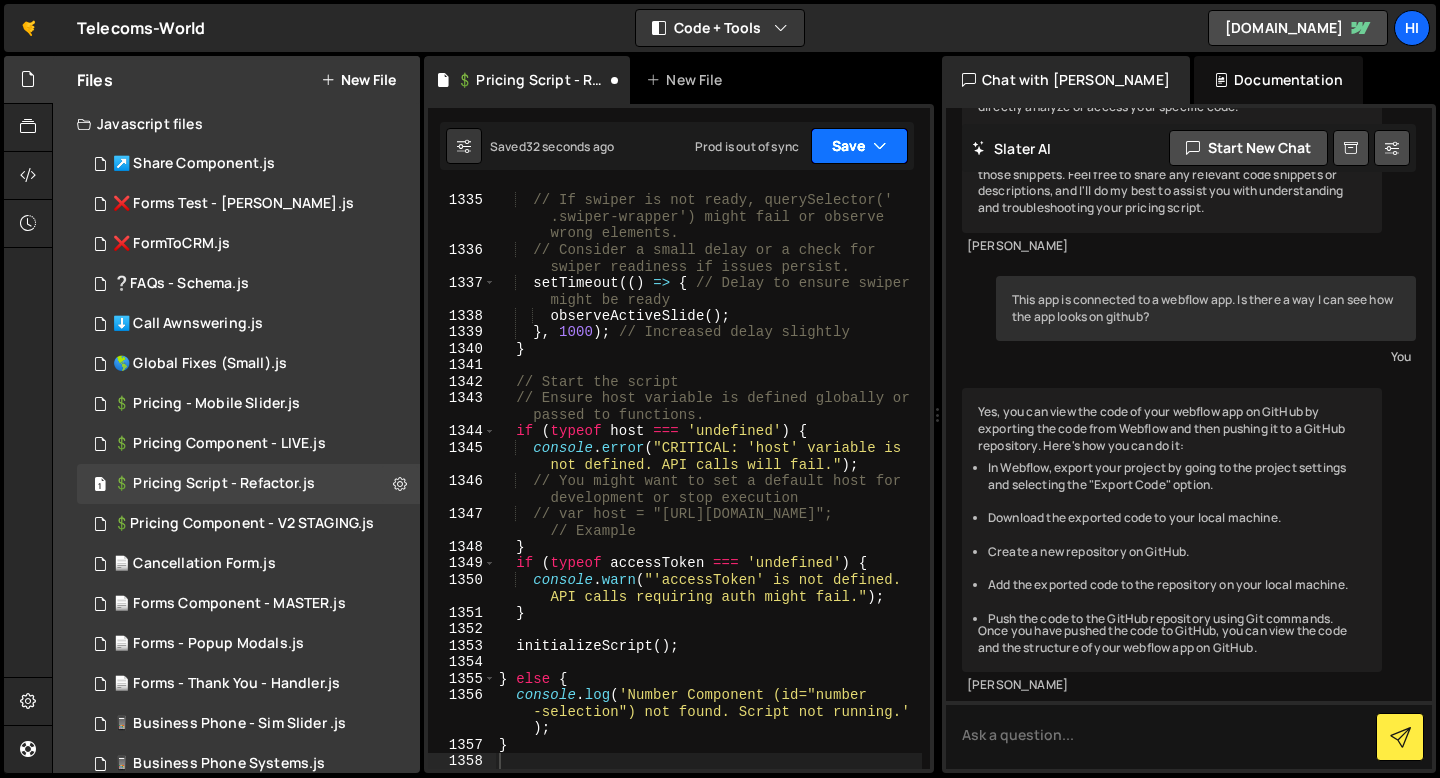click on "Save" at bounding box center (859, 146) 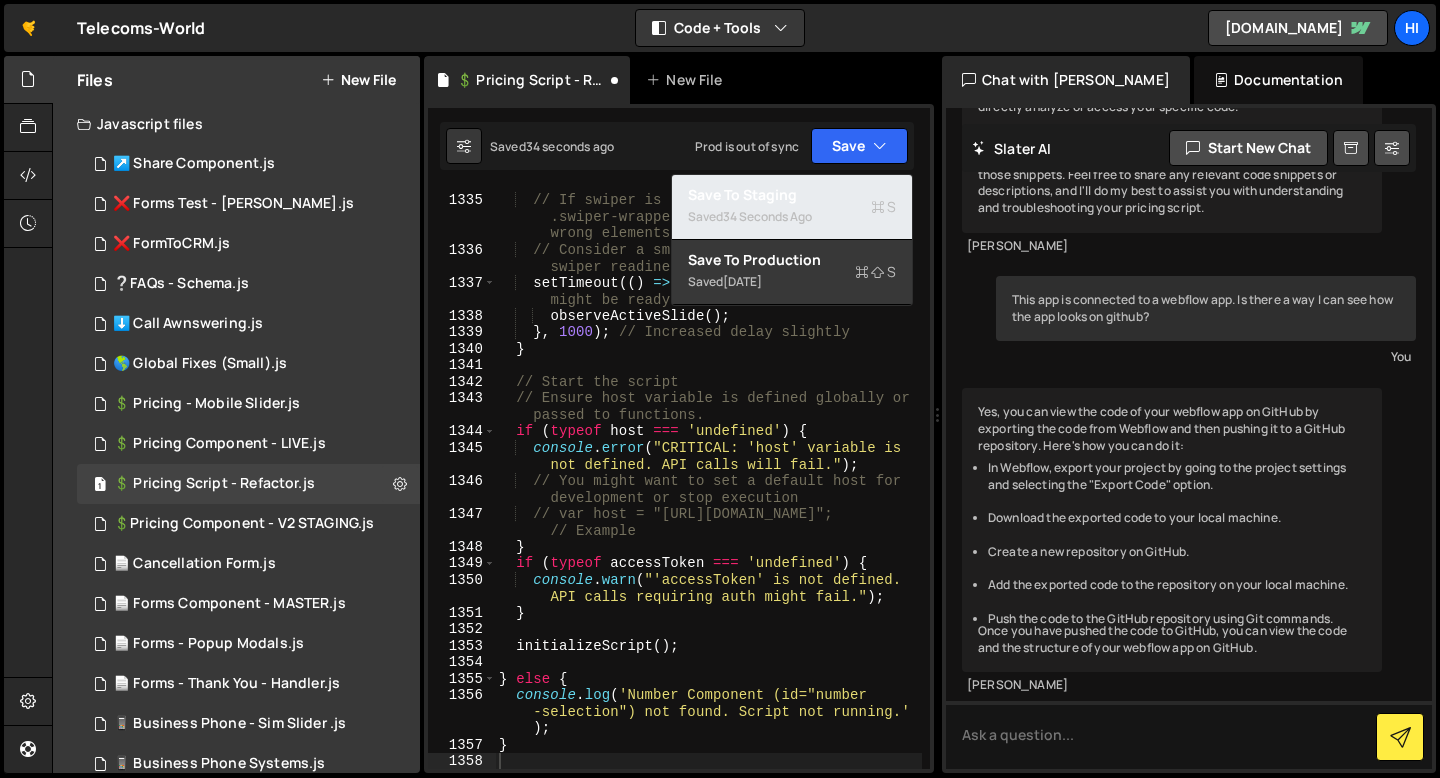 click on "34 seconds ago" at bounding box center (767, 216) 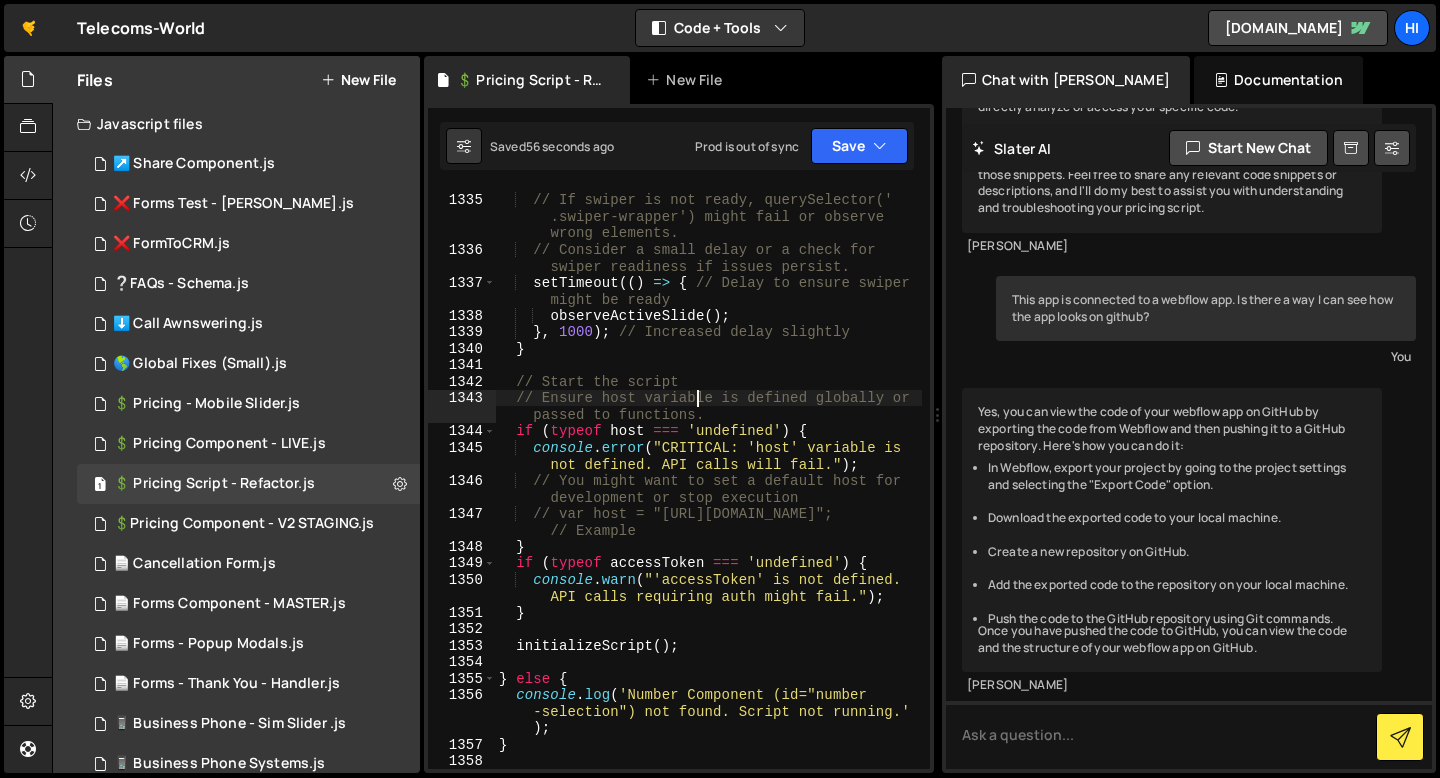 click on "// This needs to be called AFTER the swiper         instances in the footer are fully         initialized.       // If swiper is not ready, querySelector('        .swiper-wrapper') might fail or observe         wrong elements.       // Consider a small delay or a check for         swiper readiness if issues persist.       setTimeout (( )   =>   {   // Delay to ensure swiper         might be ready          observeActiveSlide ( ) ;       } ,   1000 ) ;   // Increased delay slightly    }    // Start the script    // Ensure host variable is defined globally or       passed to functions.    if   ( typeof   host   ===   'undefined' )   {       console . error ( "CRITICAL: 'host' variable is         not defined. API calls will fail." ) ;       // You might want to set a default host for         development or stop execution       // var host = "[URL][DOMAIN_NAME]";         // Example    }    if   ( typeof   accessToken   ===   'undefined' )   {" at bounding box center (708, 465) 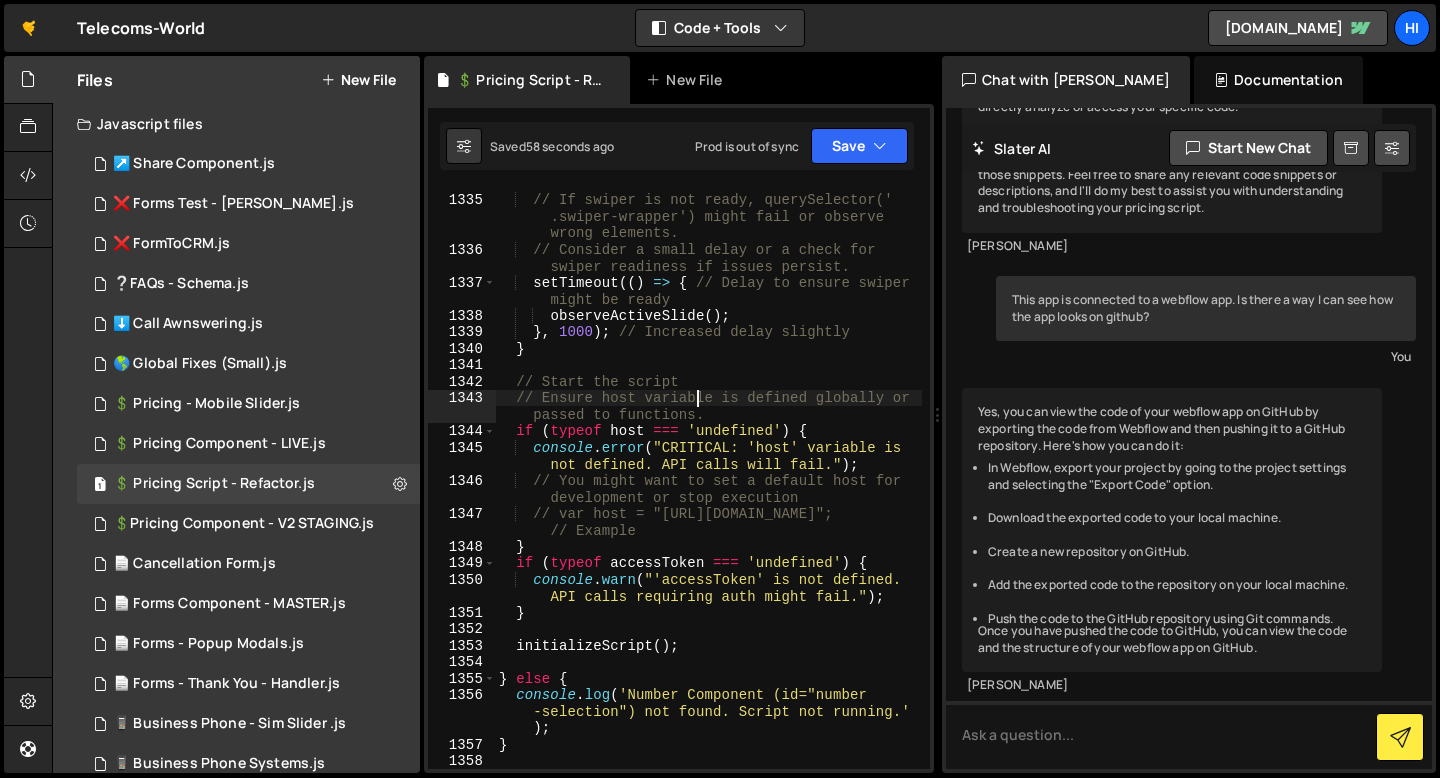 type on "}" 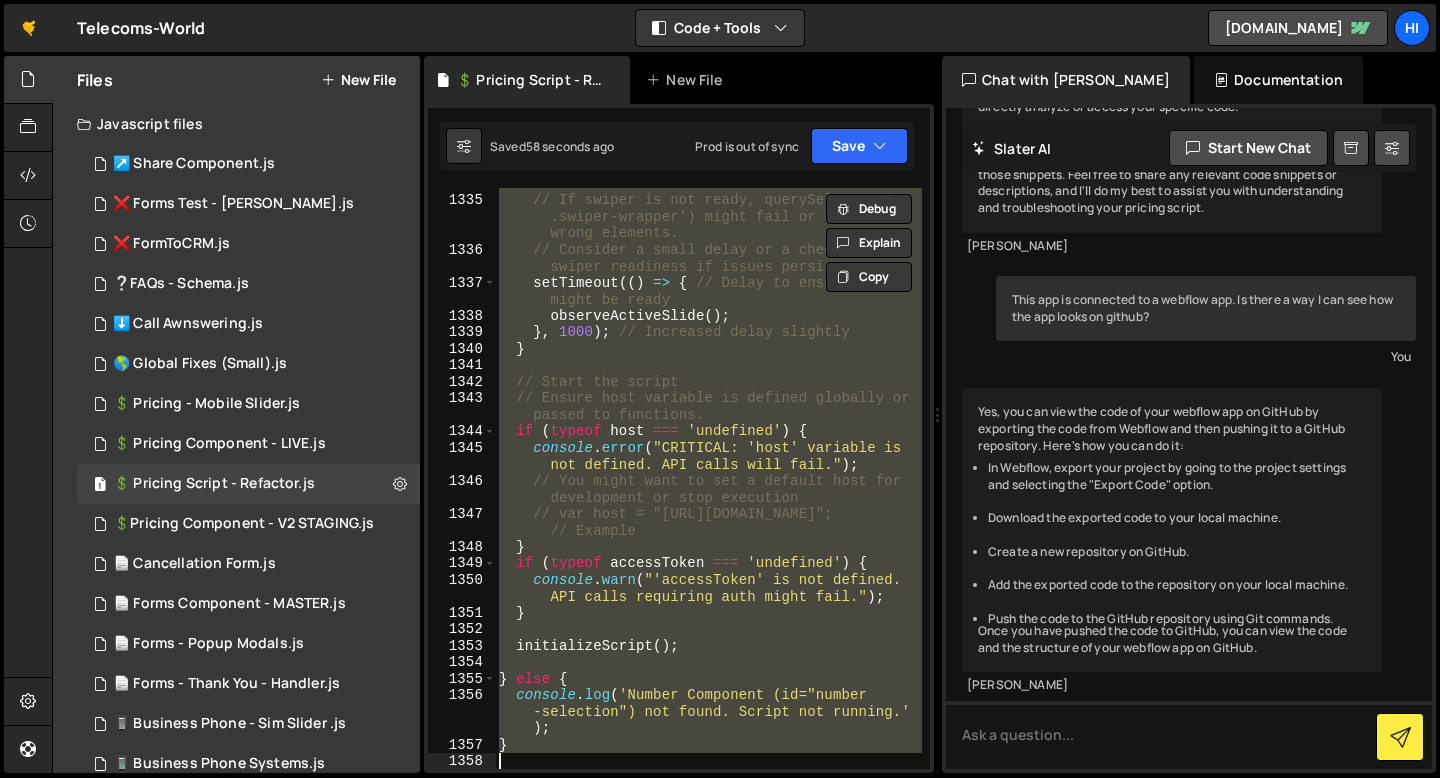 paste 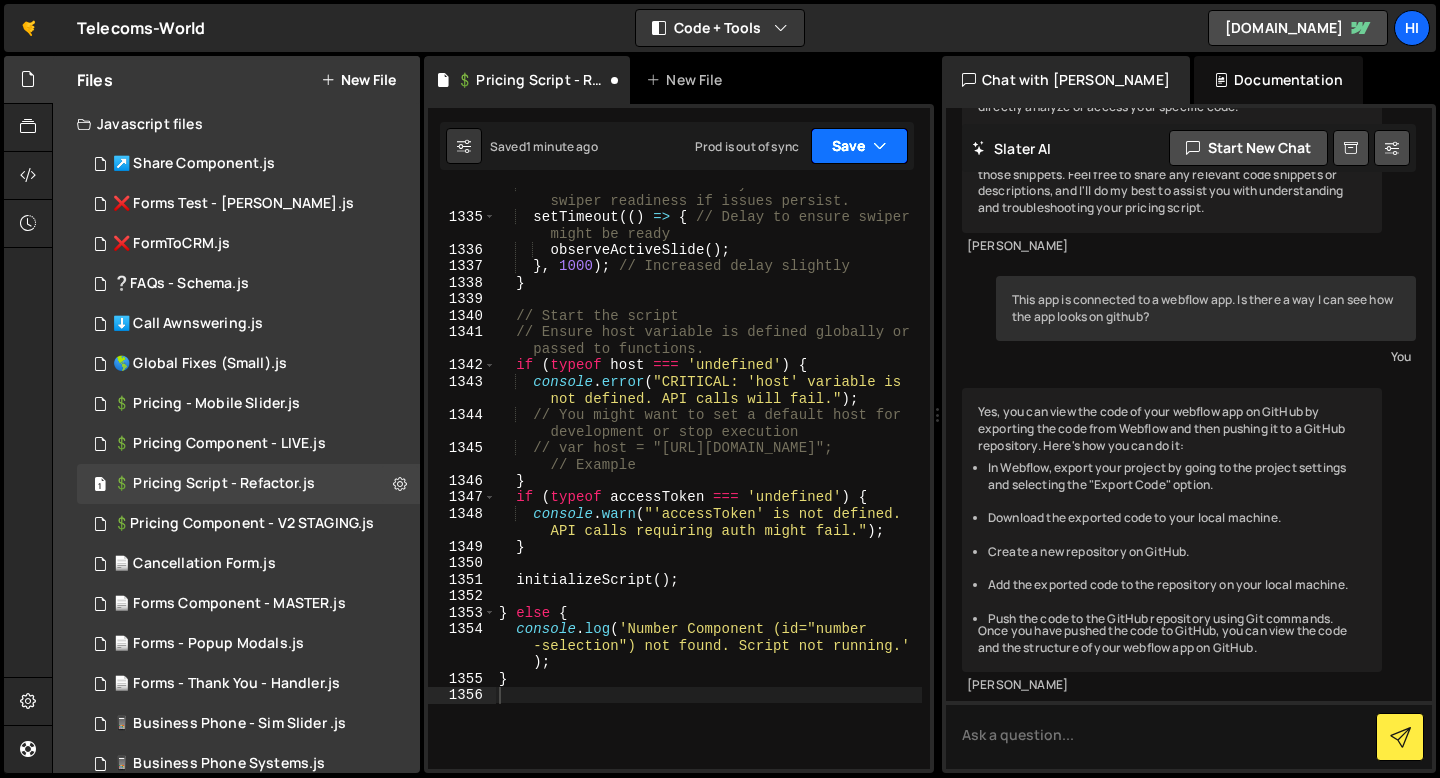 click at bounding box center (880, 146) 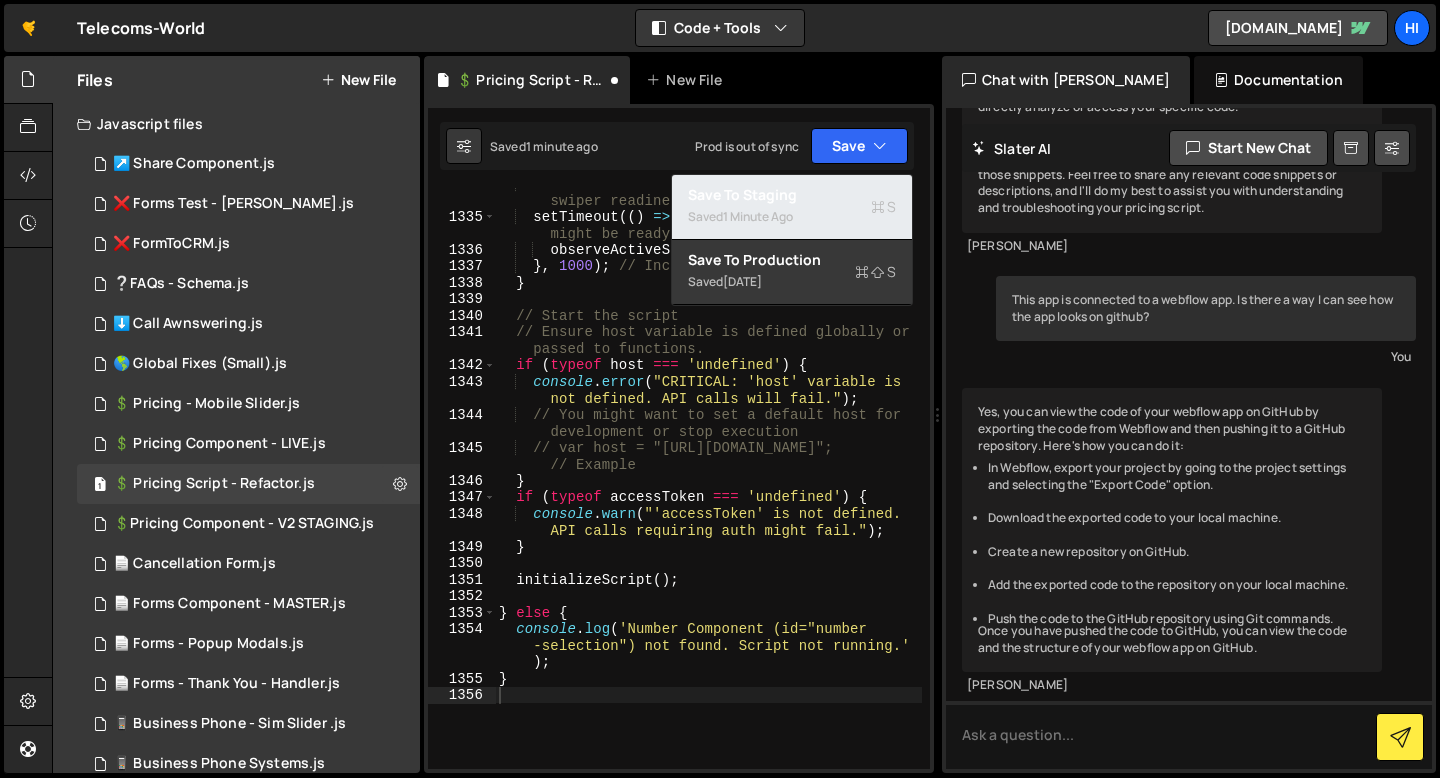 click on "1 minute ago" at bounding box center [758, 216] 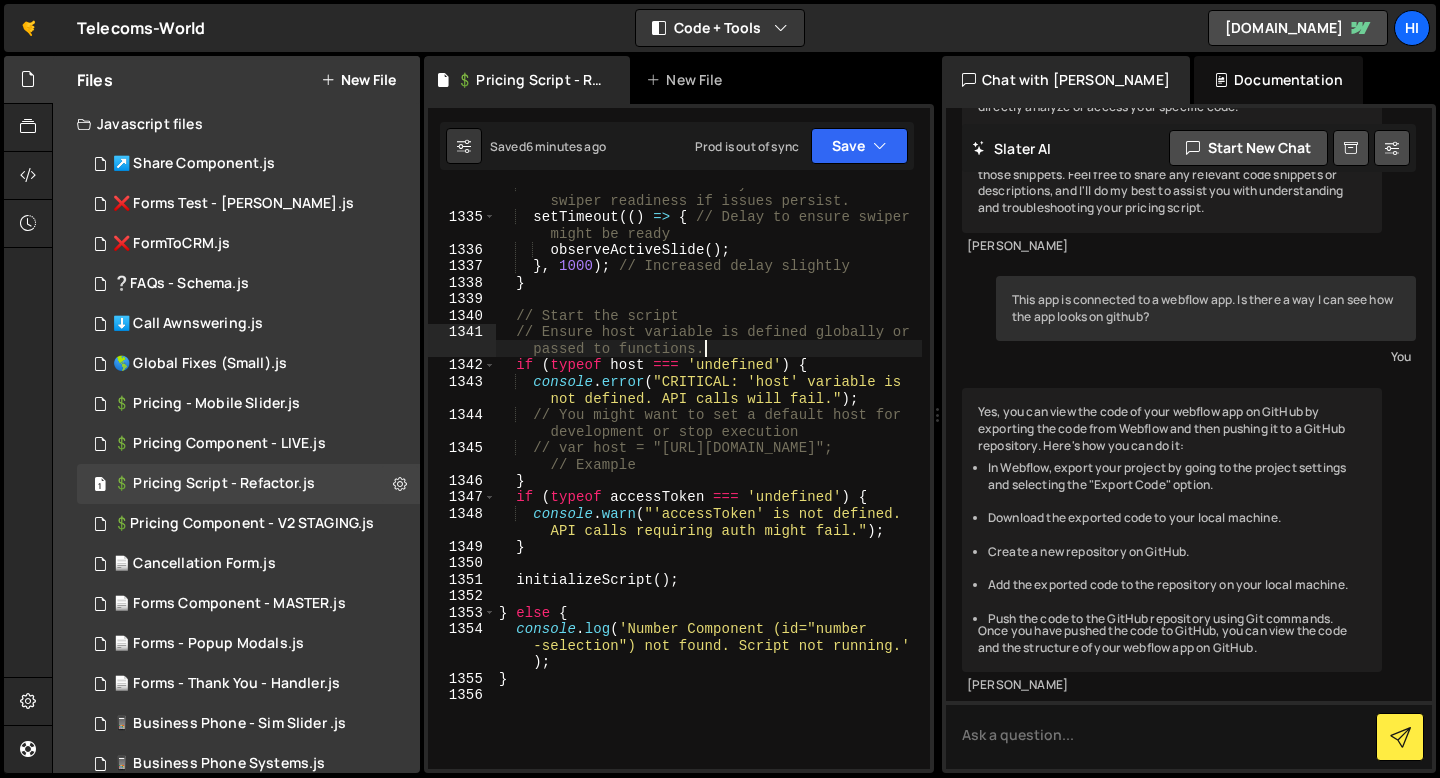 click on "// Consider a small delay or a check for         swiper readiness if issues persist.       setTimeout (( )   =>   {   // Delay to ensure swiper         might be ready          observeActiveSlide ( ) ;       } ,   1000 ) ;   // Increased delay slightly    }    // Start the script    // Ensure host variable is defined globally or       passed to functions.    if   ( typeof   host   ===   'undefined' )   {       console . error ( "CRITICAL: 'host' variable is         not defined. API calls will fail." ) ;       // You might want to set a default host for         development or stop execution       // var host = "[URL][DOMAIN_NAME]";         // Example    }    if   ( typeof   accessToken   ===   'undefined' )   {       console . warn ( "'accessToken' is not defined.         API calls requiring auth might fail." ) ;    }    initializeScript ( ) ; }   else   {    console . log ( 'Number Component (id="number      -selection") not found. Script not running.'" at bounding box center (708, 490) 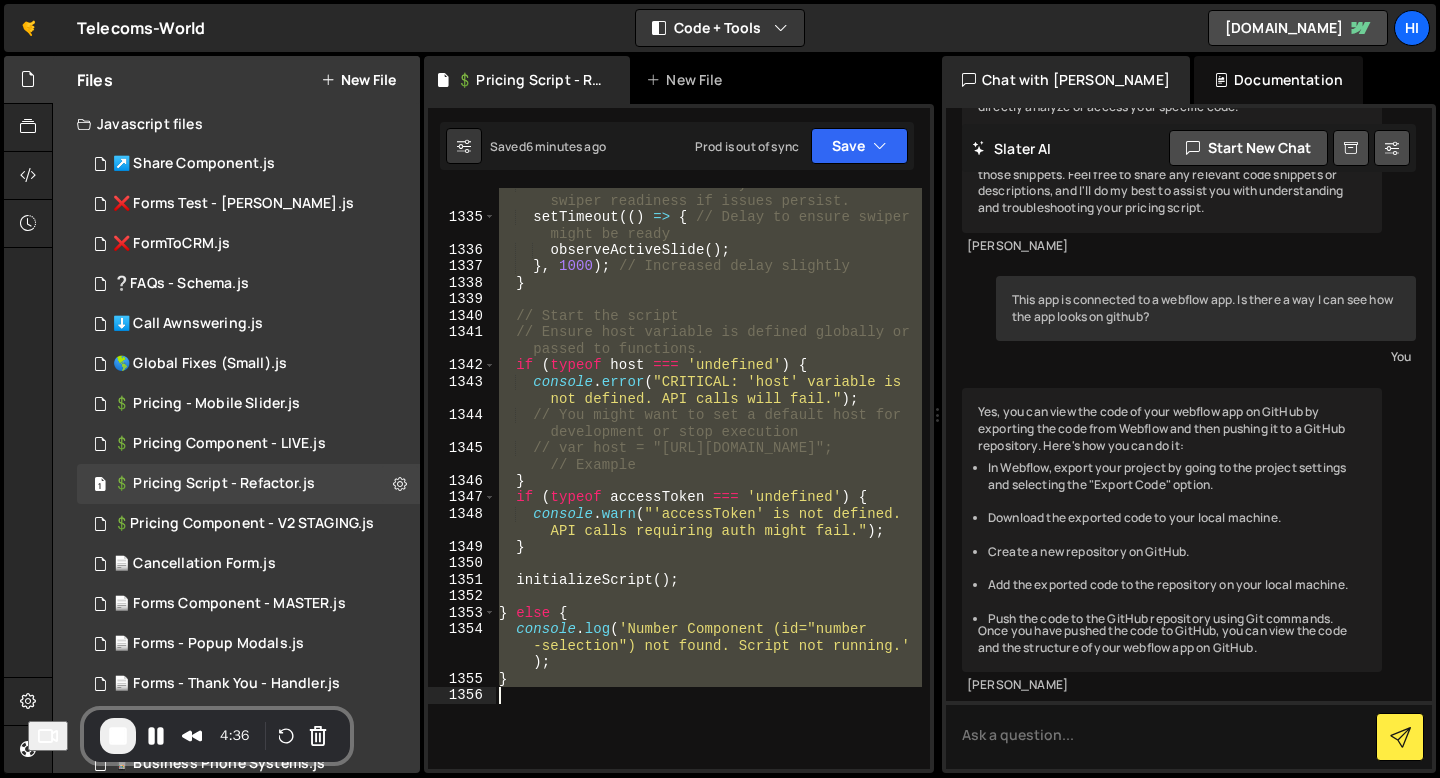 type on "}" 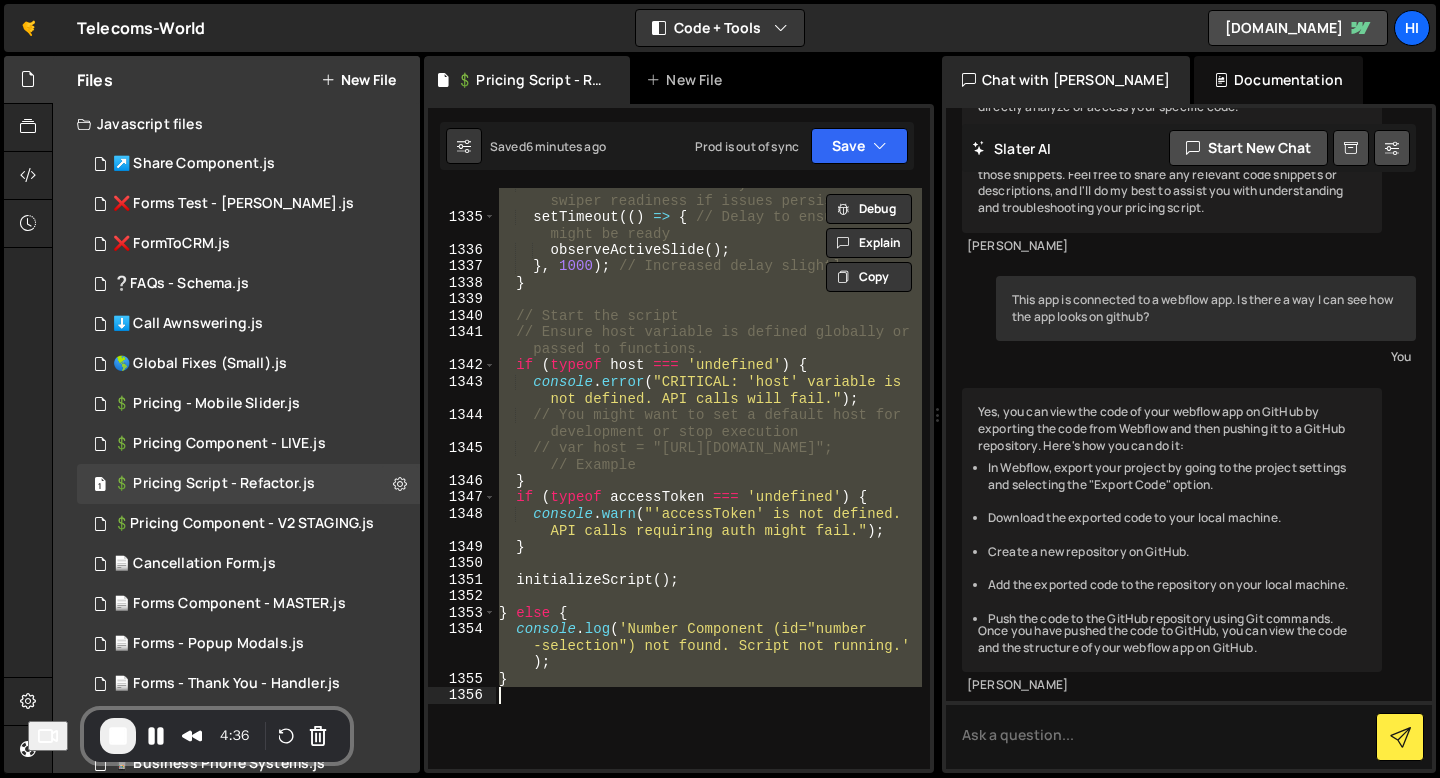 paste 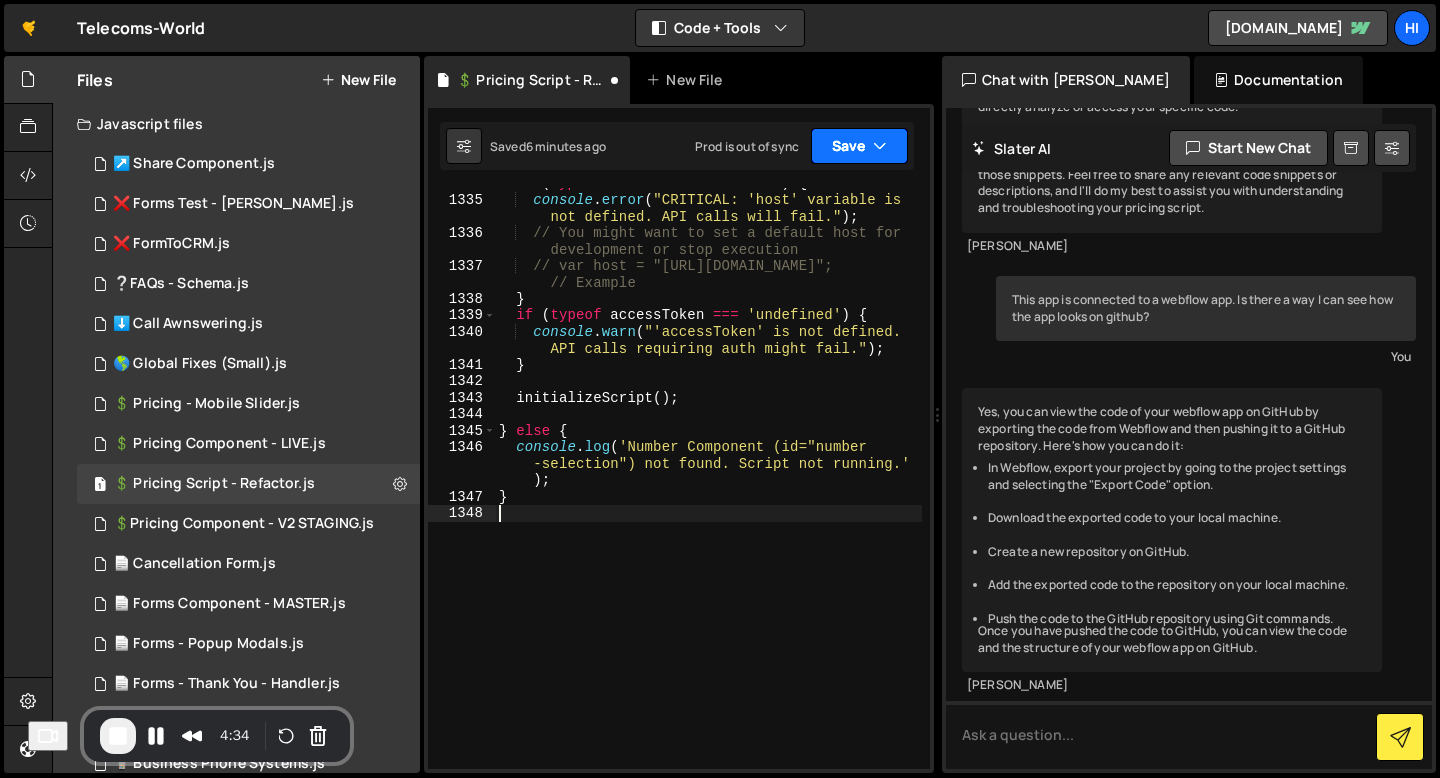 click on "Save" at bounding box center (859, 146) 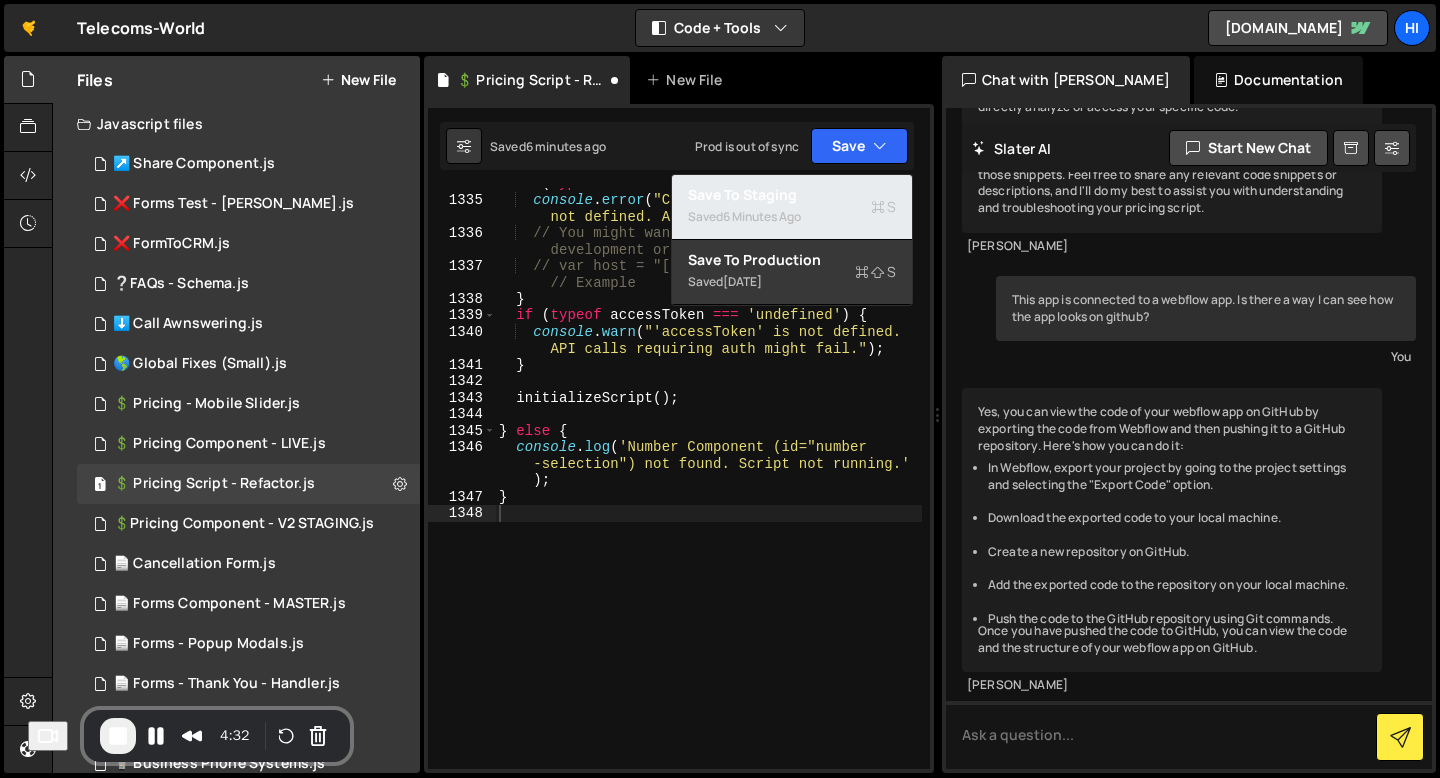 click on "6 minutes ago" at bounding box center [762, 216] 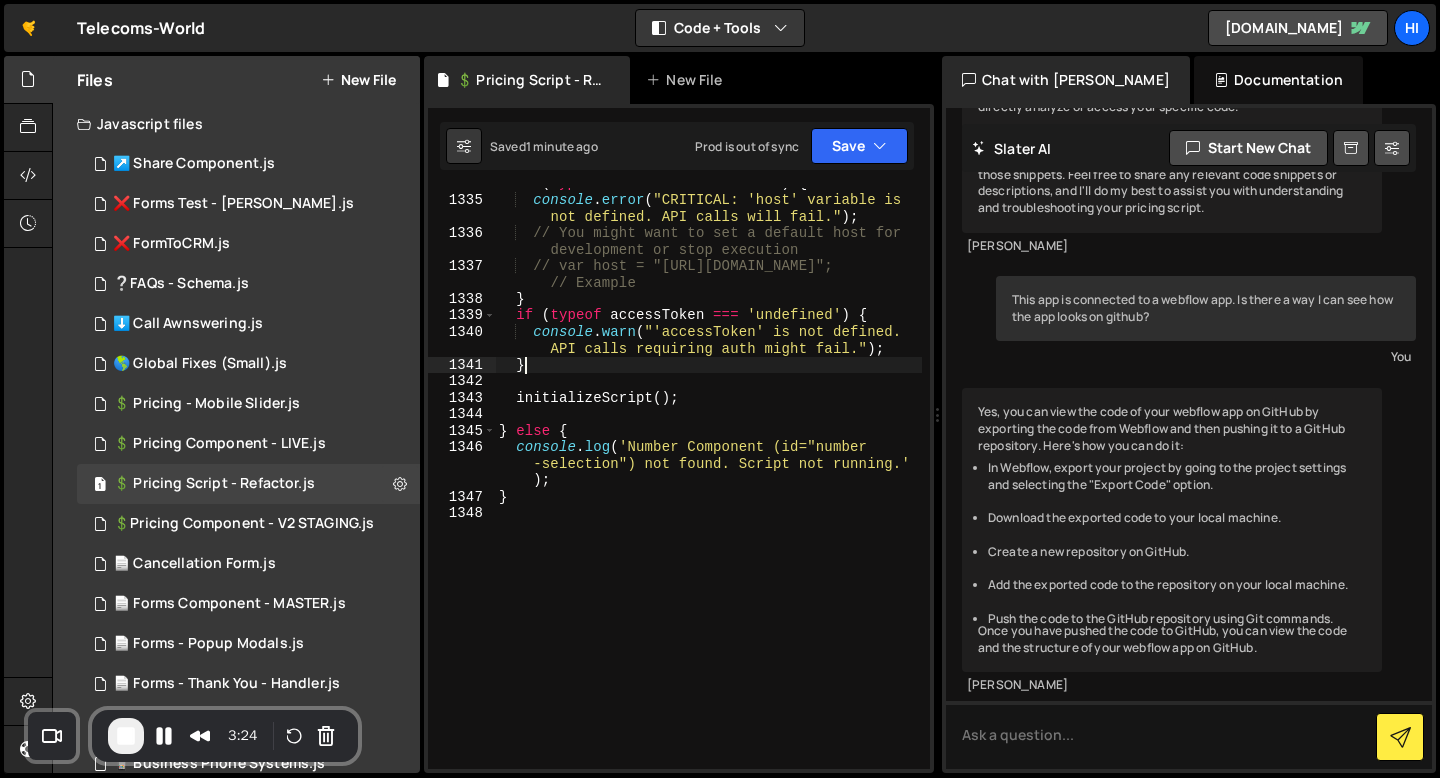 click on "if   ( typeof   host   ===   'undefined' )   {       console . error ( "CRITICAL: 'host' variable is         not defined. API calls will fail." ) ;       // You might want to set a default host for         development or stop execution       // var host = "[URL][DOMAIN_NAME]";         // Example    }    if   ( typeof   accessToken   ===   'undefined' )   {       console . warn ( "'accessToken' is not defined.         API calls requiring auth might fail." ) ;    }    initializeScript ( ) ; }   else   {    console . log ( 'Number Component (id="number      -selection") not found. Script not running.'      ) ; }" at bounding box center [708, 482] 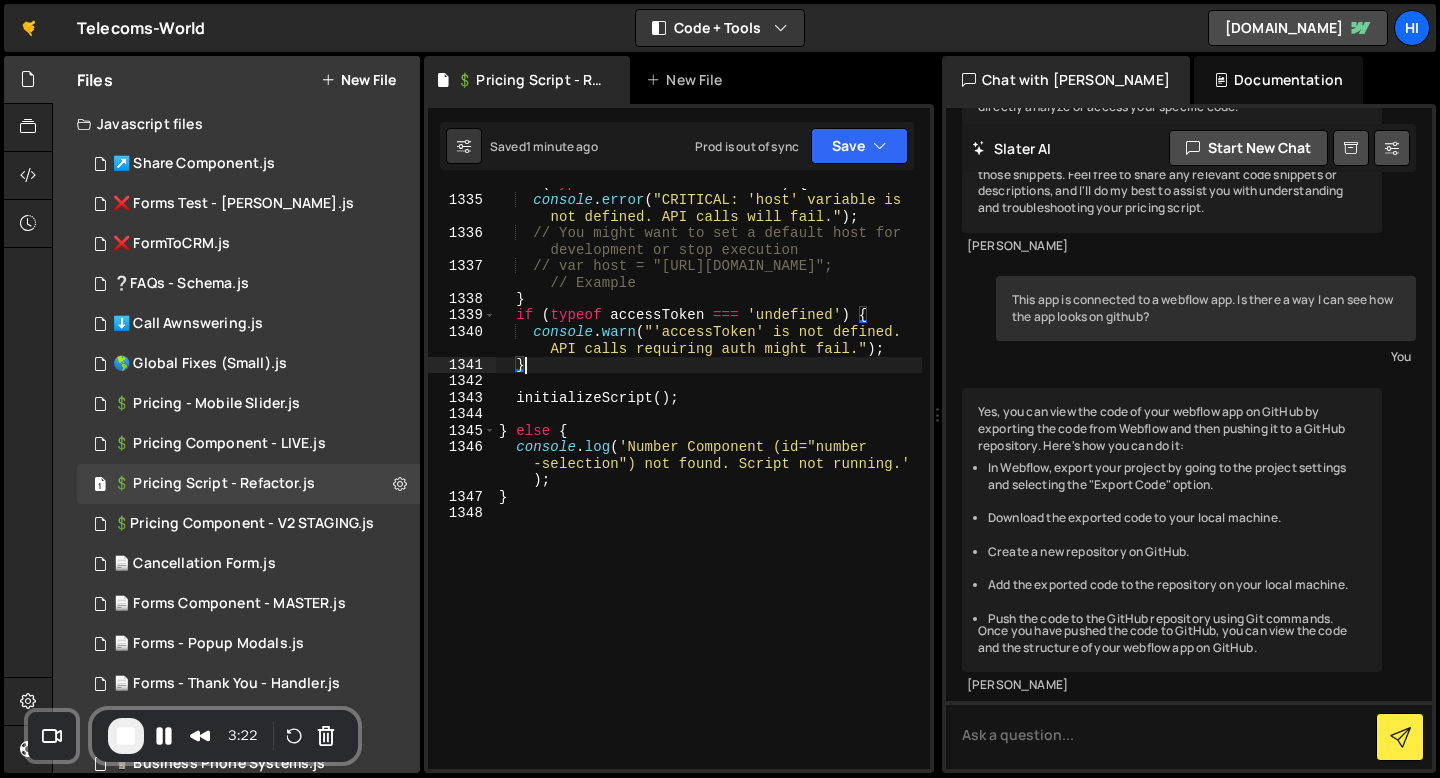 type on "}" 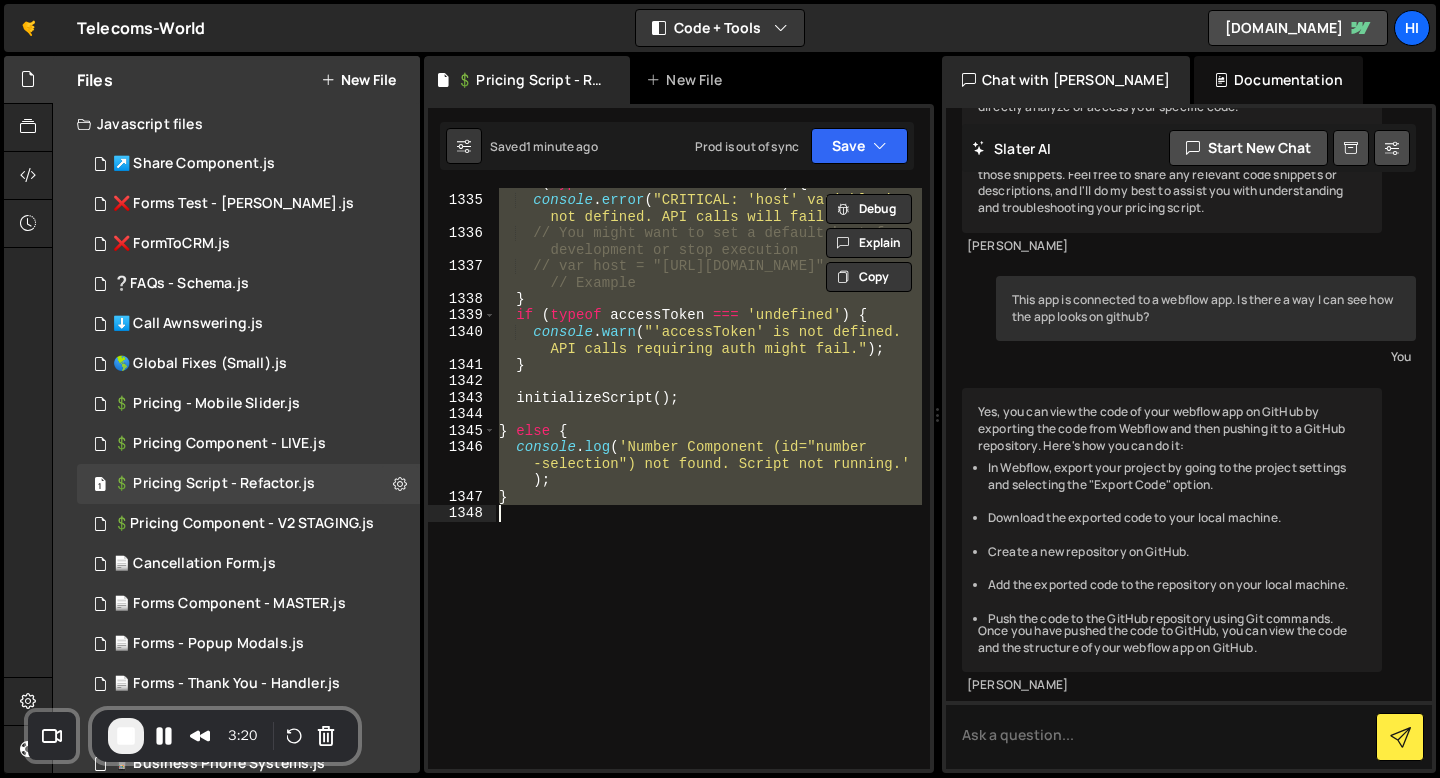 paste 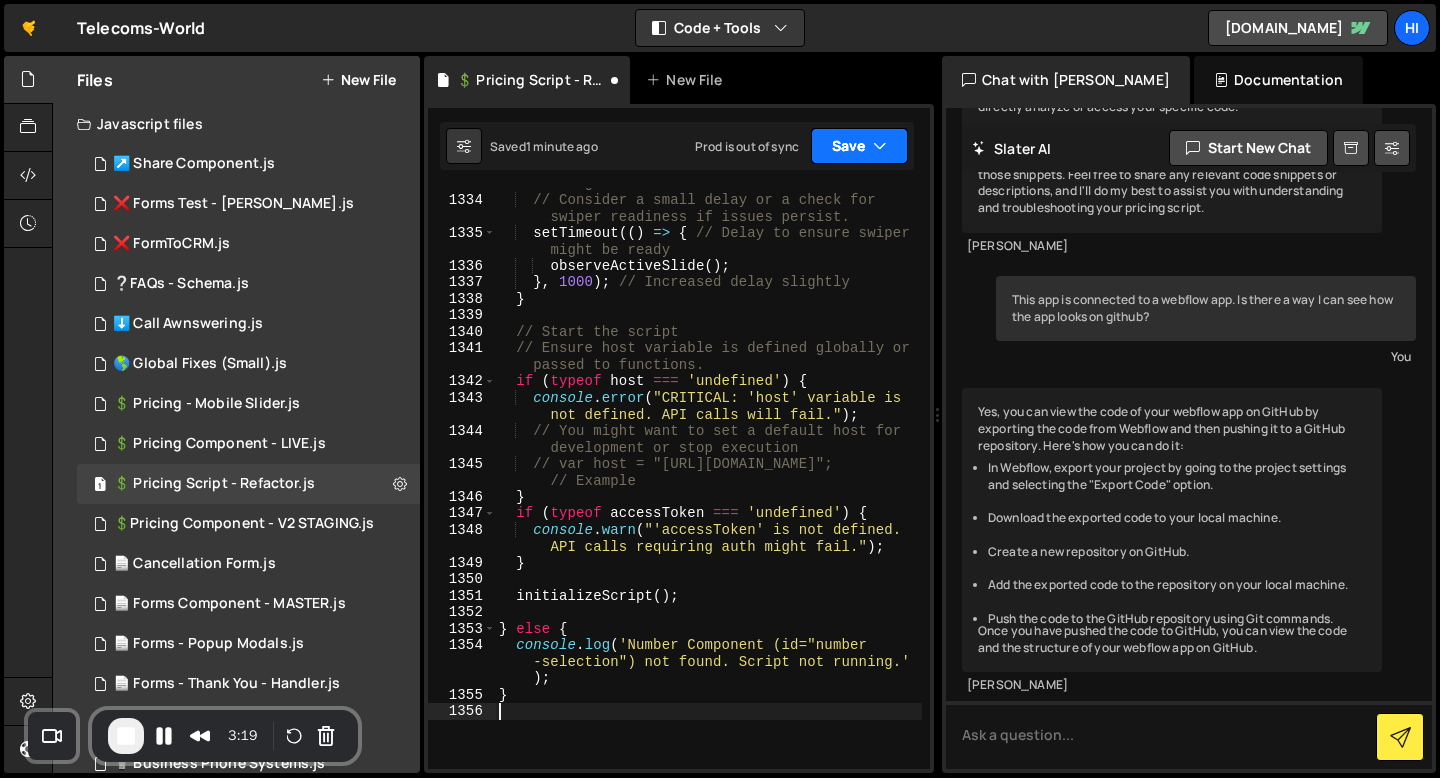 click on "Save" at bounding box center [859, 146] 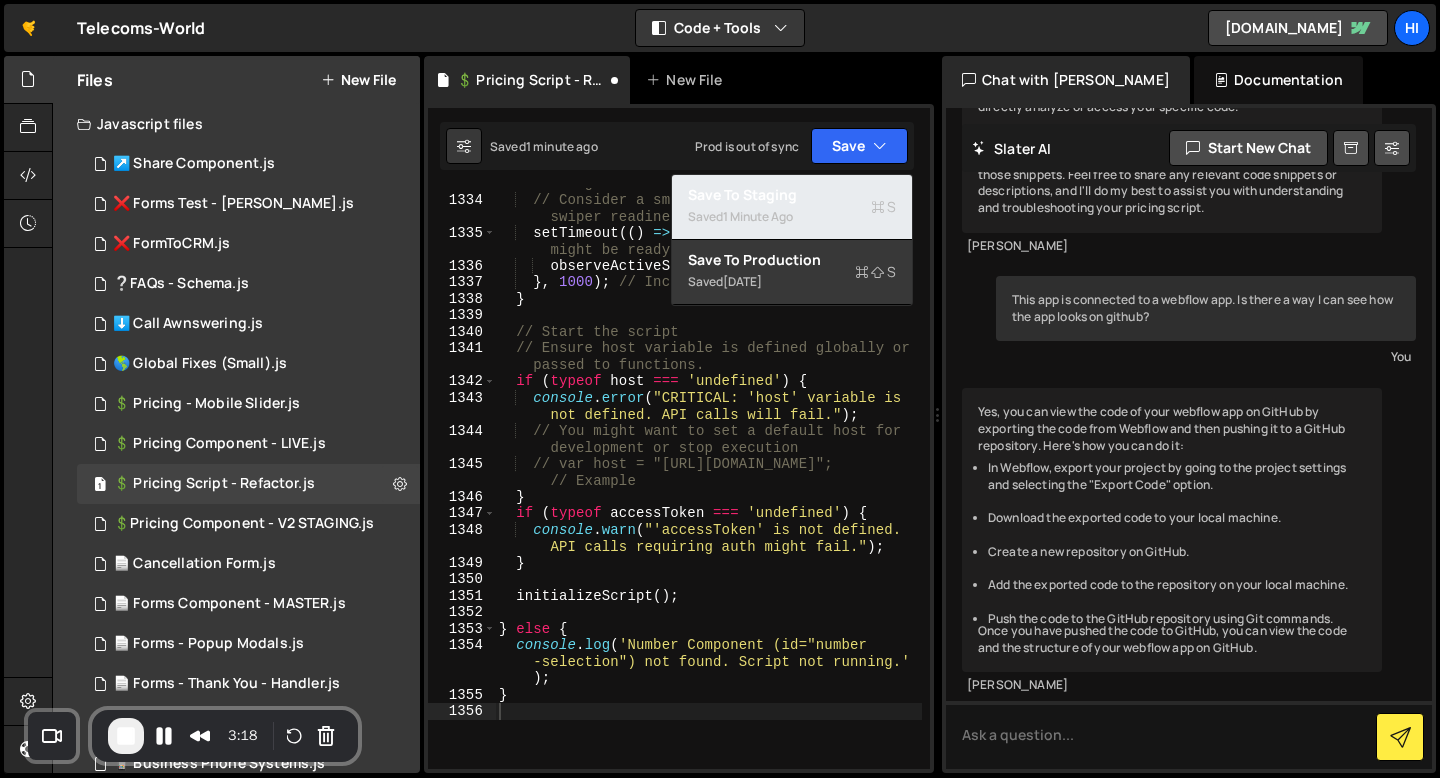click on "1 minute ago" at bounding box center (758, 216) 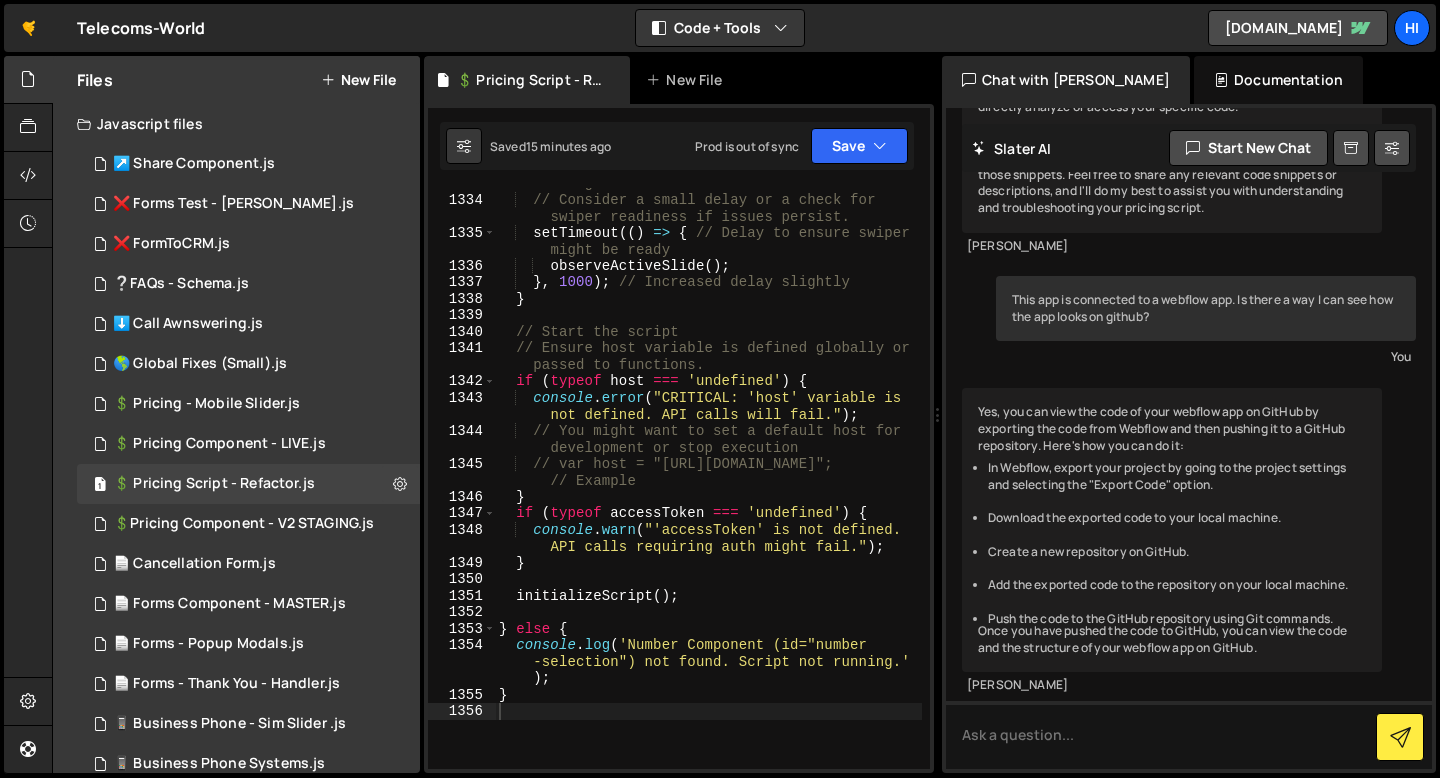 click on "// If swiper is not ready, querySelector('        .swiper-wrapper') might fail or observe         wrong elements.       // Consider a small delay or a check for         swiper readiness if issues persist.       setTimeout (( )   =>   {   // Delay to ensure swiper         might be ready          observeActiveSlide ( ) ;       } ,   1000 ) ;   // Increased delay slightly    }    // Start the script    // Ensure host variable is defined globally or       passed to functions.    if   ( typeof   host   ===   'undefined' )   {       console . error ( "CRITICAL: 'host' variable is         not defined. API calls will fail." ) ;       // You might want to set a default host for         development or stop execution       // var host = "[URL][DOMAIN_NAME]";         // Example    }    if   ( typeof   accessToken   ===   'undefined' )   {       console . warn ( "'accessToken' is not defined.         API calls requiring auth might fail." ) ;    }    ( ) ;" at bounding box center [708, 465] 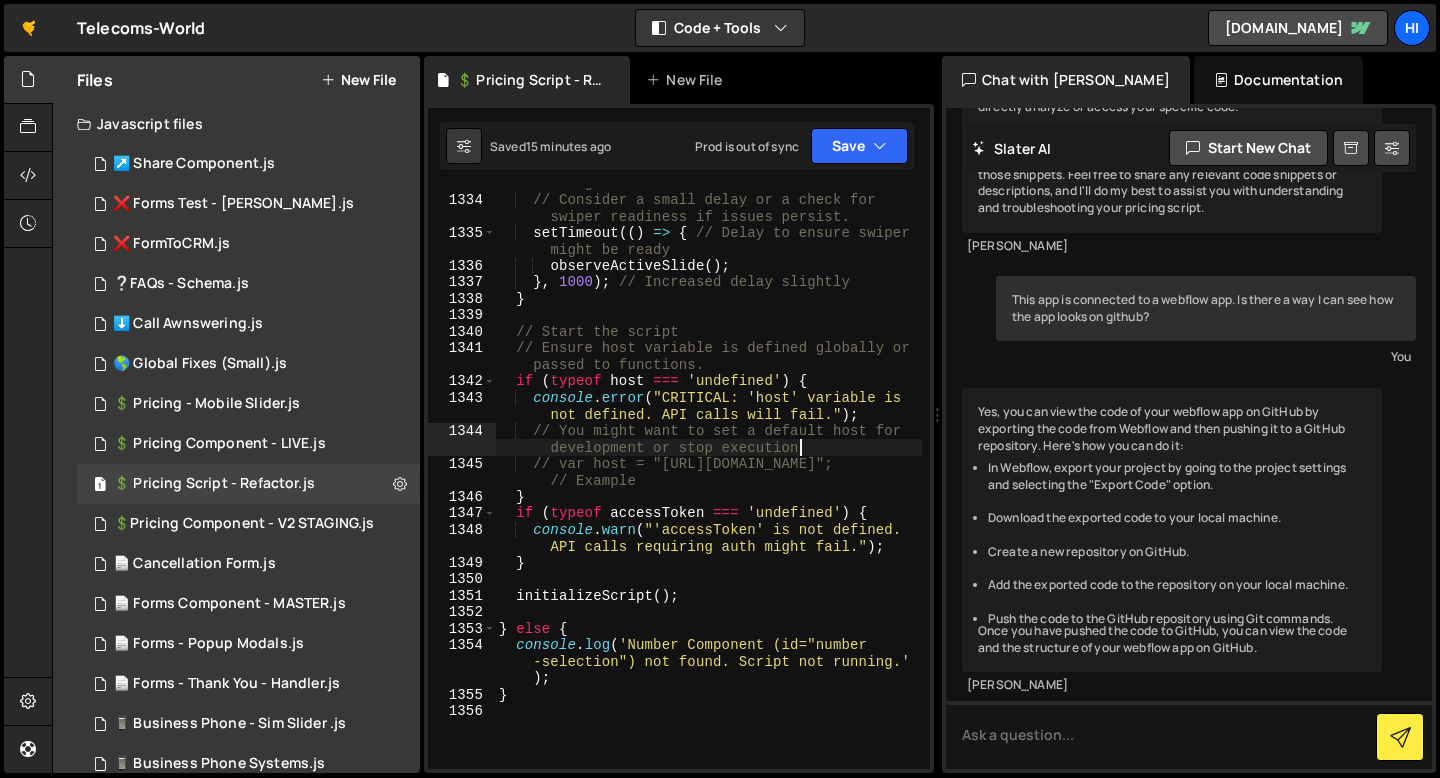 type on "}" 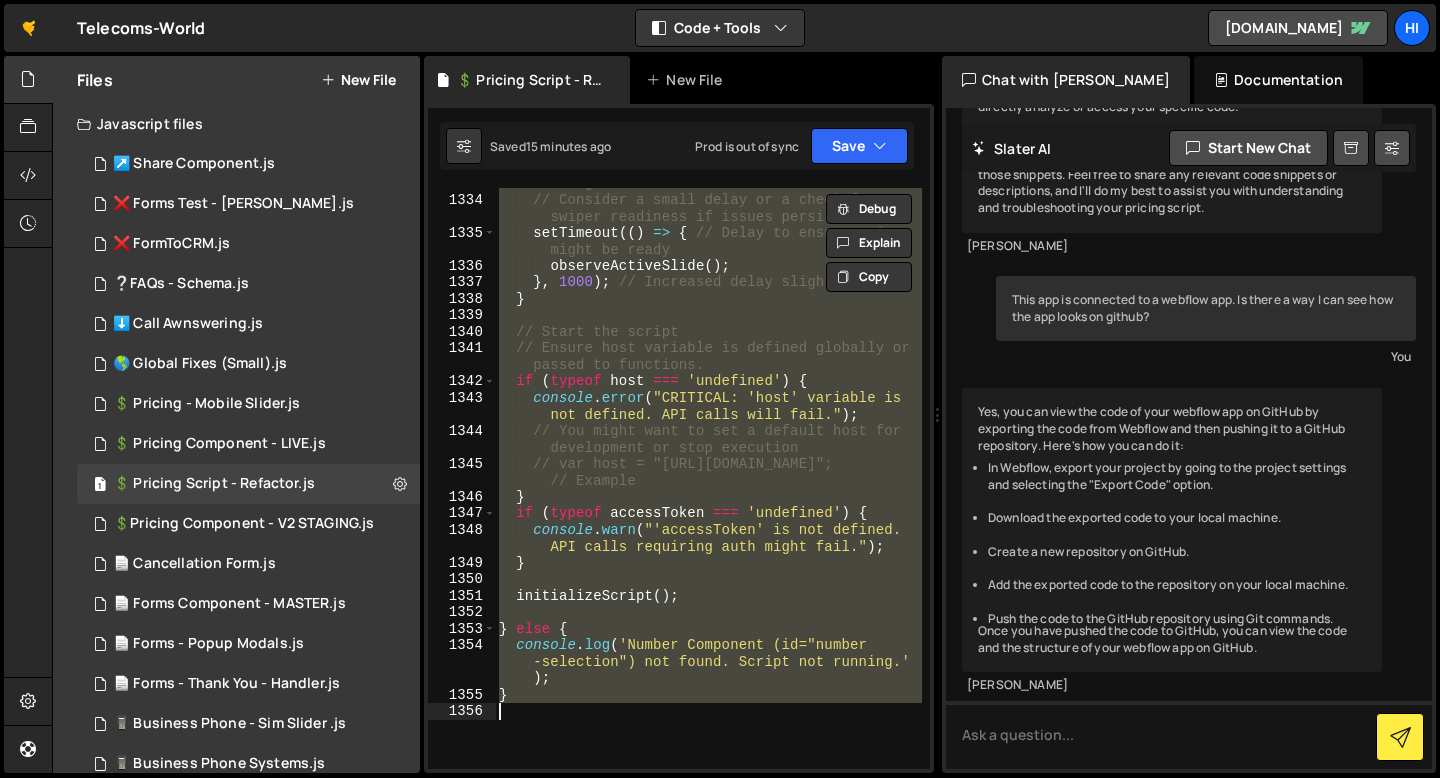 paste 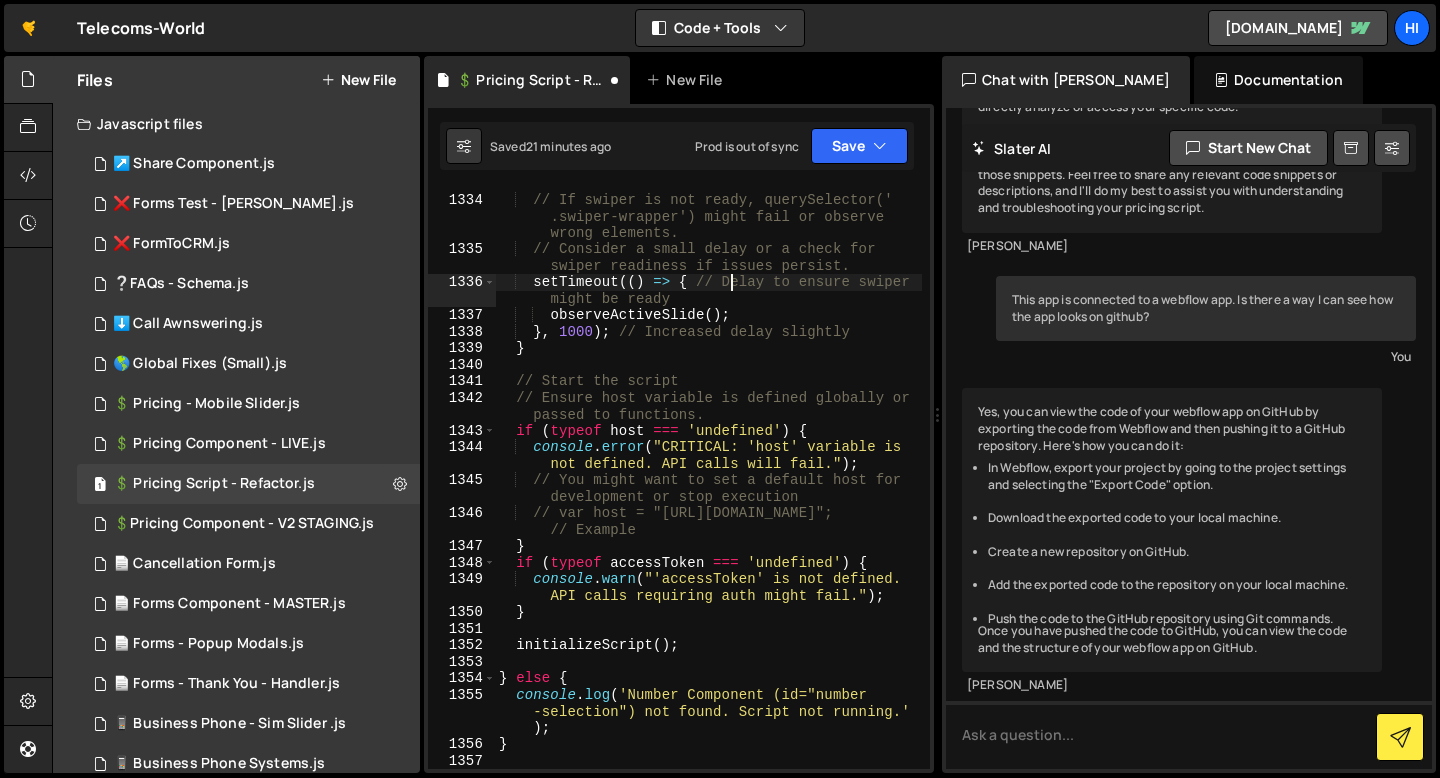 click on "// This needs to be called AFTER the swiper         instances in the footer are fully         initialized.       // If swiper is not ready, querySelector('        .swiper-wrapper') might fail or observe         wrong elements.       // Consider a small delay or a check for         swiper readiness if issues persist.       setTimeout (( )   =>   {   // Delay to ensure swiper         might be ready          observeActiveSlide ( ) ;       } ,   1000 ) ;   // Increased delay slightly    }    // Start the script    // Ensure host variable is defined globally or       passed to functions.    if   ( typeof   host   ===   'undefined' )   {       console . error ( "CRITICAL: 'host' variable is         not defined. API calls will fail." ) ;       // You might want to set a default host for         development or stop execution       // var host = "[URL][DOMAIN_NAME]";         // Example    }    if   ( typeof   accessToken   ===   'undefined' )   {" at bounding box center (708, 465) 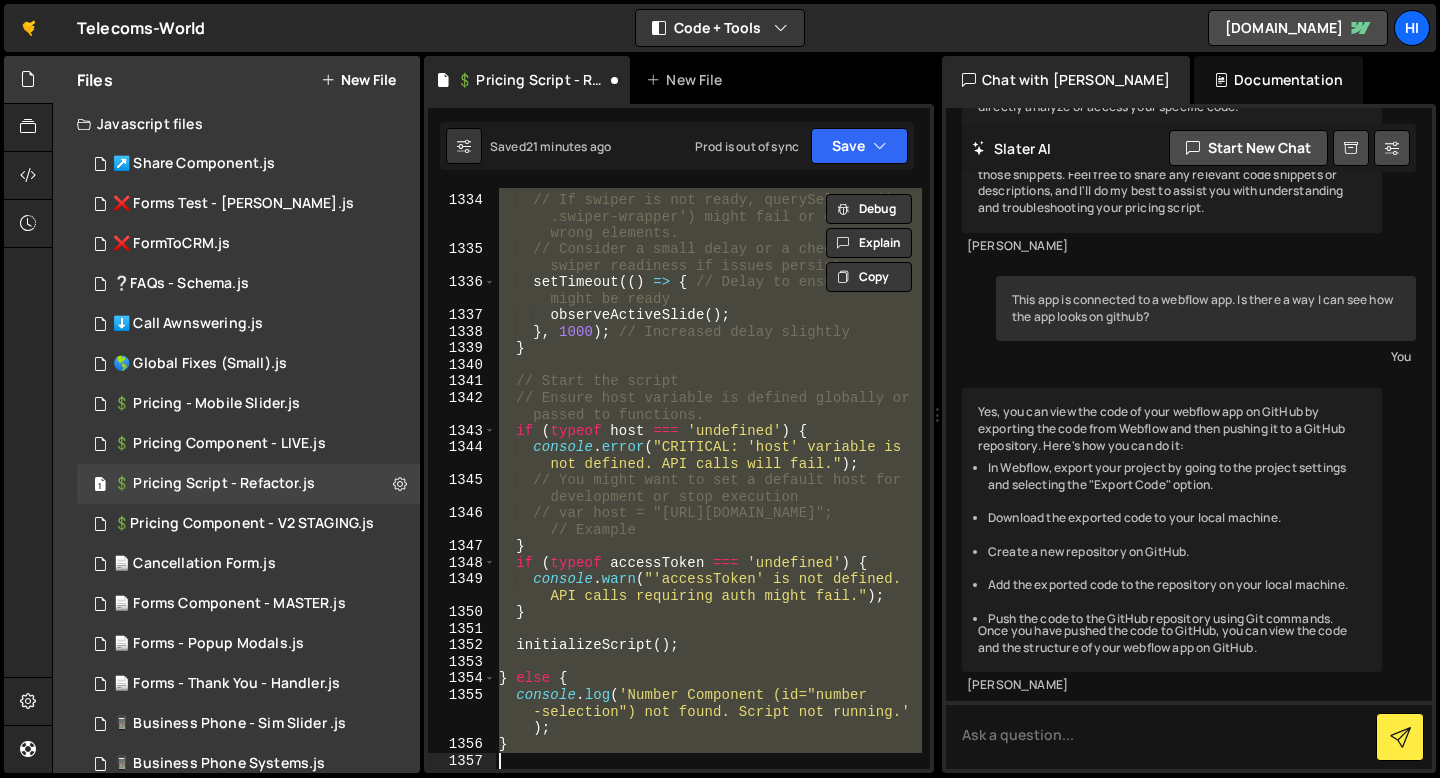 paste 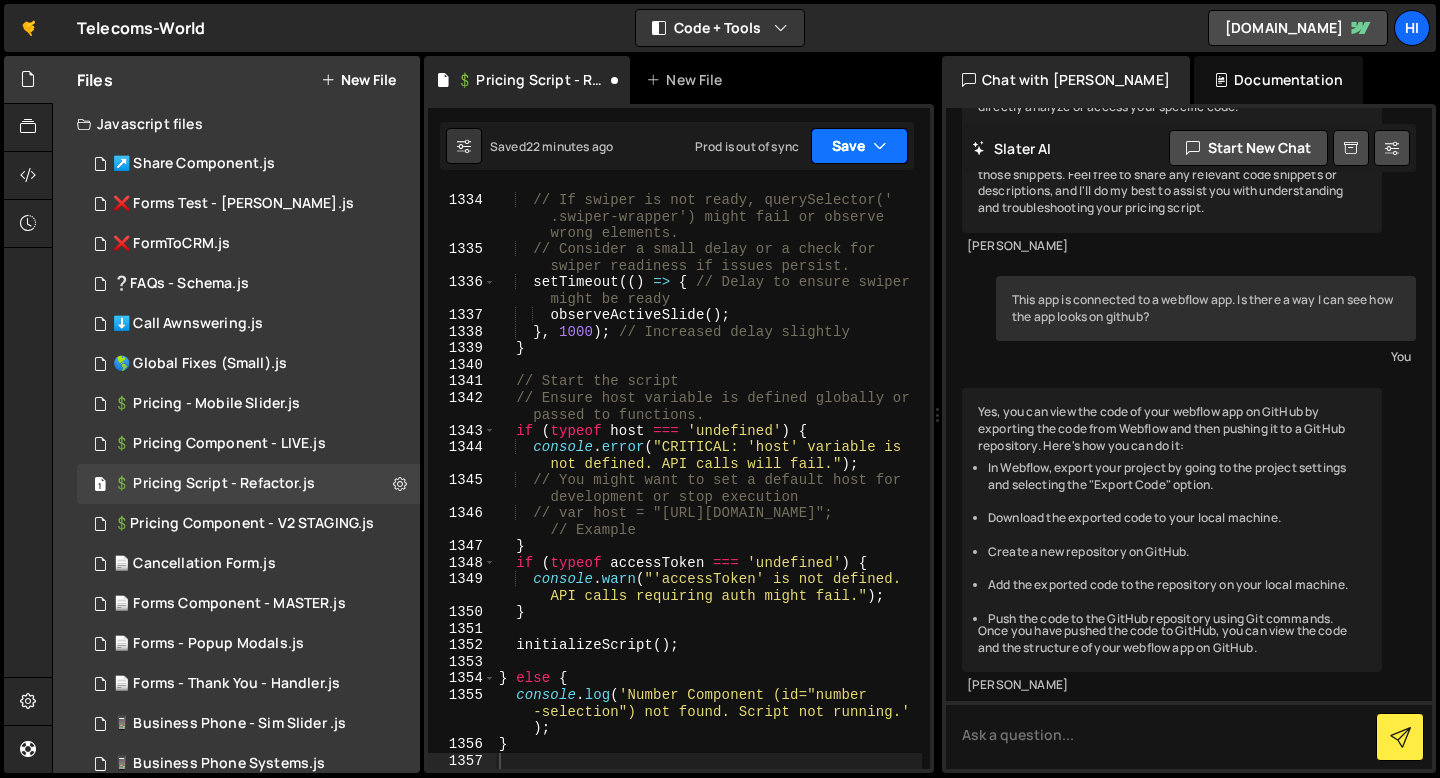 click on "Save" at bounding box center (859, 146) 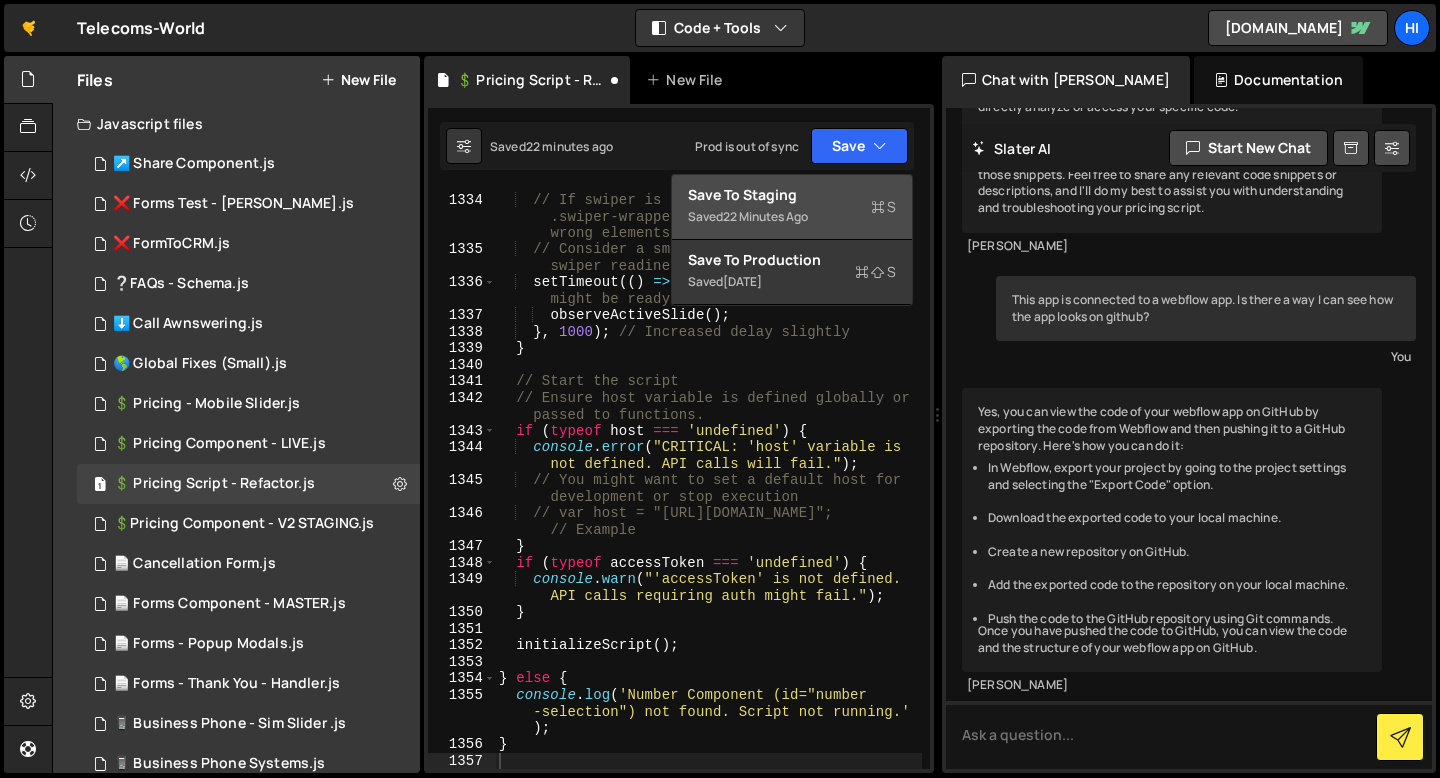 click on "Save to Staging
S" at bounding box center (792, 195) 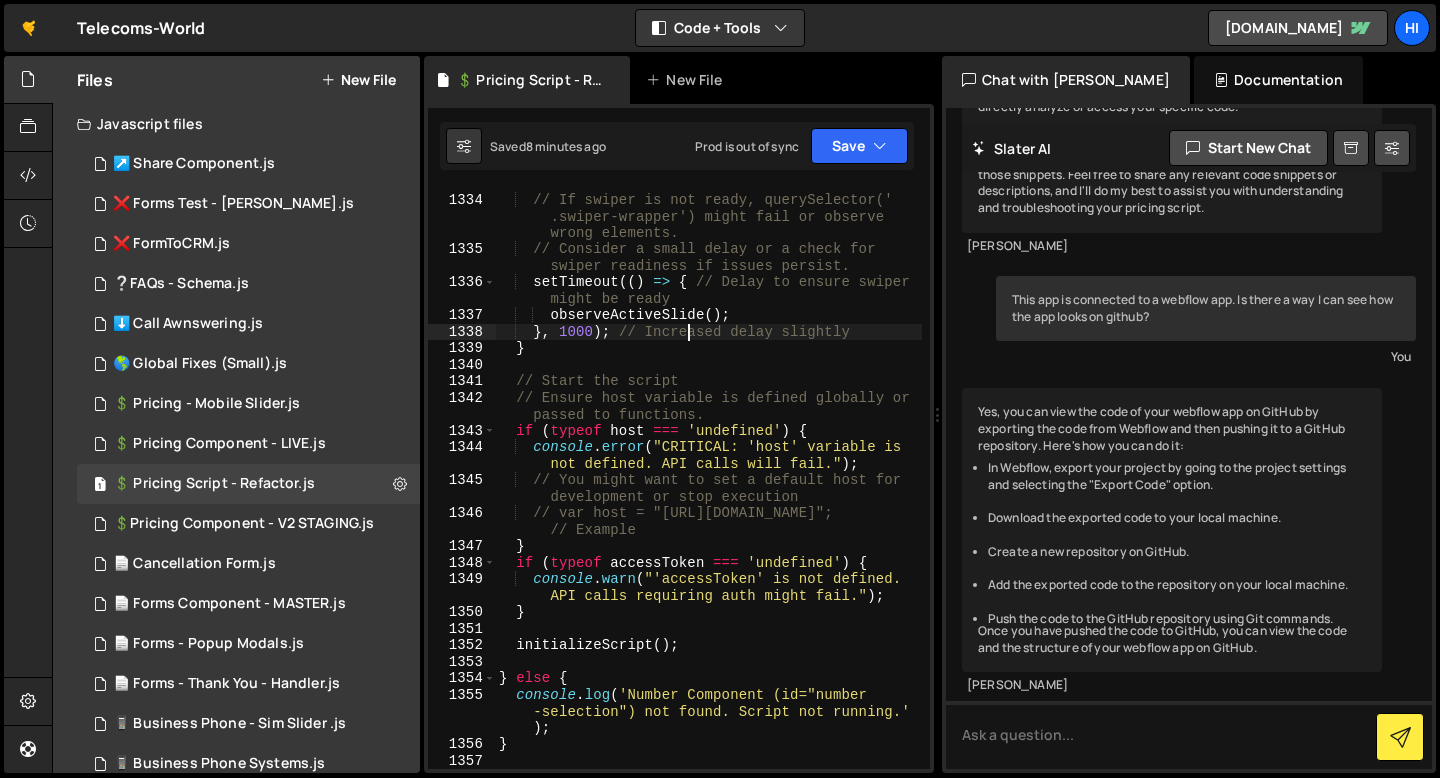 click on "// This needs to be called AFTER the swiper         instances in the footer are fully         initialized.       // If swiper is not ready, querySelector('        .swiper-wrapper') might fail or observe         wrong elements.       // Consider a small delay or a check for         swiper readiness if issues persist.       setTimeout (( )   =>   {   // Delay to ensure swiper         might be ready          observeActiveSlide ( ) ;       } ,   1000 ) ;   // Increased delay slightly    }    // Start the script    // Ensure host variable is defined globally or       passed to functions.    if   ( typeof   host   ===   'undefined' )   {       console . error ( "CRITICAL: 'host' variable is         not defined. API calls will fail." ) ;       // You might want to set a default host for         development or stop execution       // var host = "[URL][DOMAIN_NAME]";         // Example    }    if   ( typeof   accessToken   ===   'undefined' )   {" at bounding box center [708, 465] 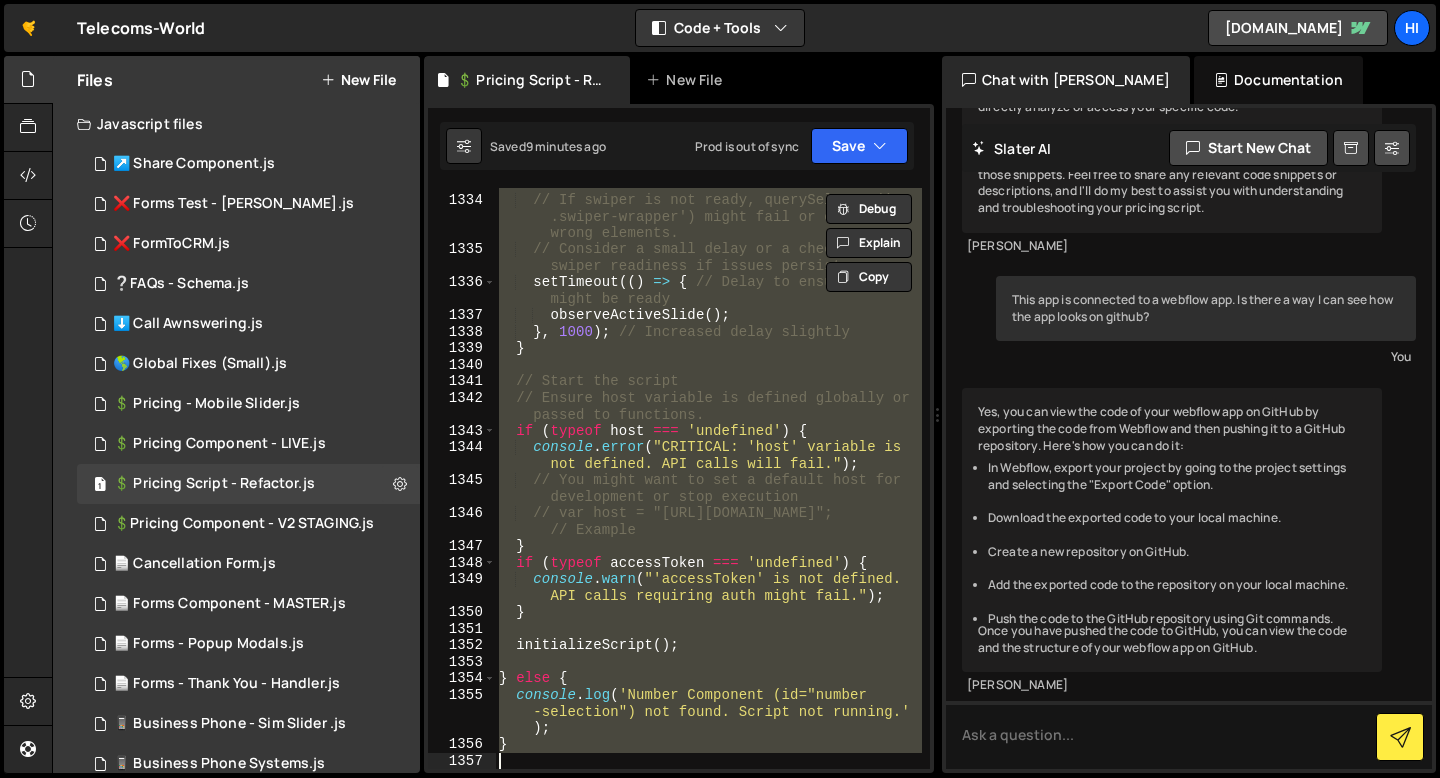 paste 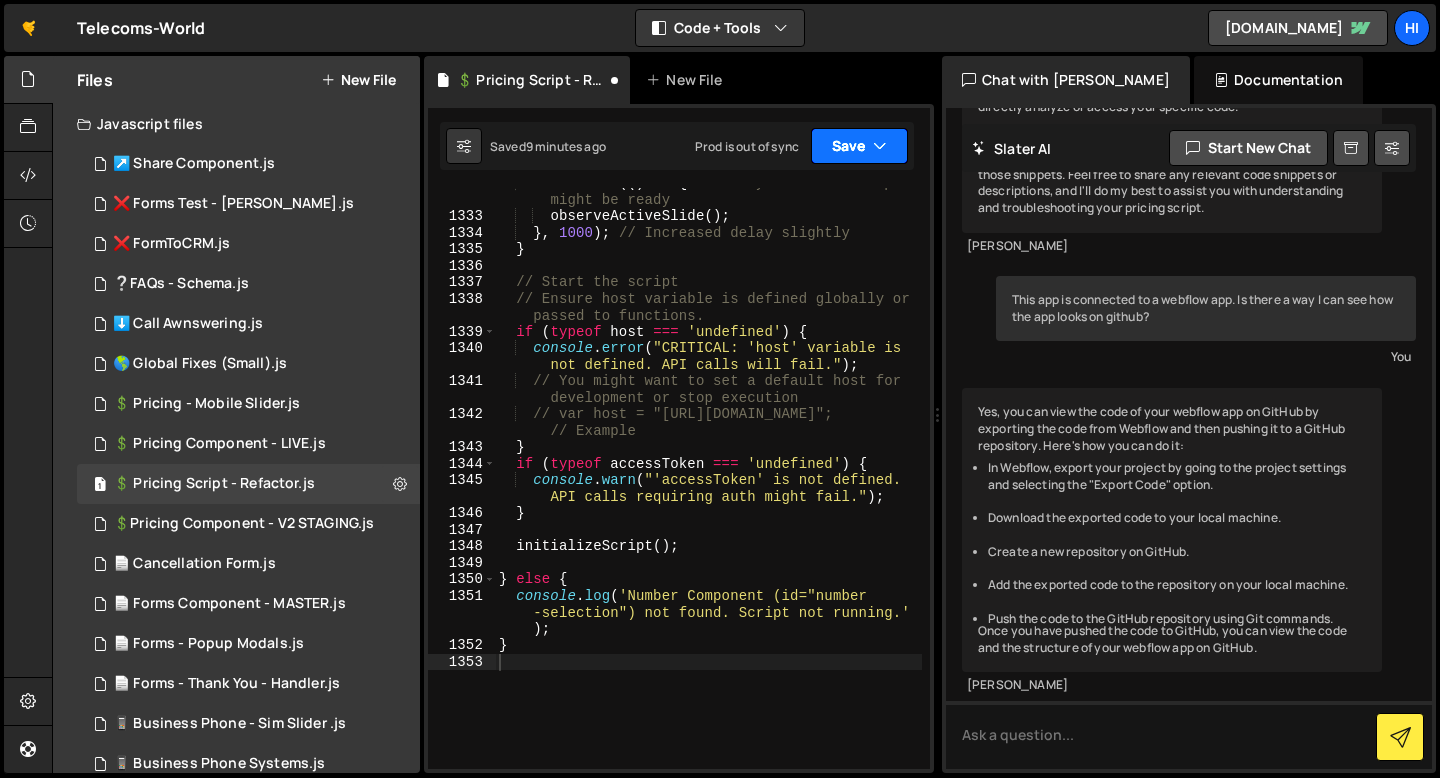 click on "Save" at bounding box center (859, 146) 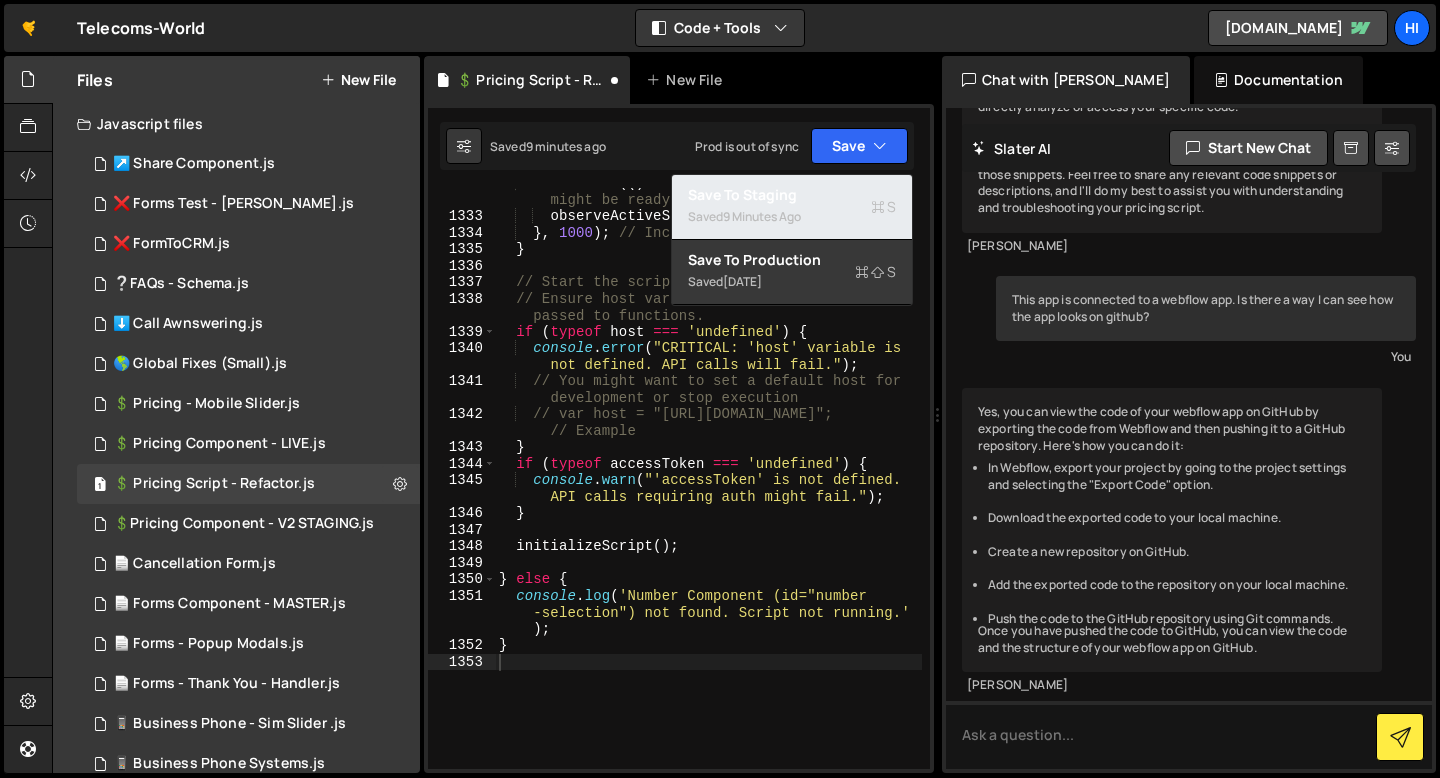 click on "9 minutes ago" at bounding box center [762, 216] 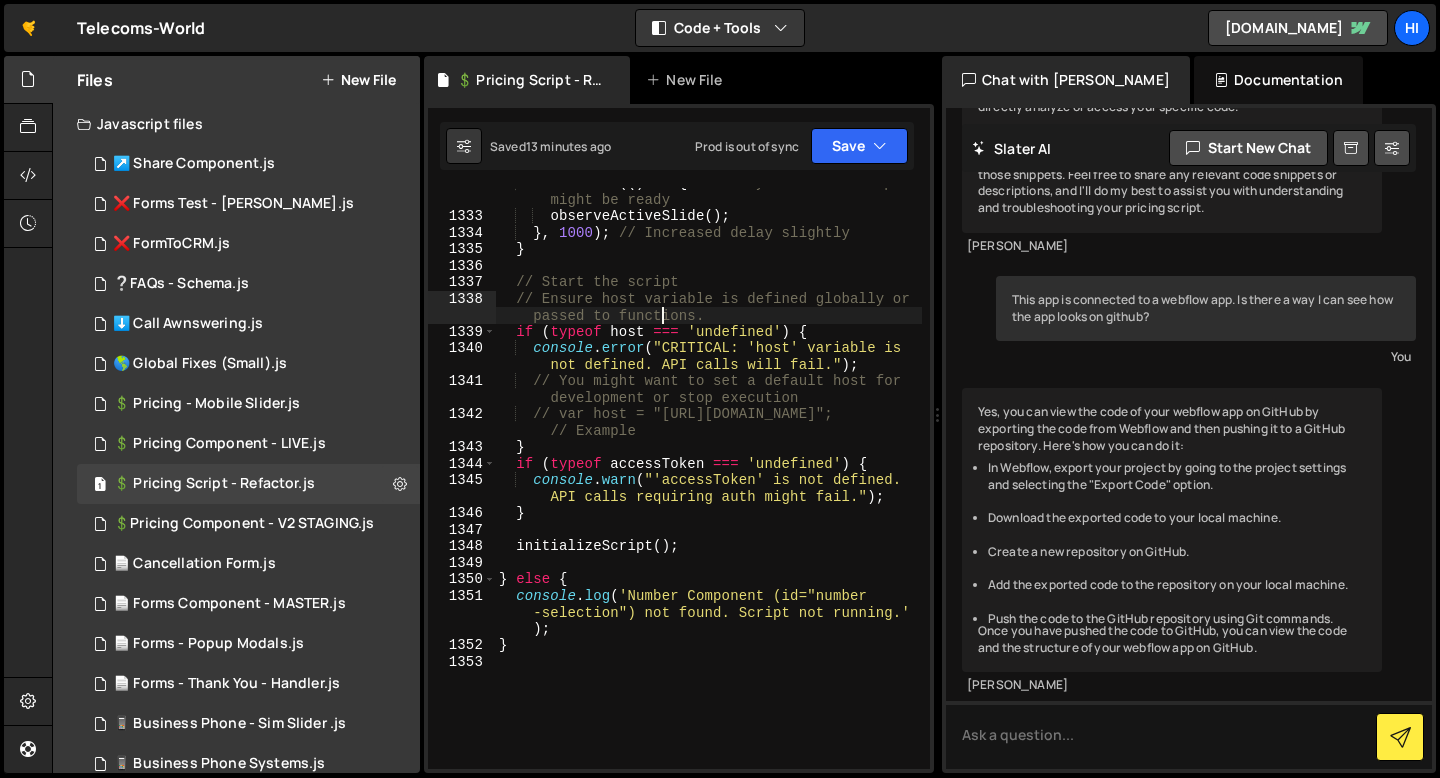 click on "setTimeout (( )   =>   {   // Delay to ensure swiper         might be ready          observeActiveSlide ( ) ;       } ,   1000 ) ;   // Increased delay slightly    }    // Start the script    // Ensure host variable is defined globally or       passed to functions.    if   ( typeof   host   ===   'undefined' )   {       console . error ( "CRITICAL: 'host' variable is         not defined. API calls will fail." ) ;       // You might want to set a default host for         development or stop execution       // var host = "[URL][DOMAIN_NAME]";         // Example    }    if   ( typeof   accessToken   ===   'undefined' )   {       console . warn ( "'accessToken' is not defined.         API calls requiring auth might fail." ) ;    }    initializeScript ( ) ; }   else   {    console . log ( 'Number Component (id="number      -selection") not found. Script not running.'      ) ; }" at bounding box center (708, 490) 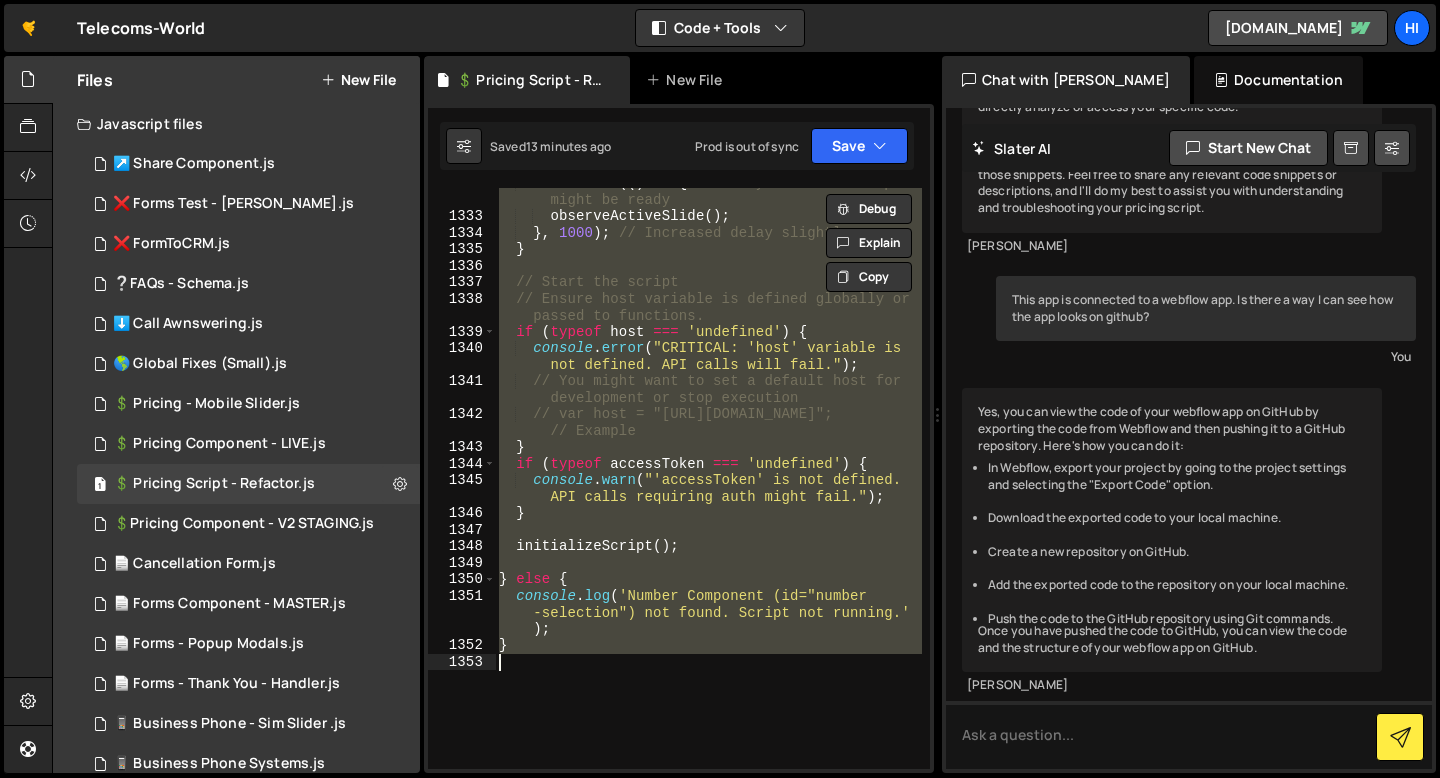 paste 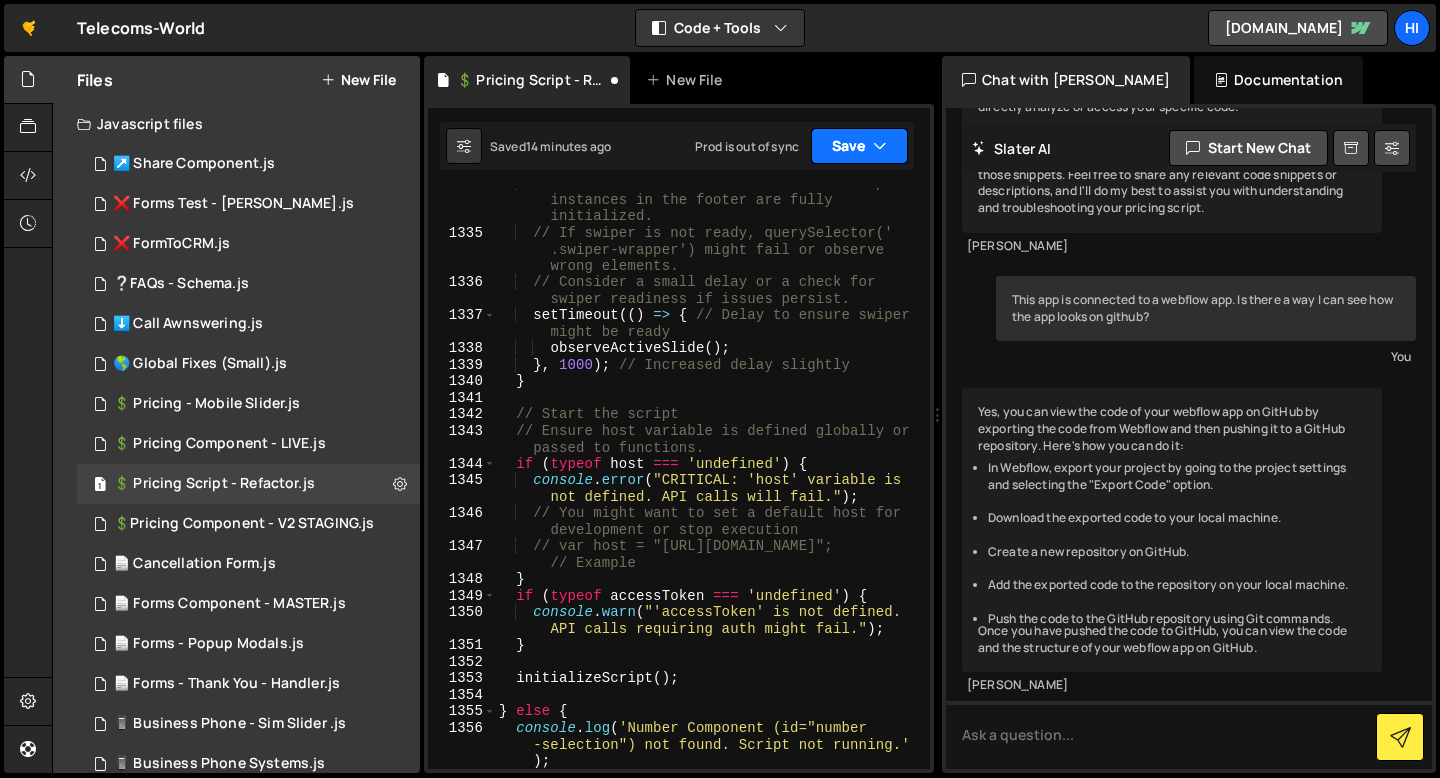 click on "Save" at bounding box center [859, 146] 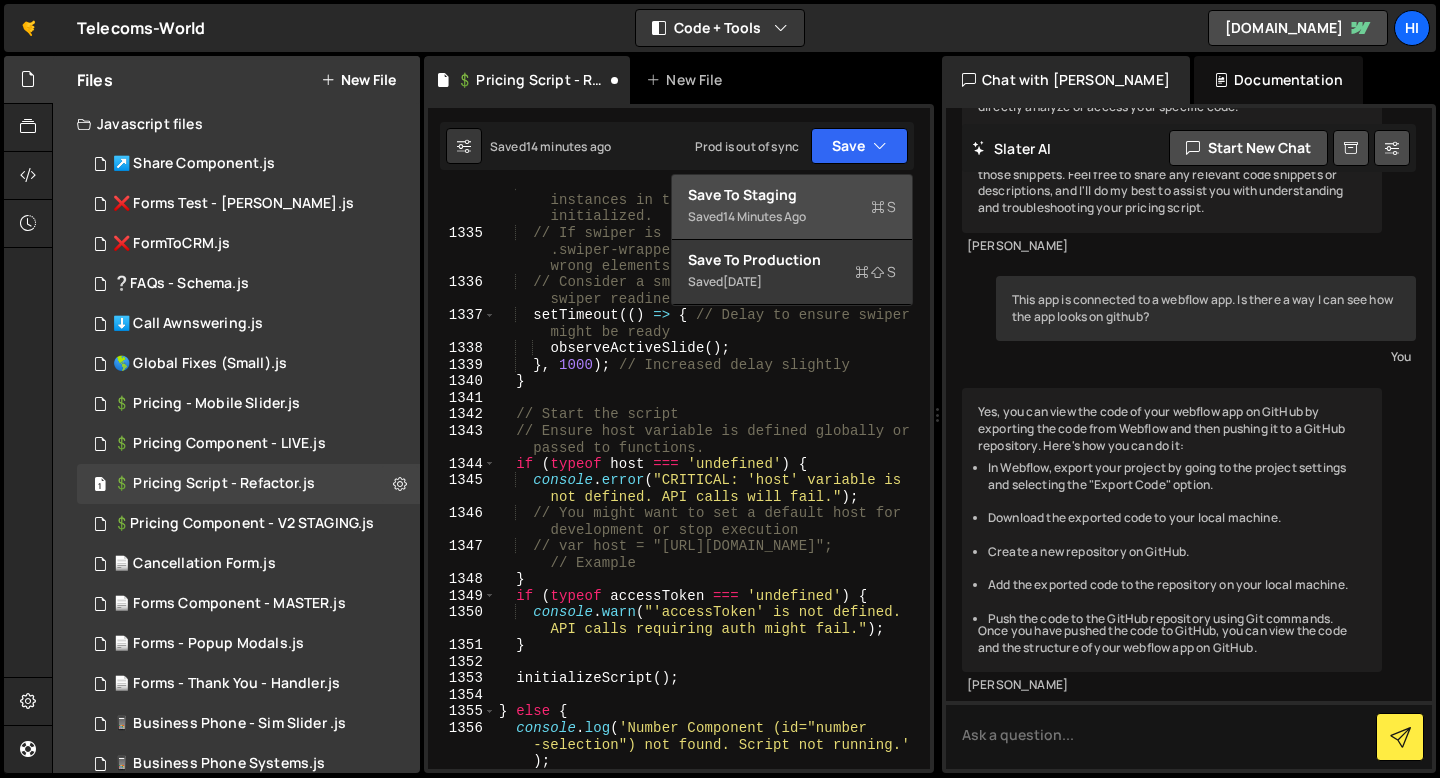 click on "Save to Staging
S" at bounding box center [792, 195] 